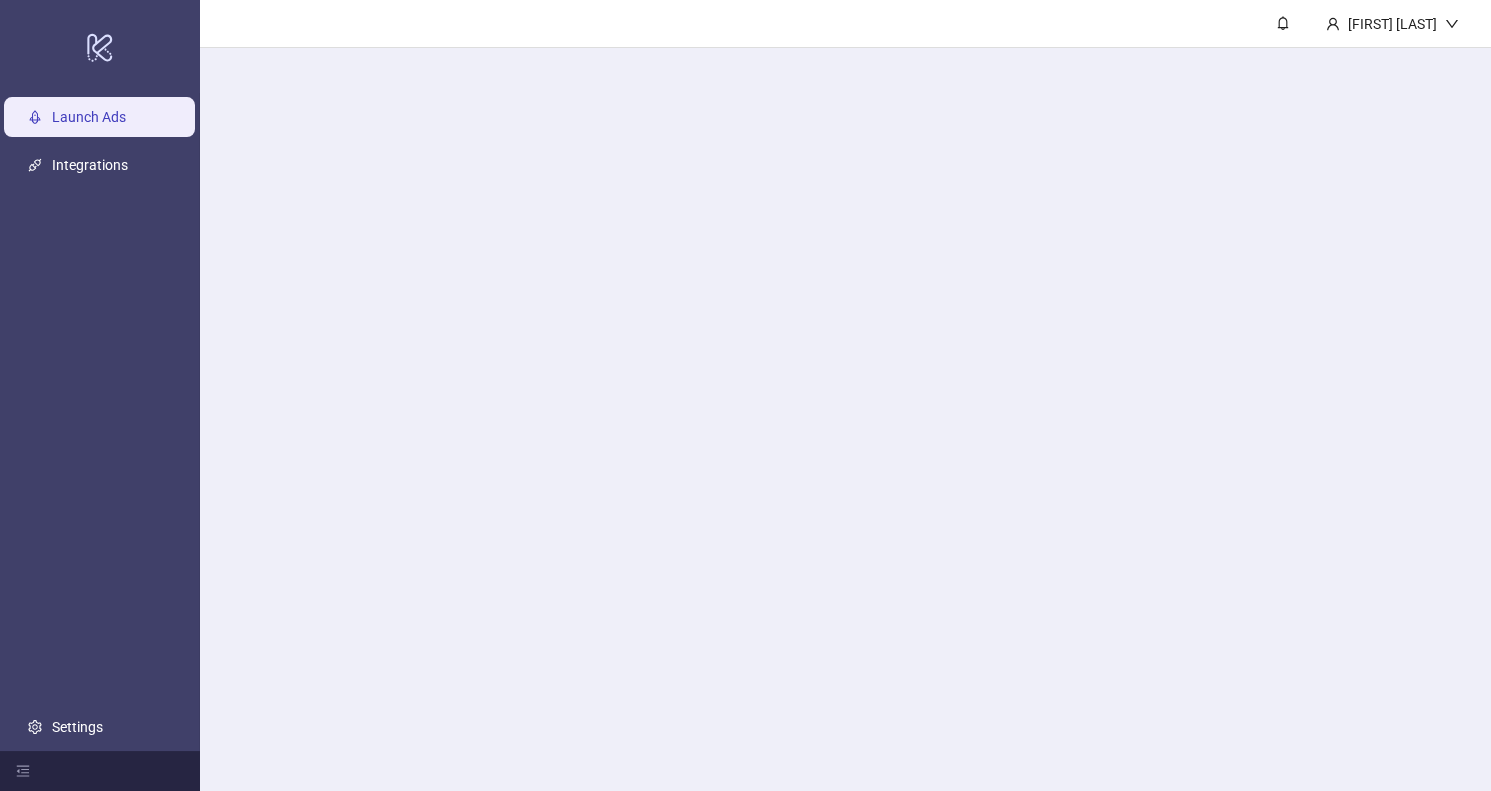 scroll, scrollTop: 0, scrollLeft: 0, axis: both 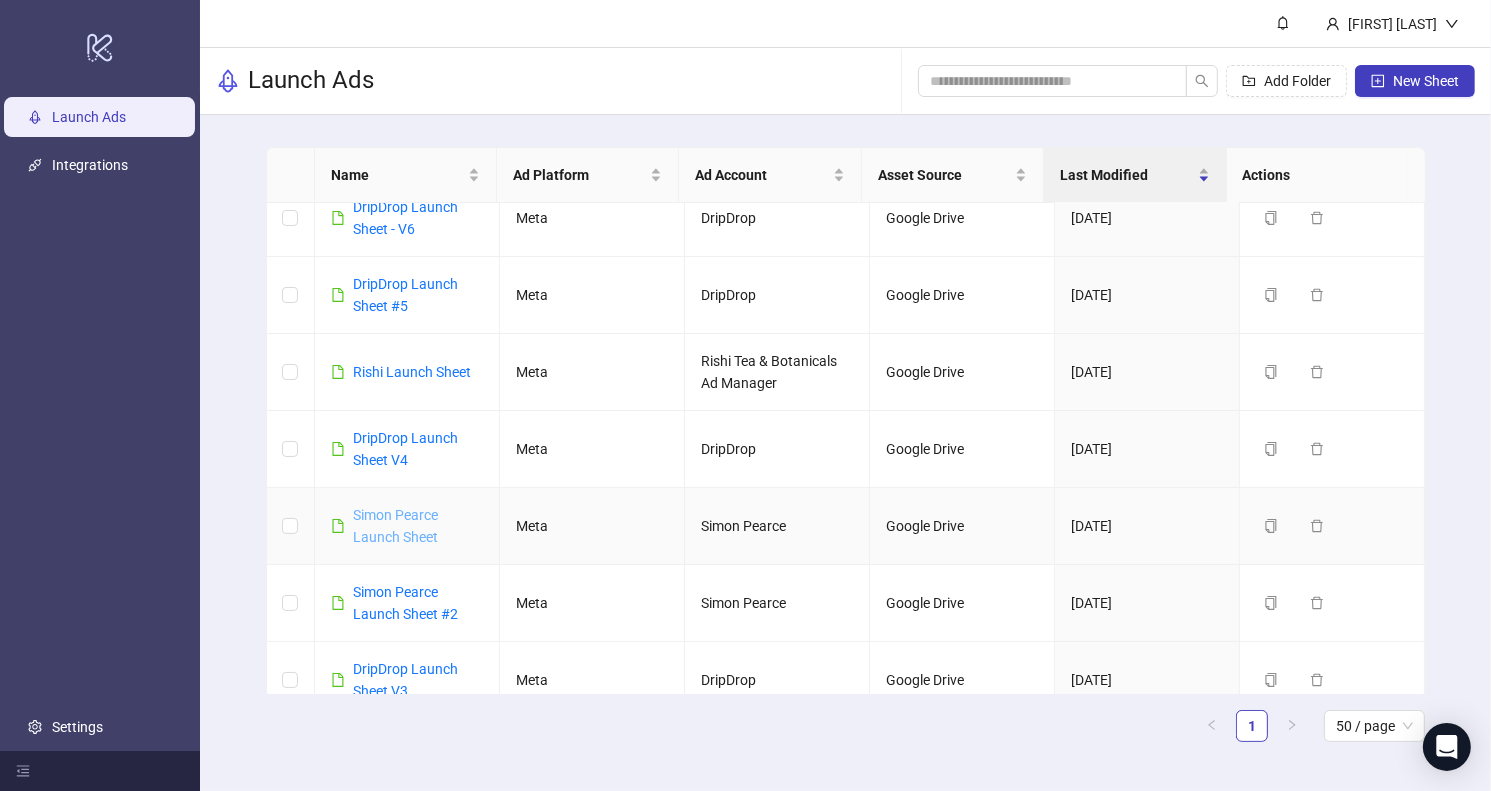 click on "Simon Pearce Launch Sheet" at bounding box center (395, 526) 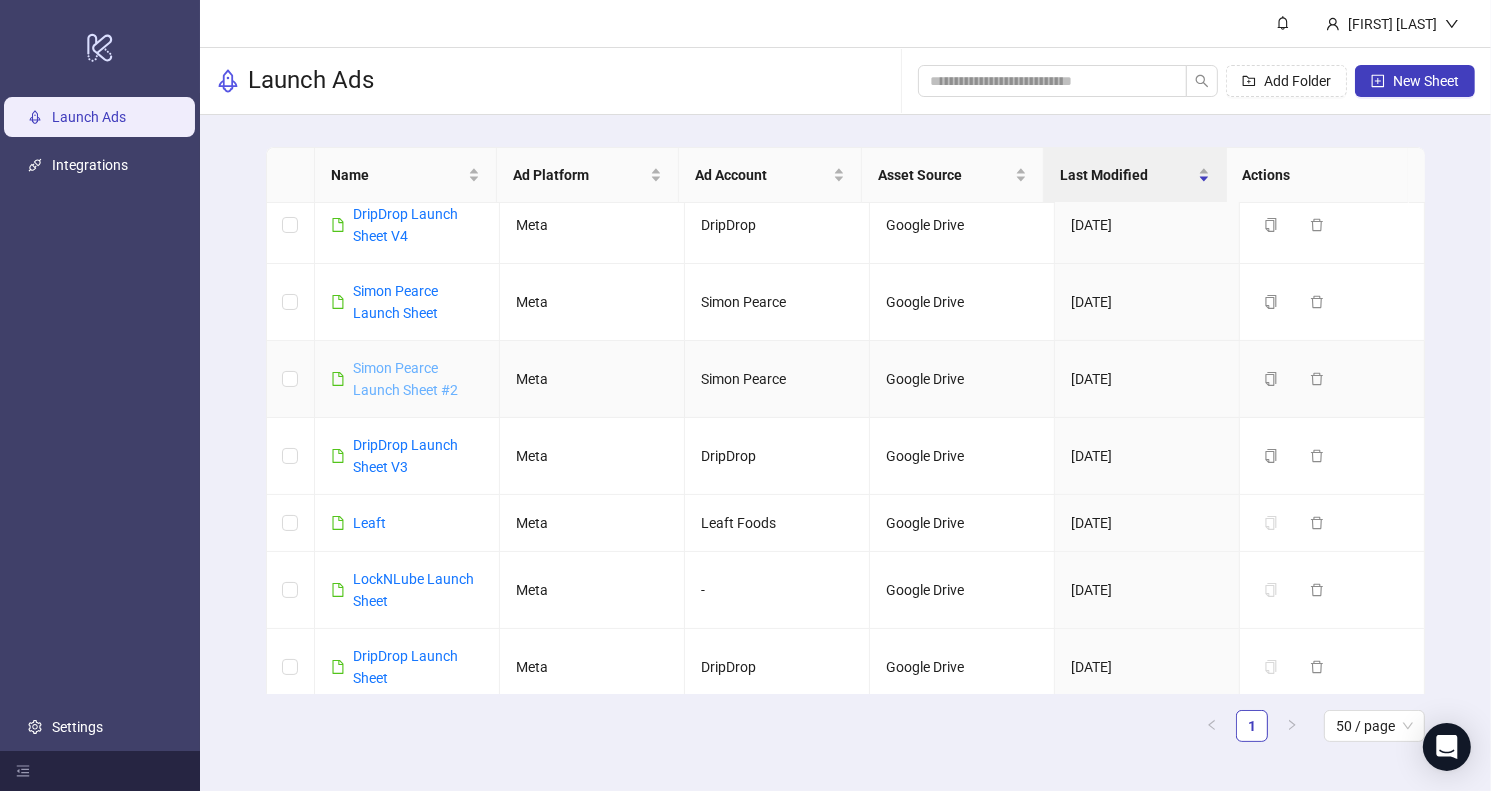 scroll, scrollTop: 333, scrollLeft: 0, axis: vertical 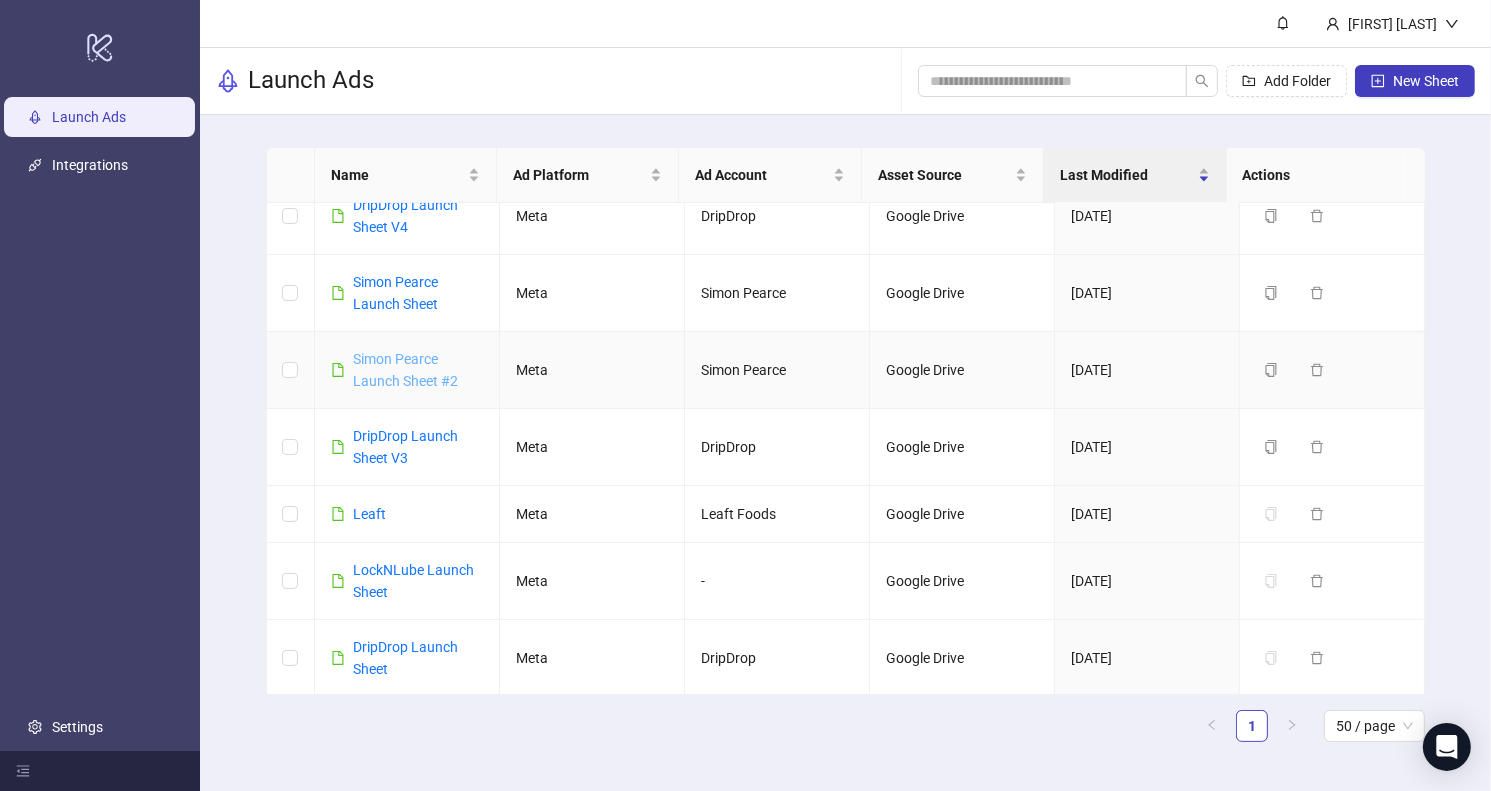click on "Simon Pearce Launch Sheet #2" at bounding box center (405, 370) 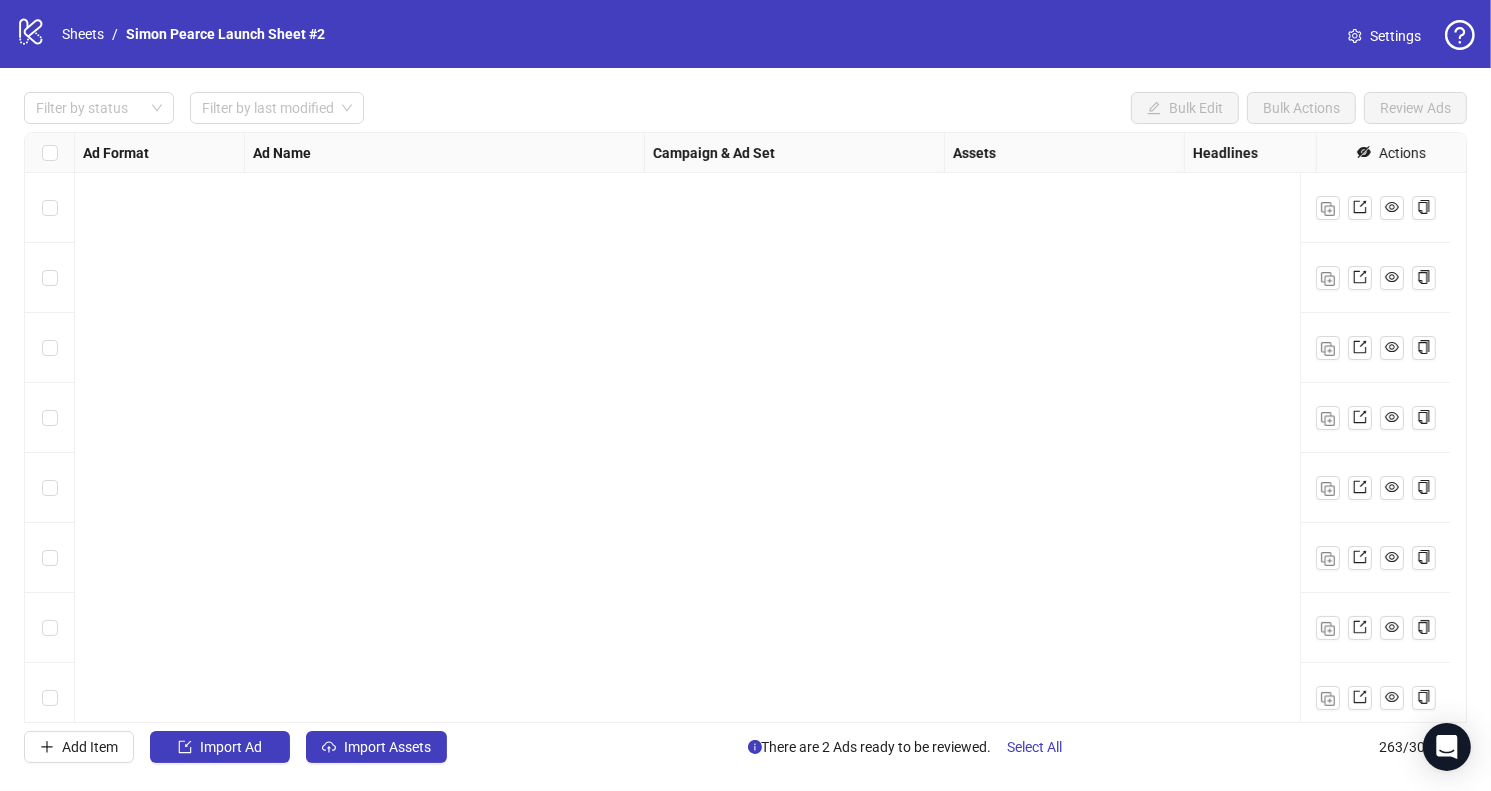 scroll, scrollTop: 17877, scrollLeft: 0, axis: vertical 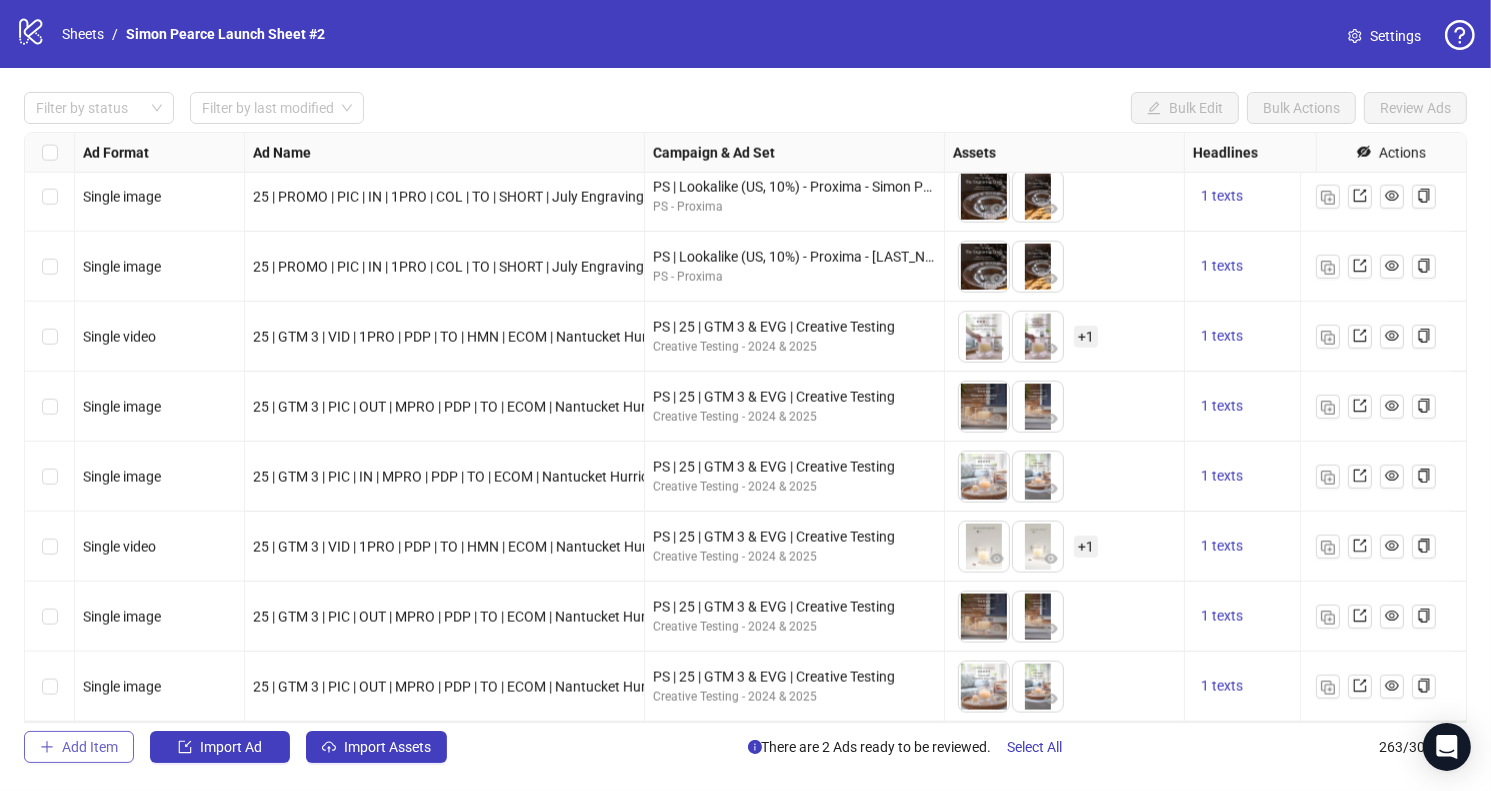 click on "Add Item" at bounding box center [90, 747] 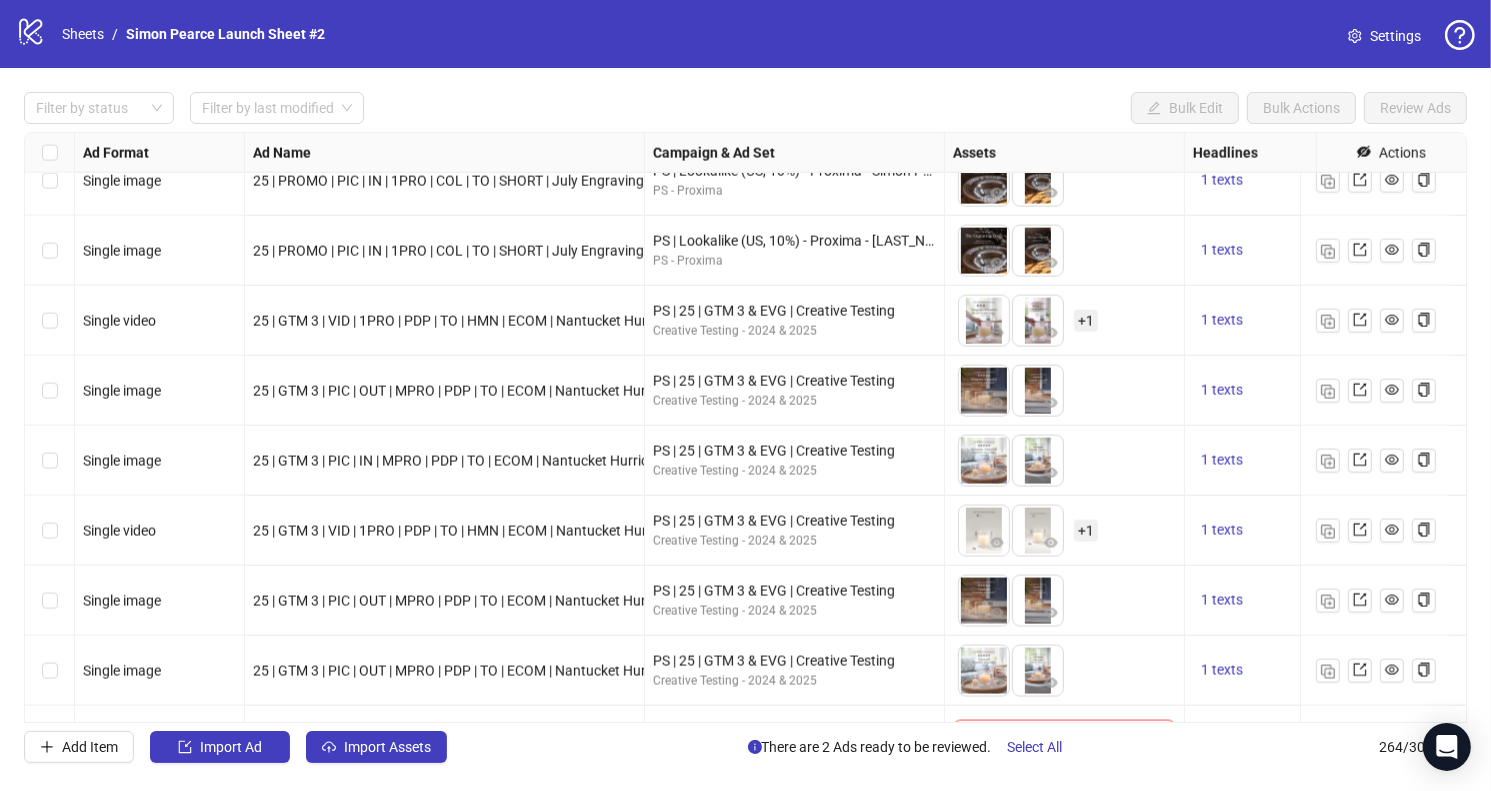 scroll, scrollTop: 17947, scrollLeft: 0, axis: vertical 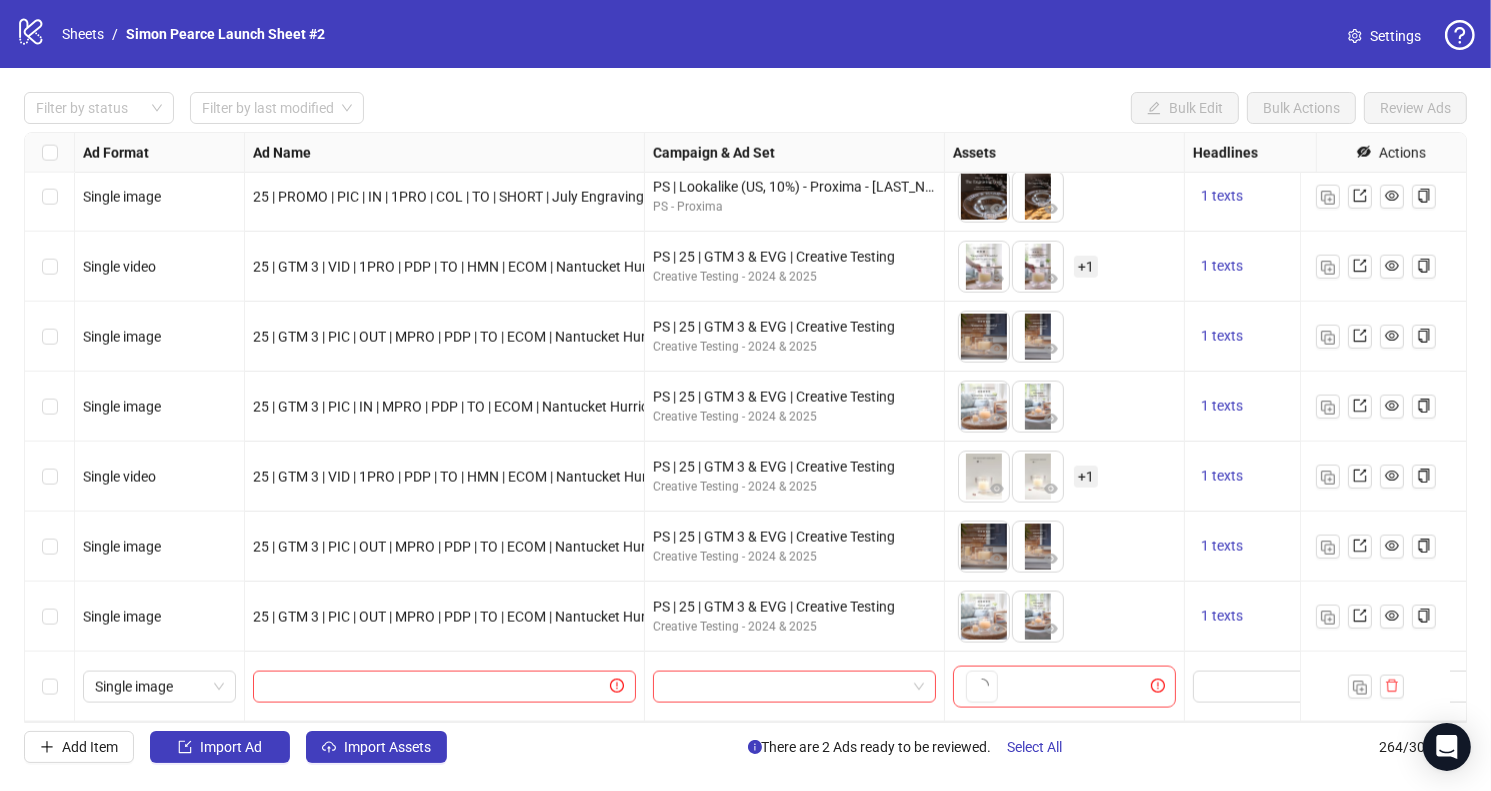 type 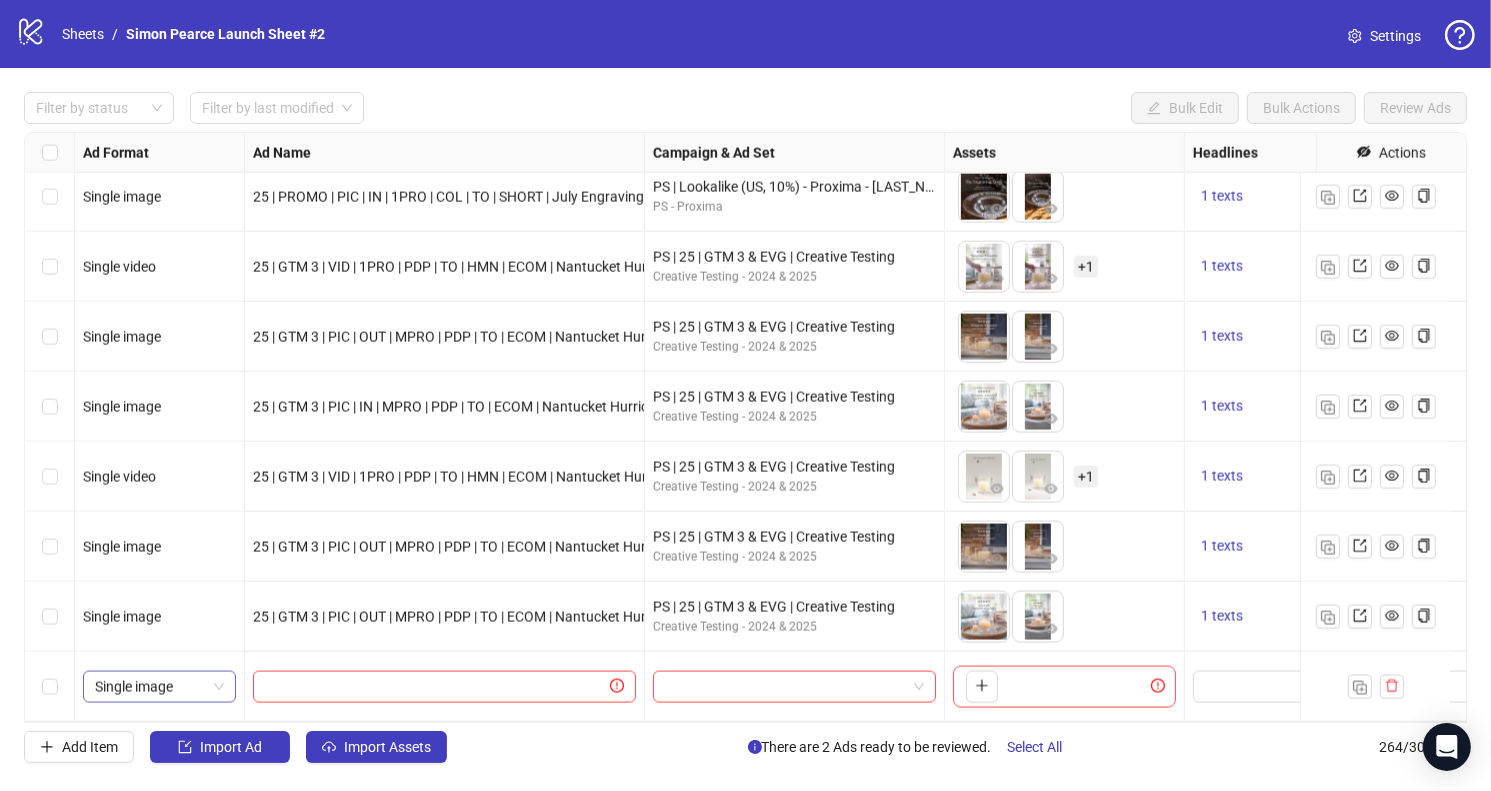 click on "Single image" at bounding box center [159, 687] 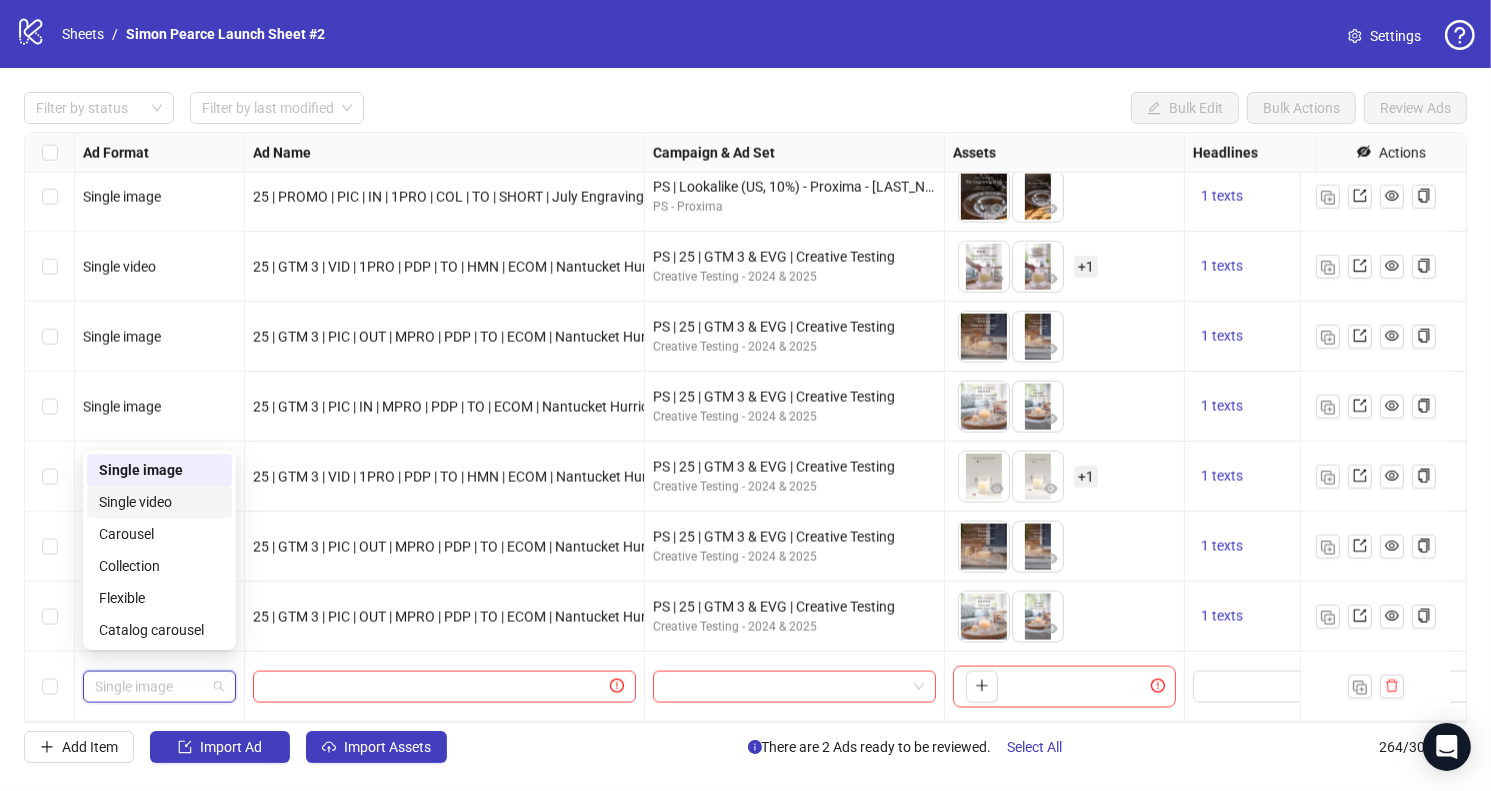 click on "Single video" at bounding box center [159, 502] 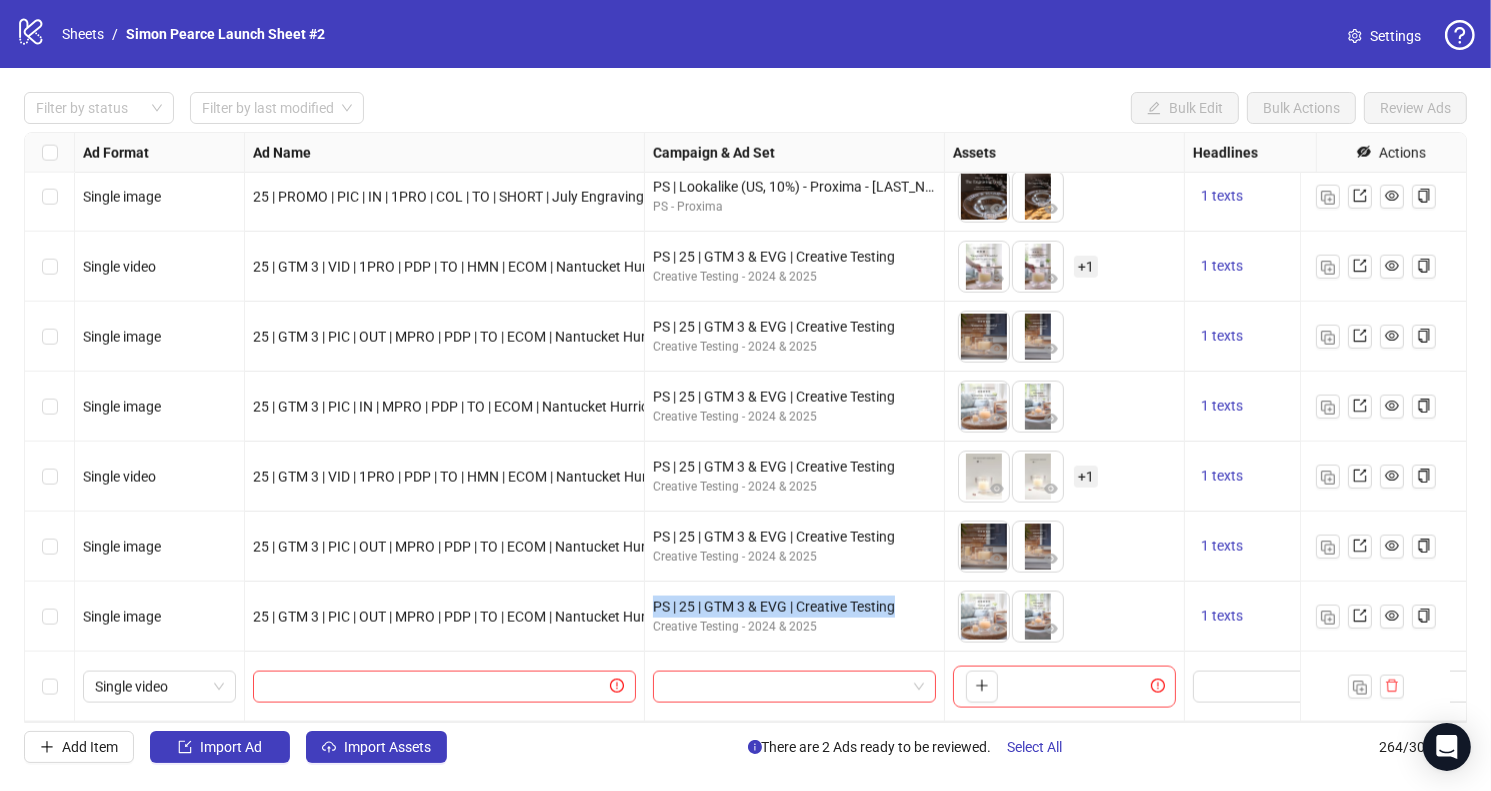 drag, startPoint x: 847, startPoint y: 586, endPoint x: 647, endPoint y: 595, distance: 200.2024 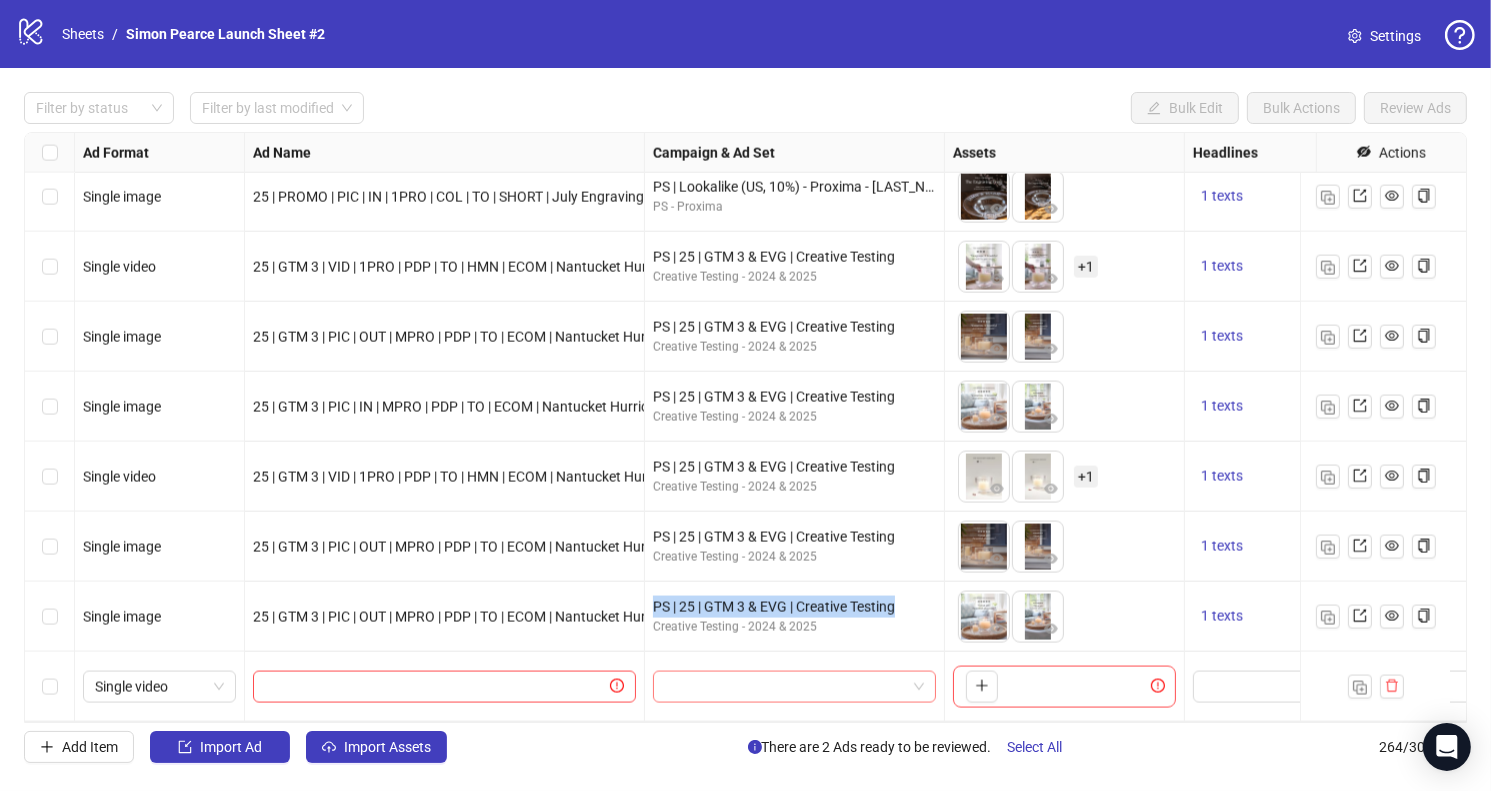 copy on "PS | 25 | GTM 3 & EVG | Creative Testing" 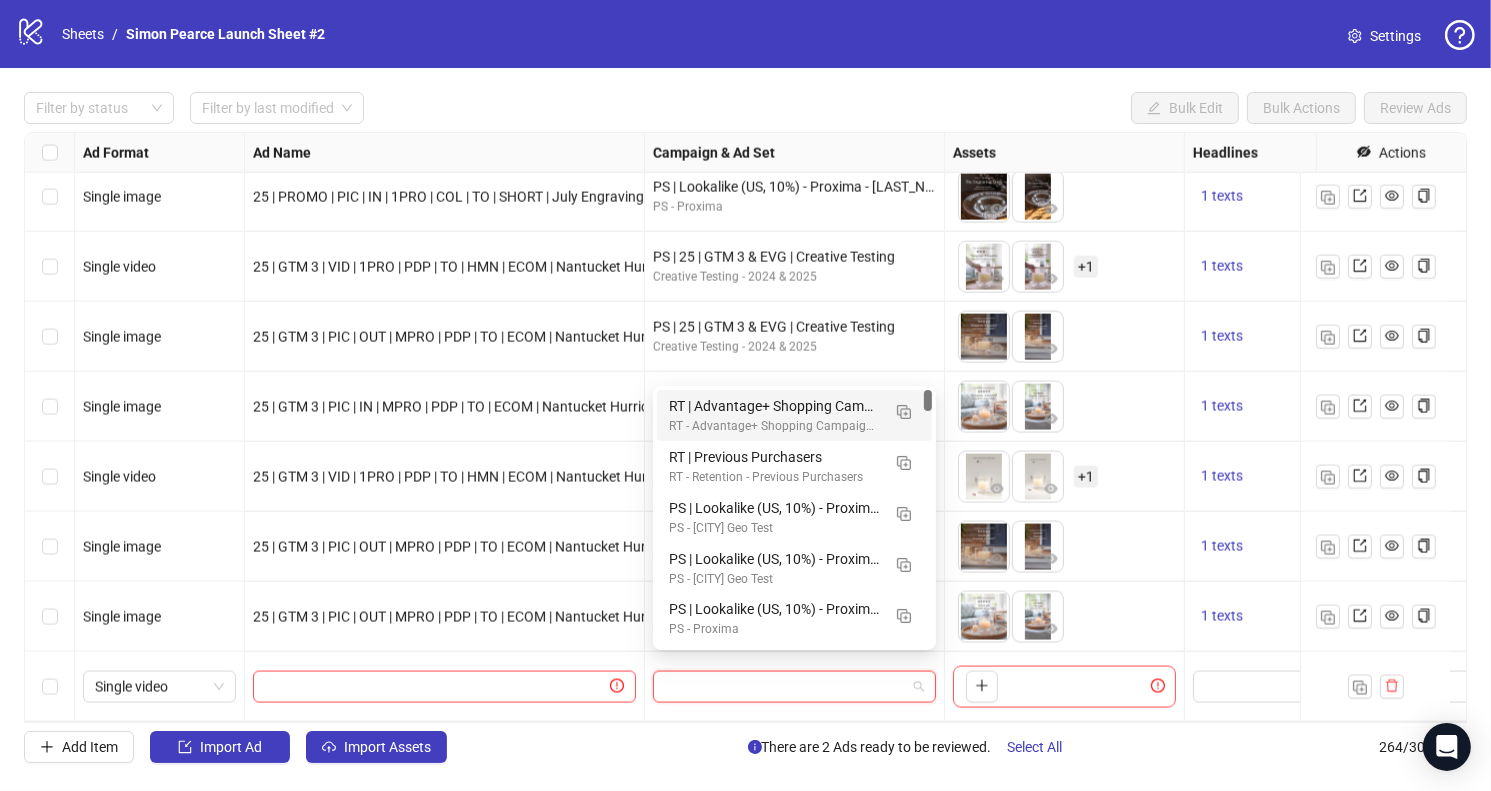 paste on "**********" 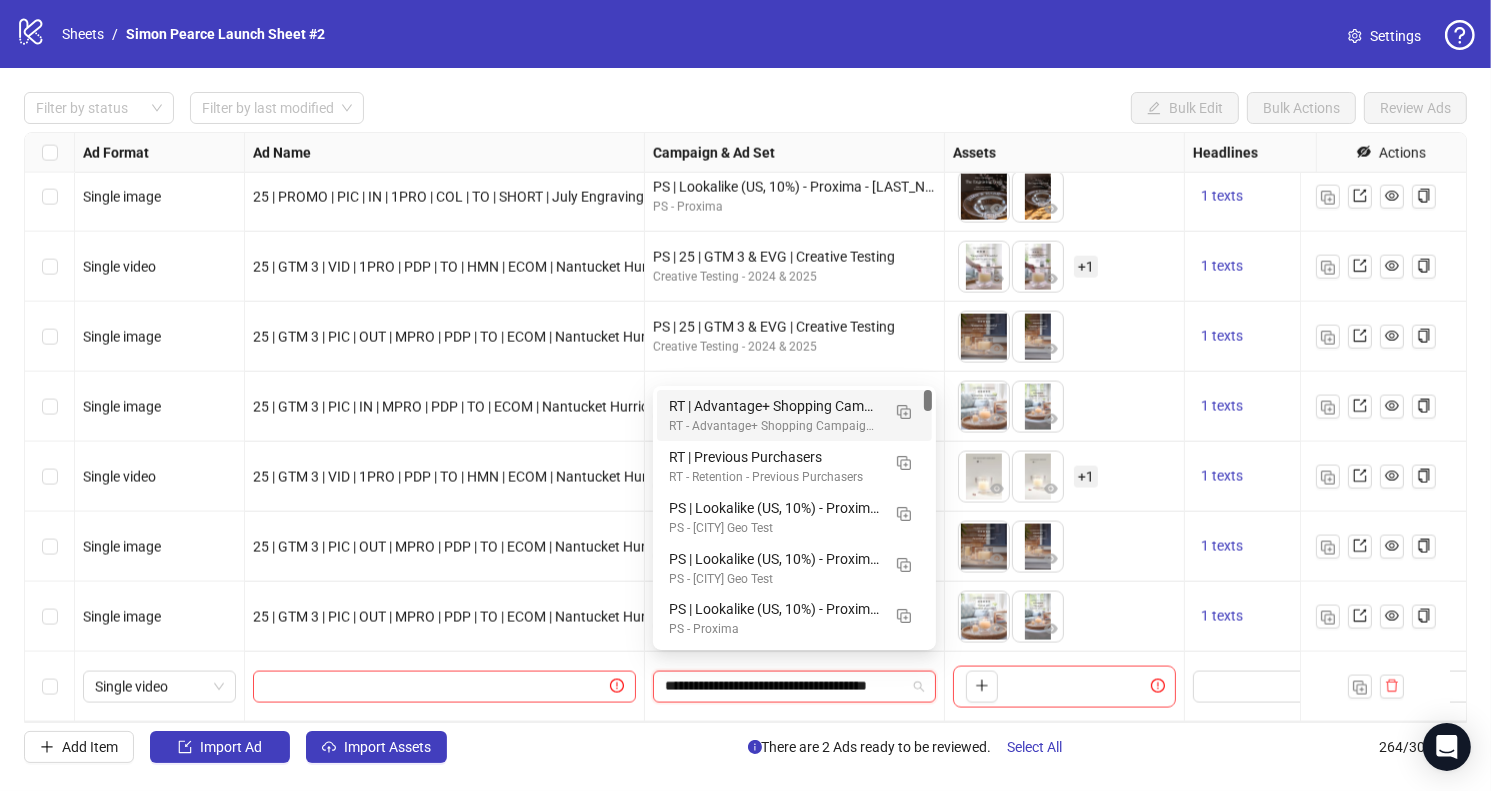 scroll, scrollTop: 0, scrollLeft: 4, axis: horizontal 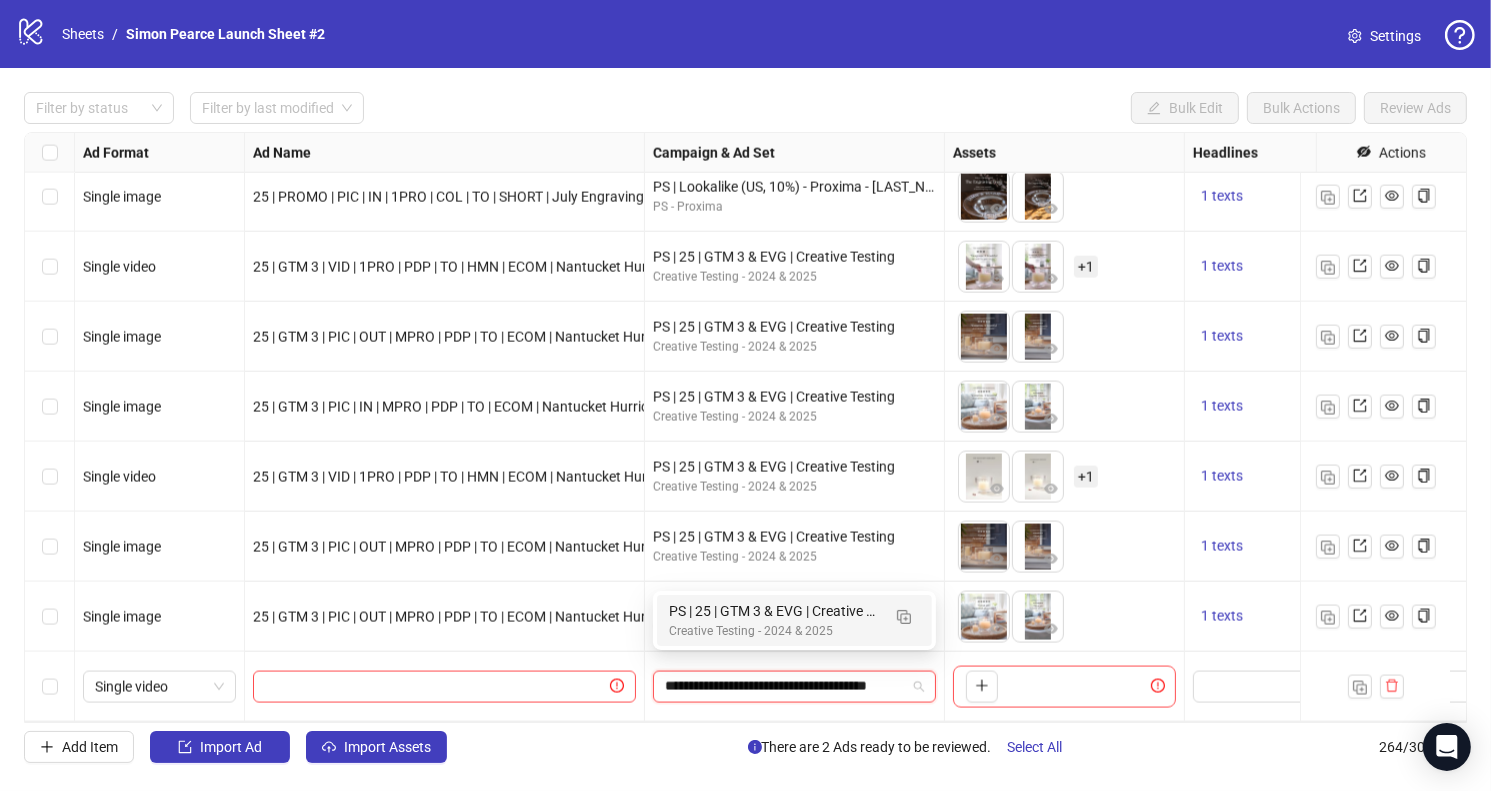 type on "**********" 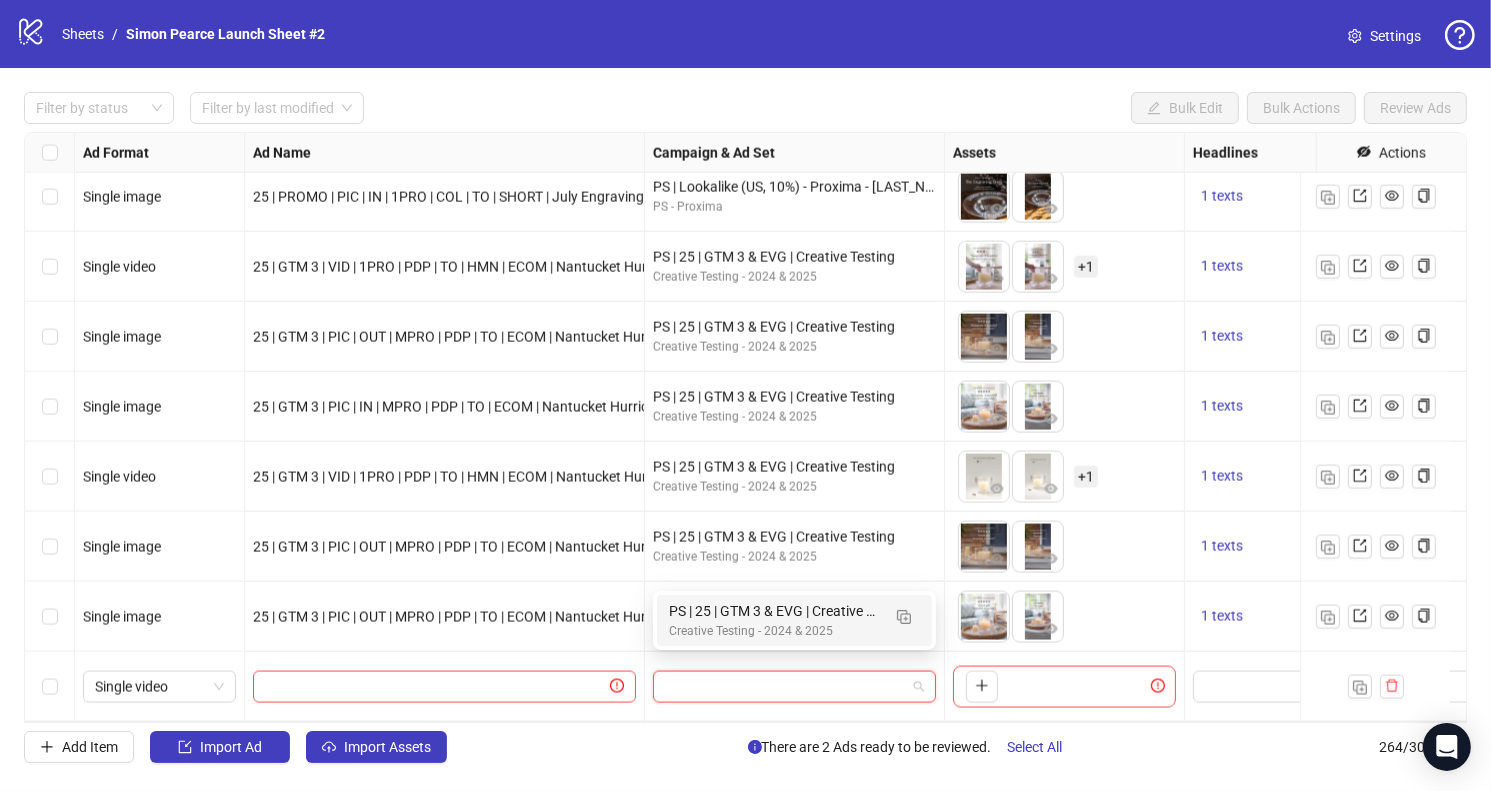 click at bounding box center (795, 687) 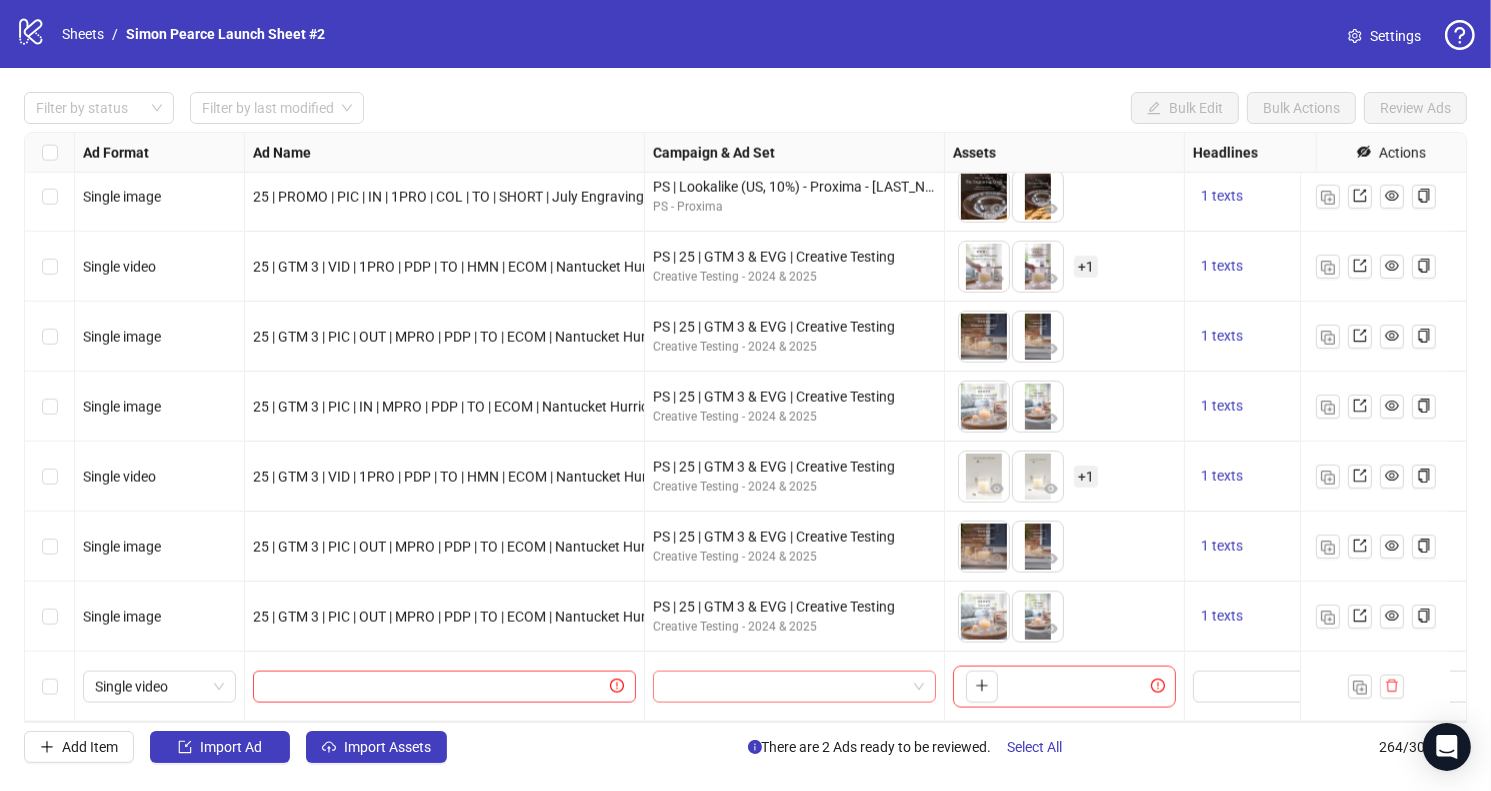 click at bounding box center [786, 687] 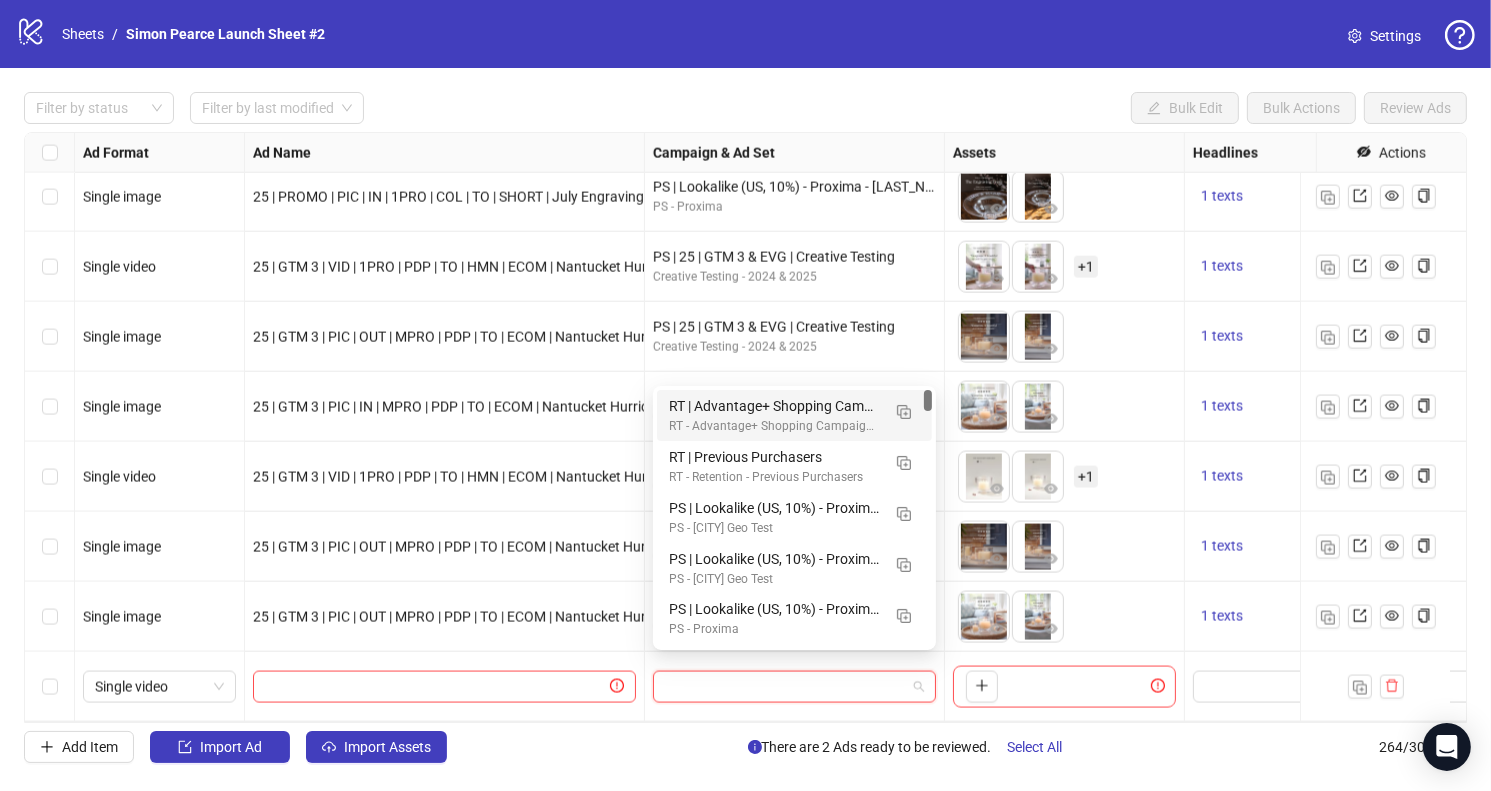paste on "**********" 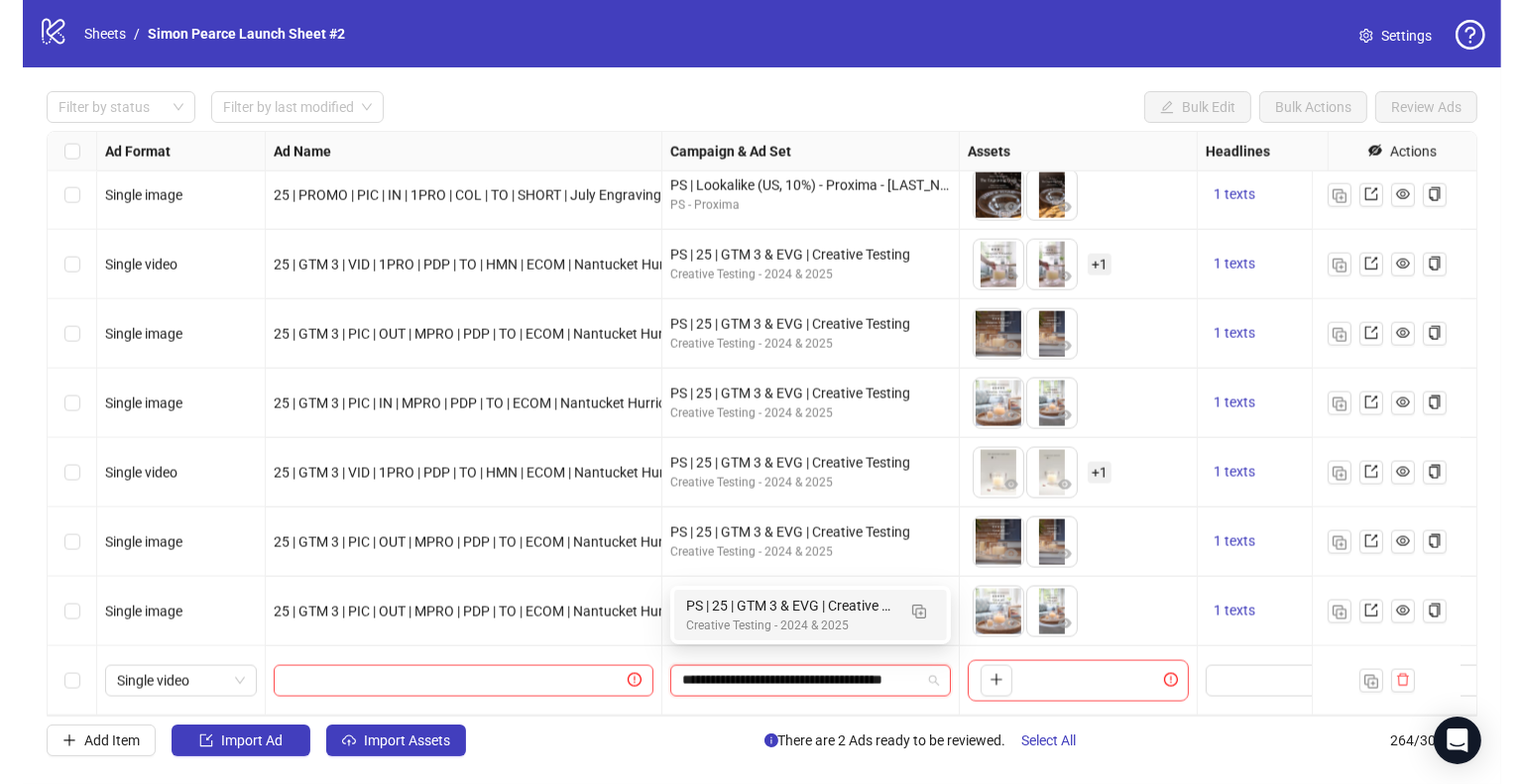 scroll, scrollTop: 0, scrollLeft: 4, axis: horizontal 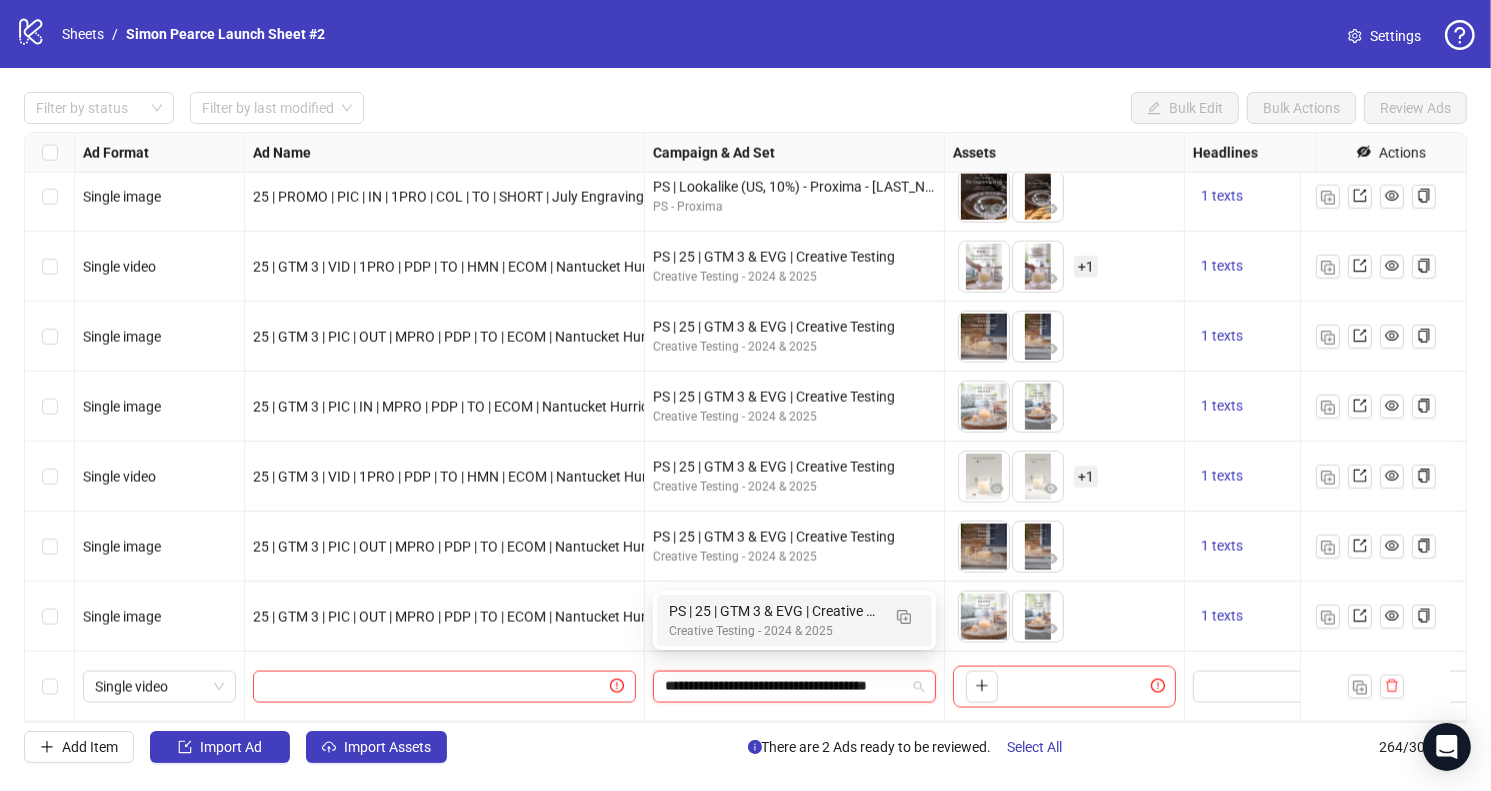 click on "PS | 25 | GTM 3 & EVG | Creative Testing" at bounding box center (774, 611) 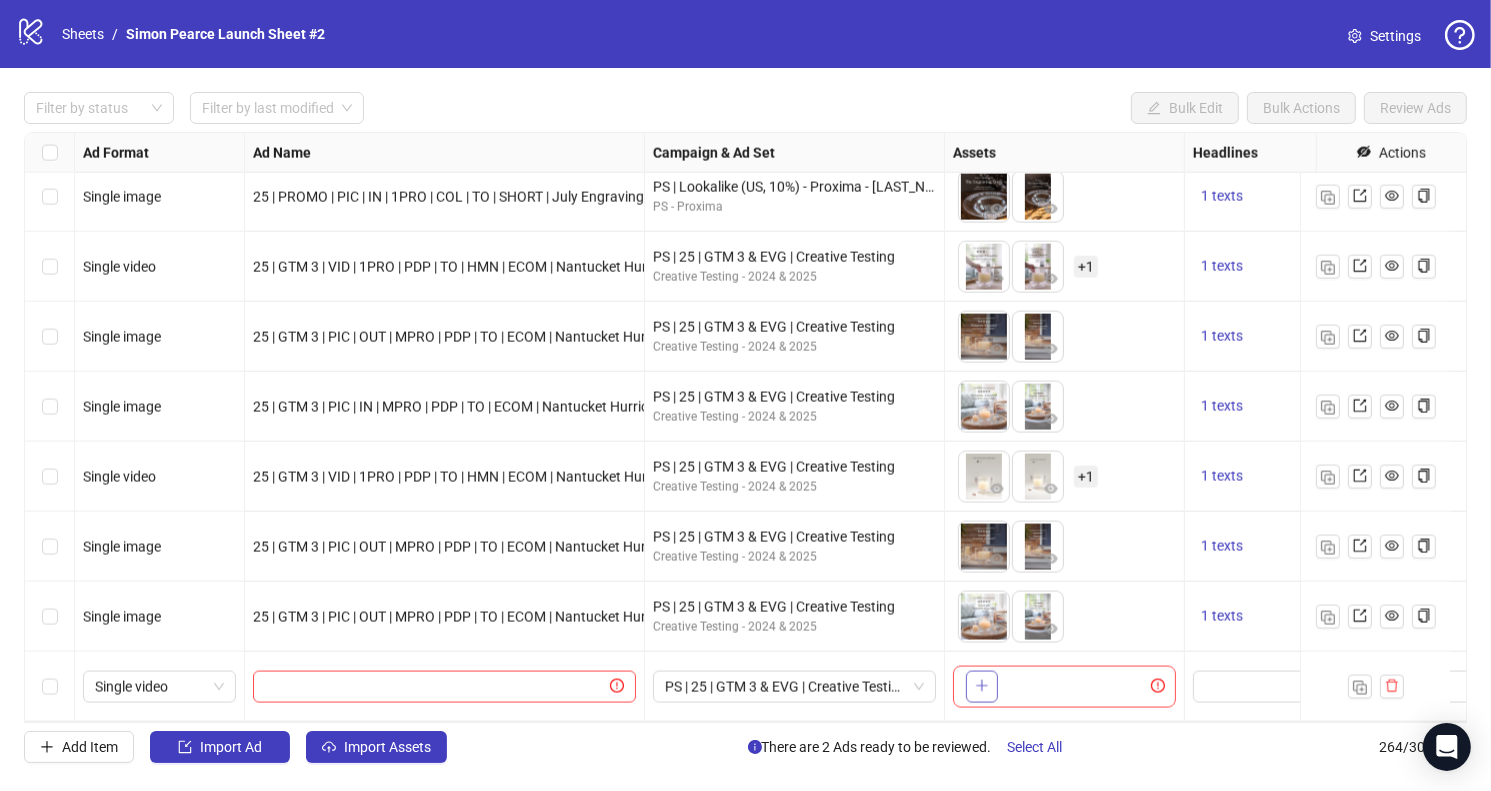 click 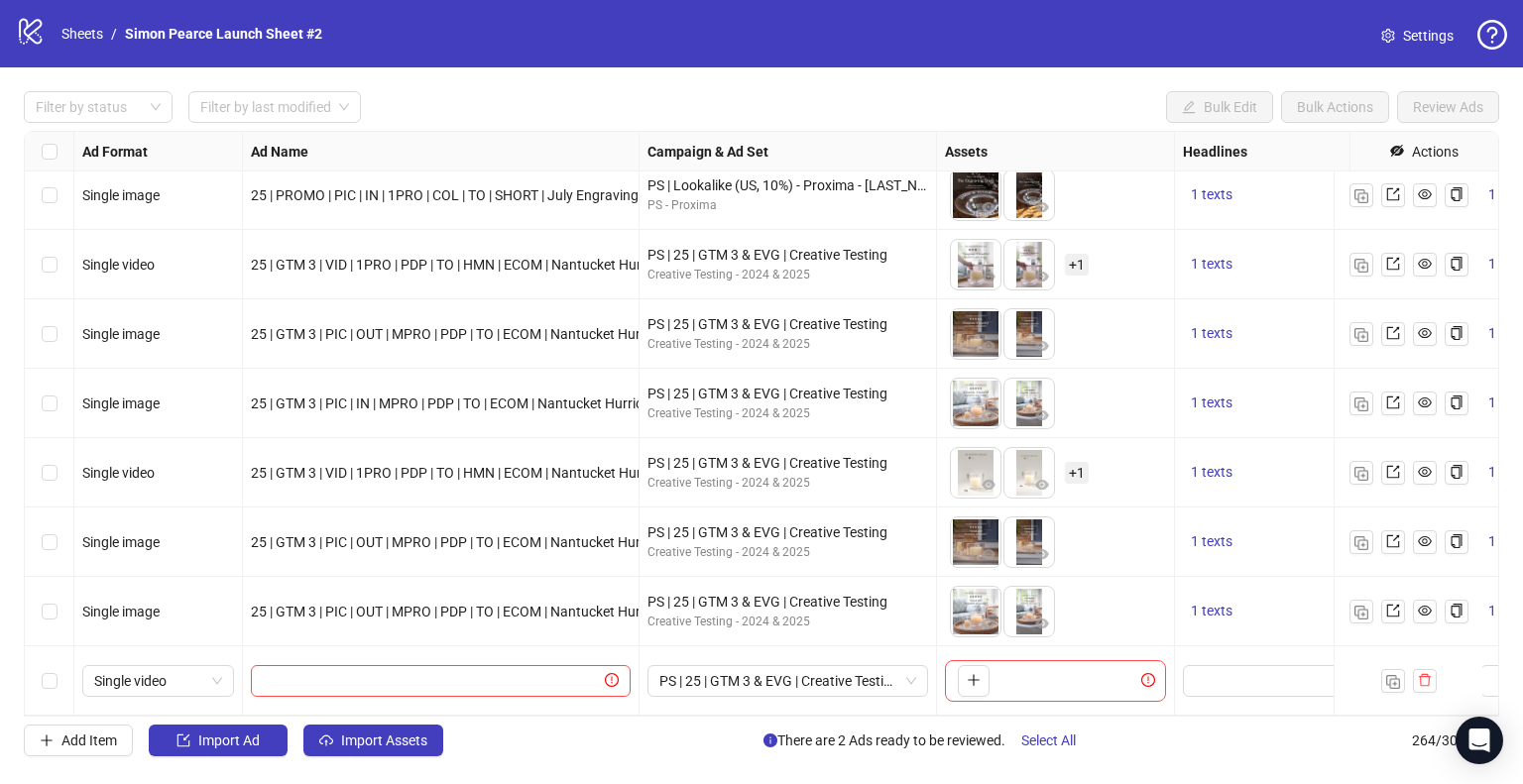 type 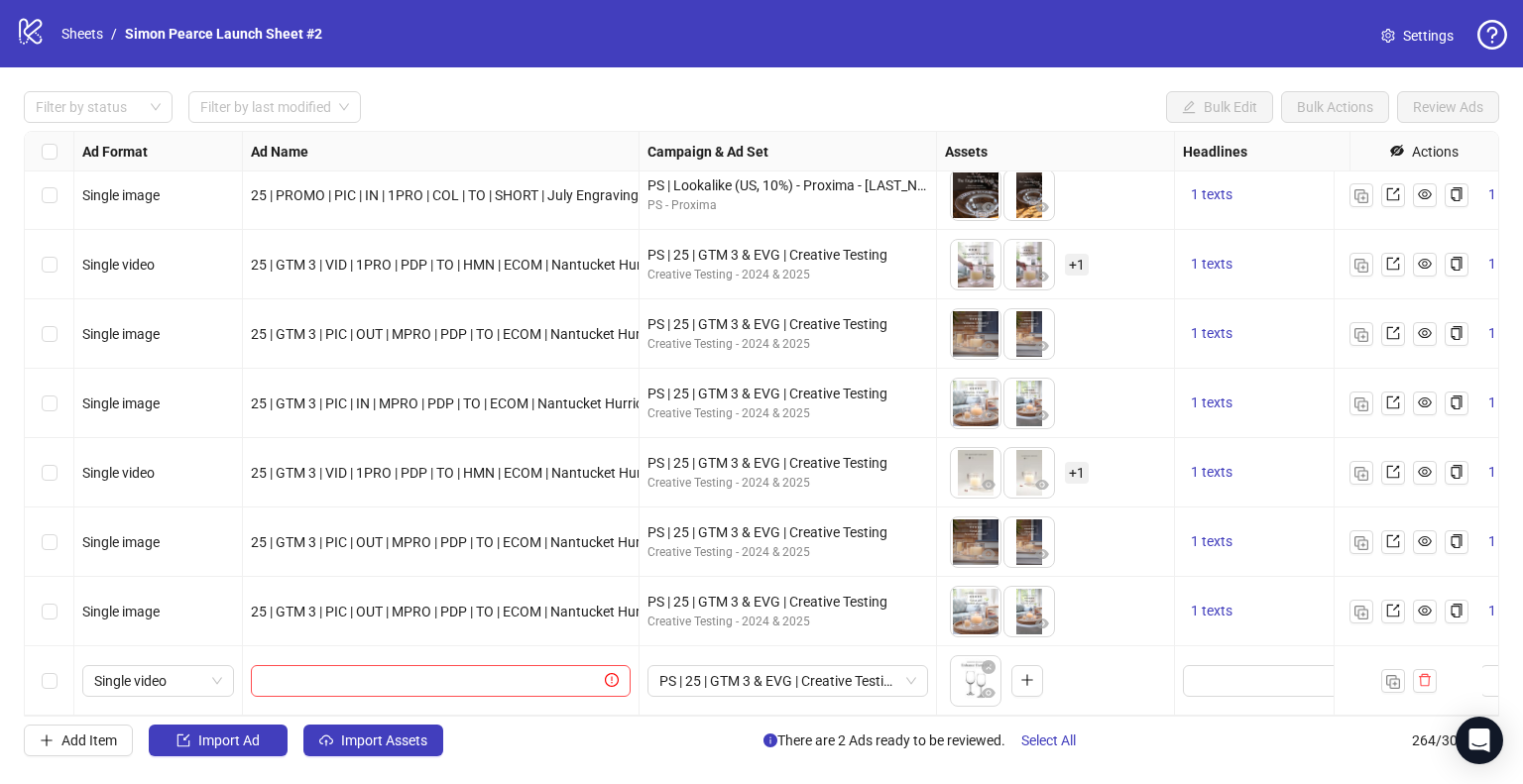 click on "To pick up a draggable item, press the space bar.
While dragging, use the arrow keys to move the item.
Press space again to drop the item in its new position, or press escape to cancel." at bounding box center [1055, 681] 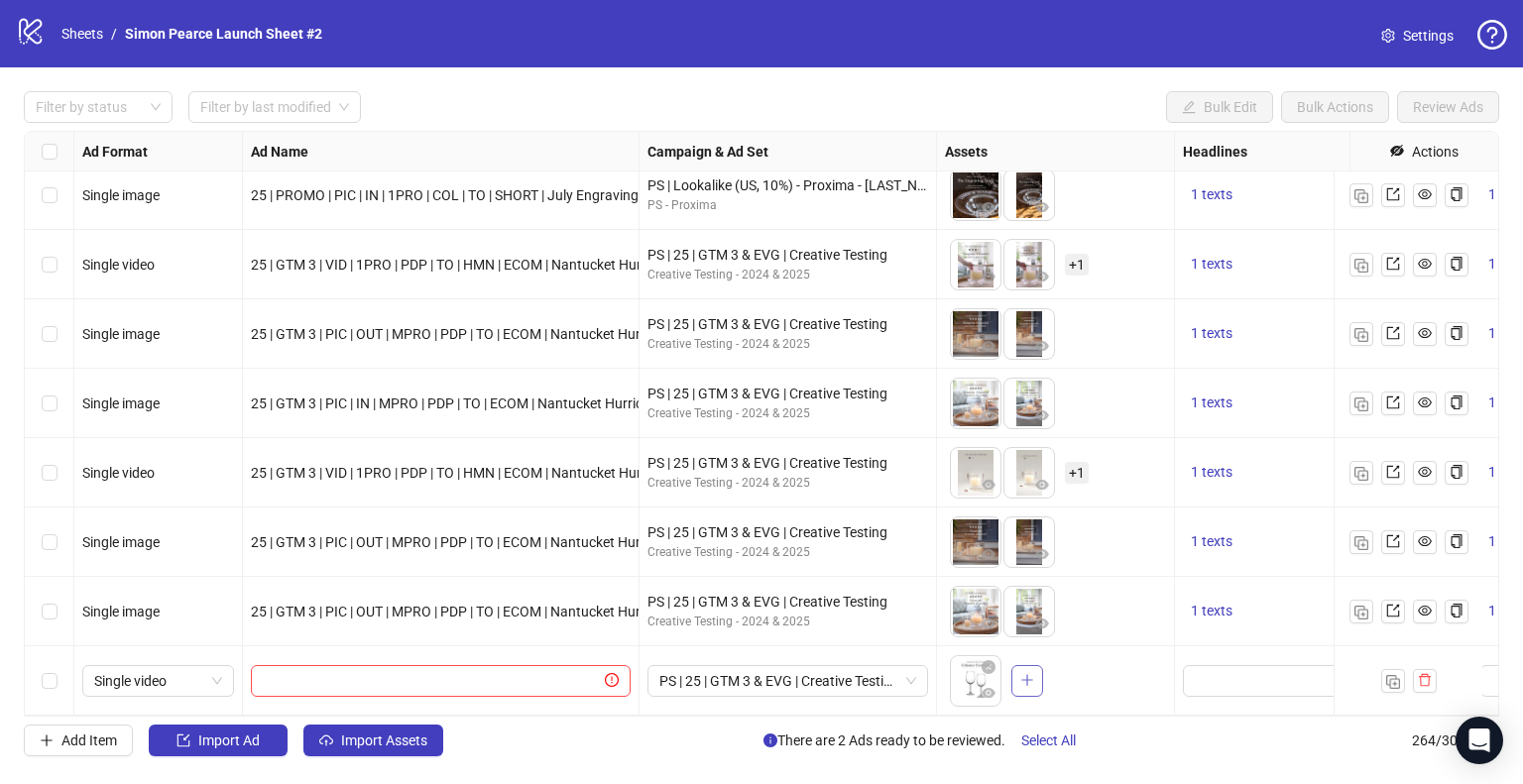 click 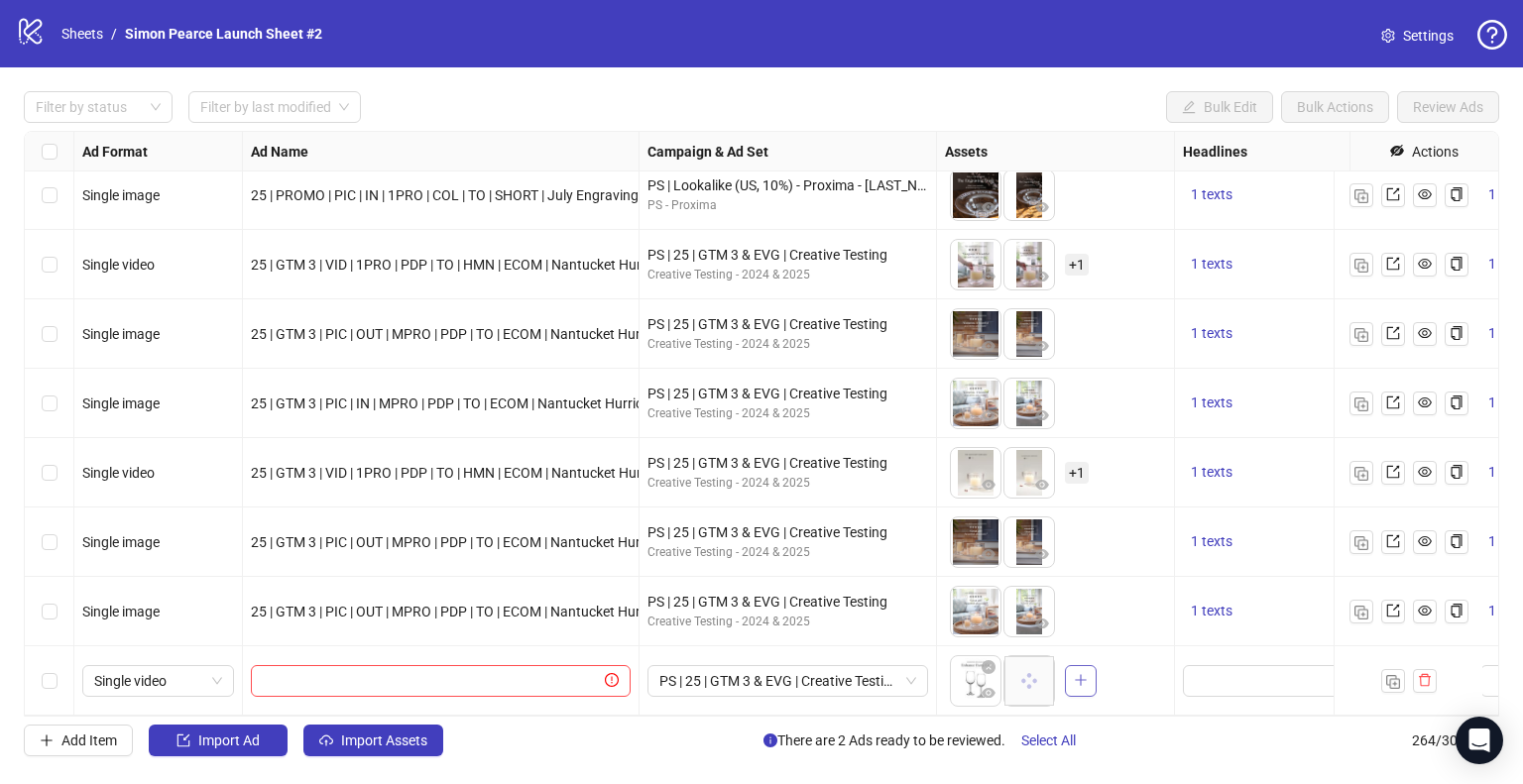 click at bounding box center (1081, 680) 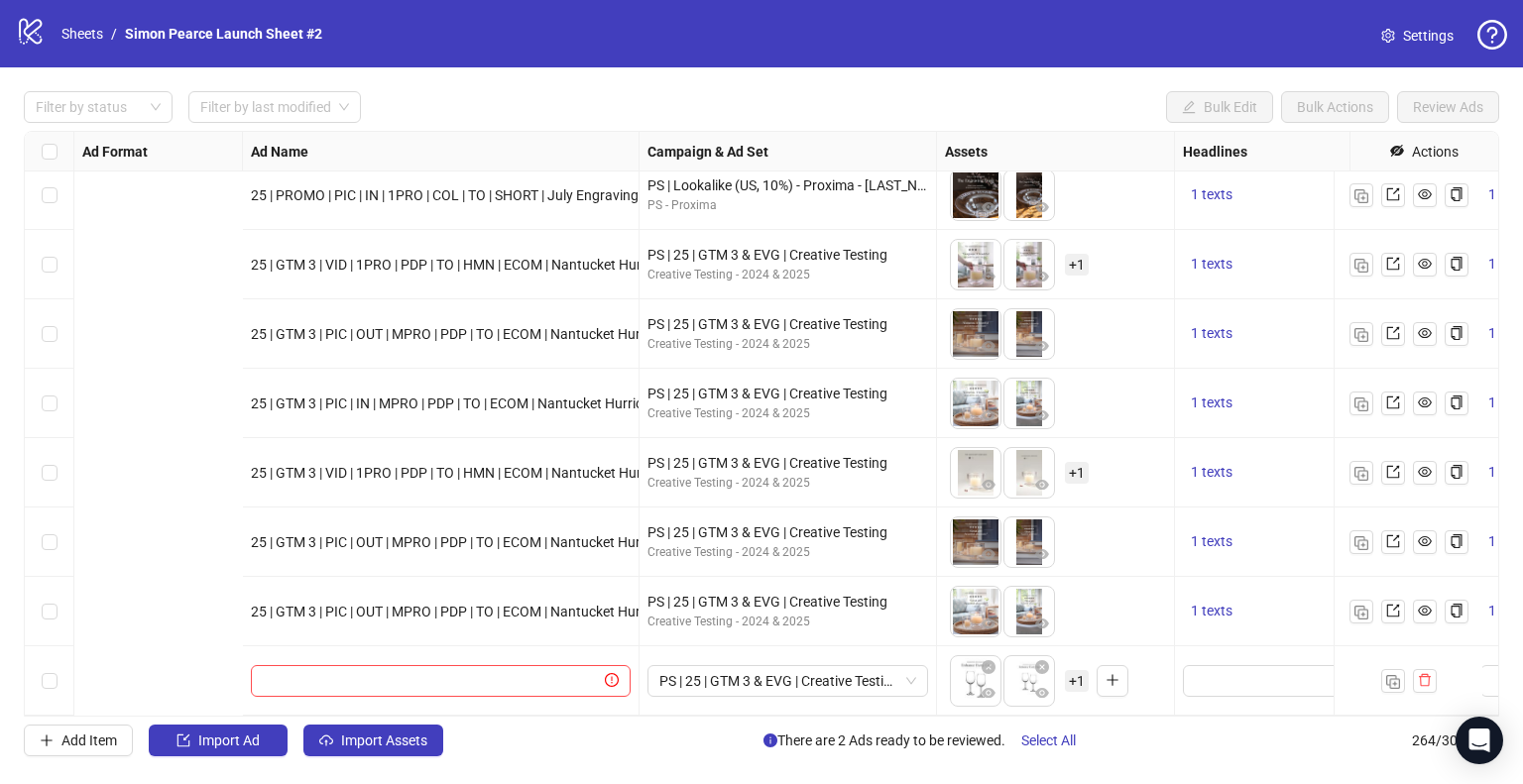 scroll, scrollTop: 17788, scrollLeft: 647, axis: both 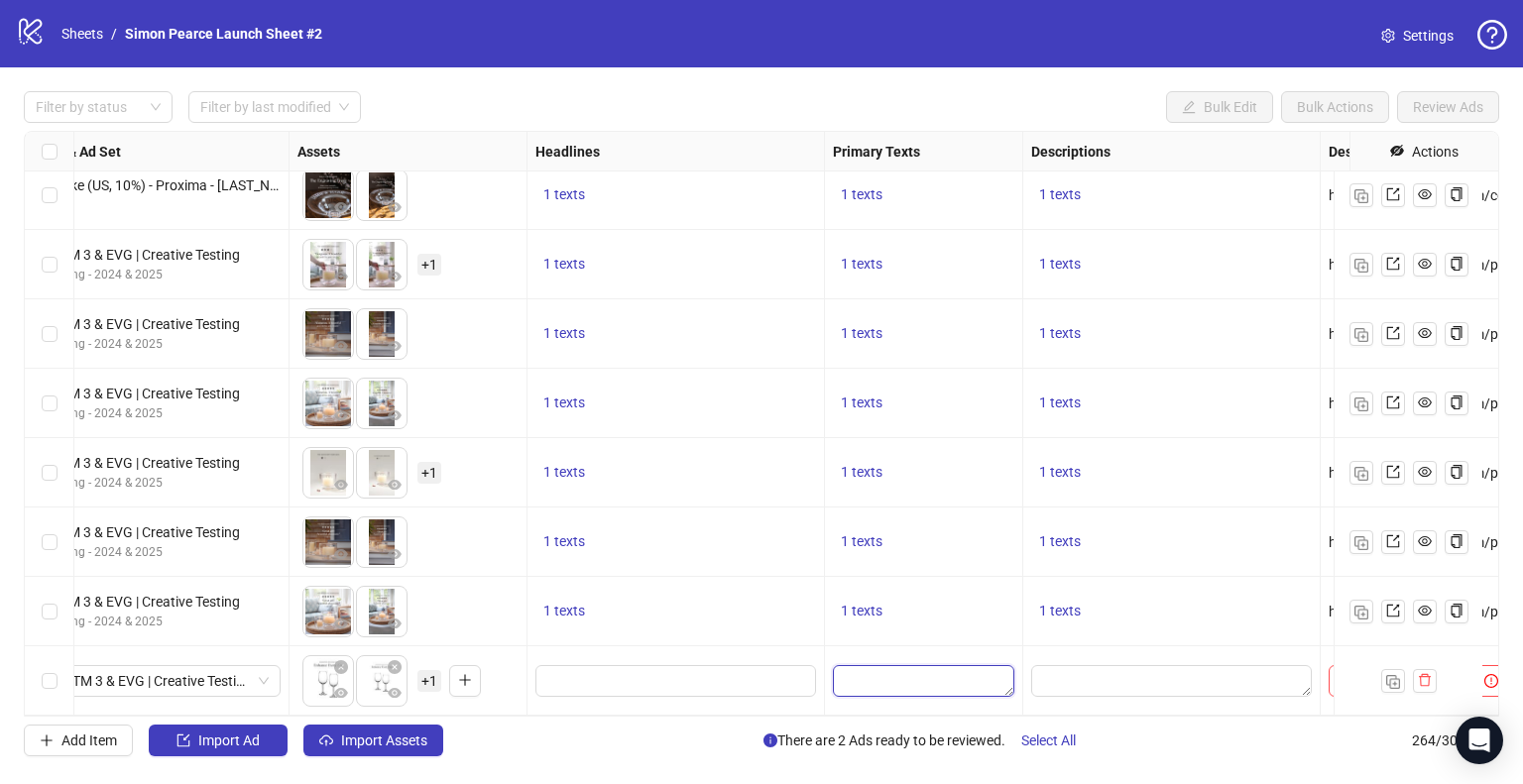 click at bounding box center (923, 681) 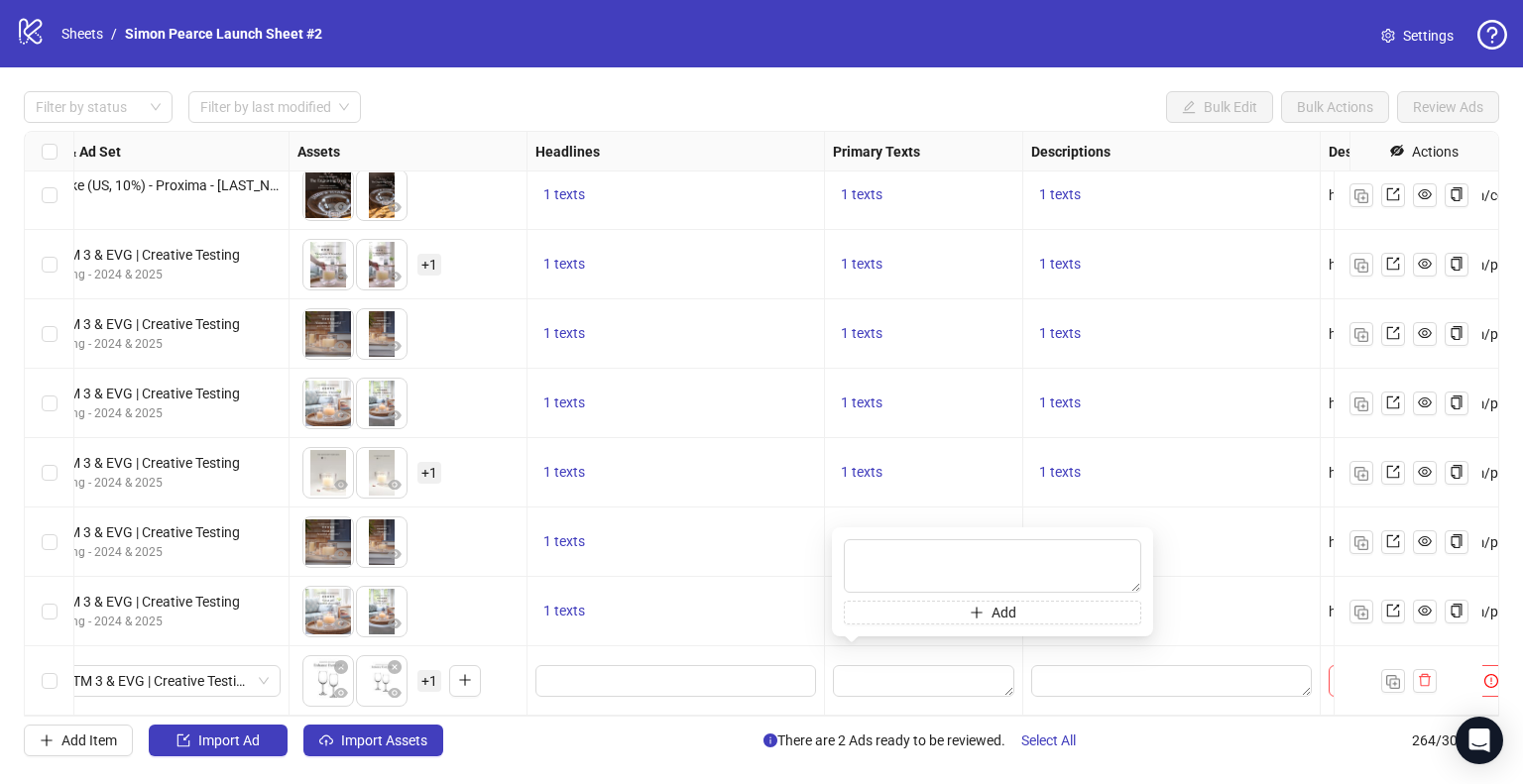 type on "**********" 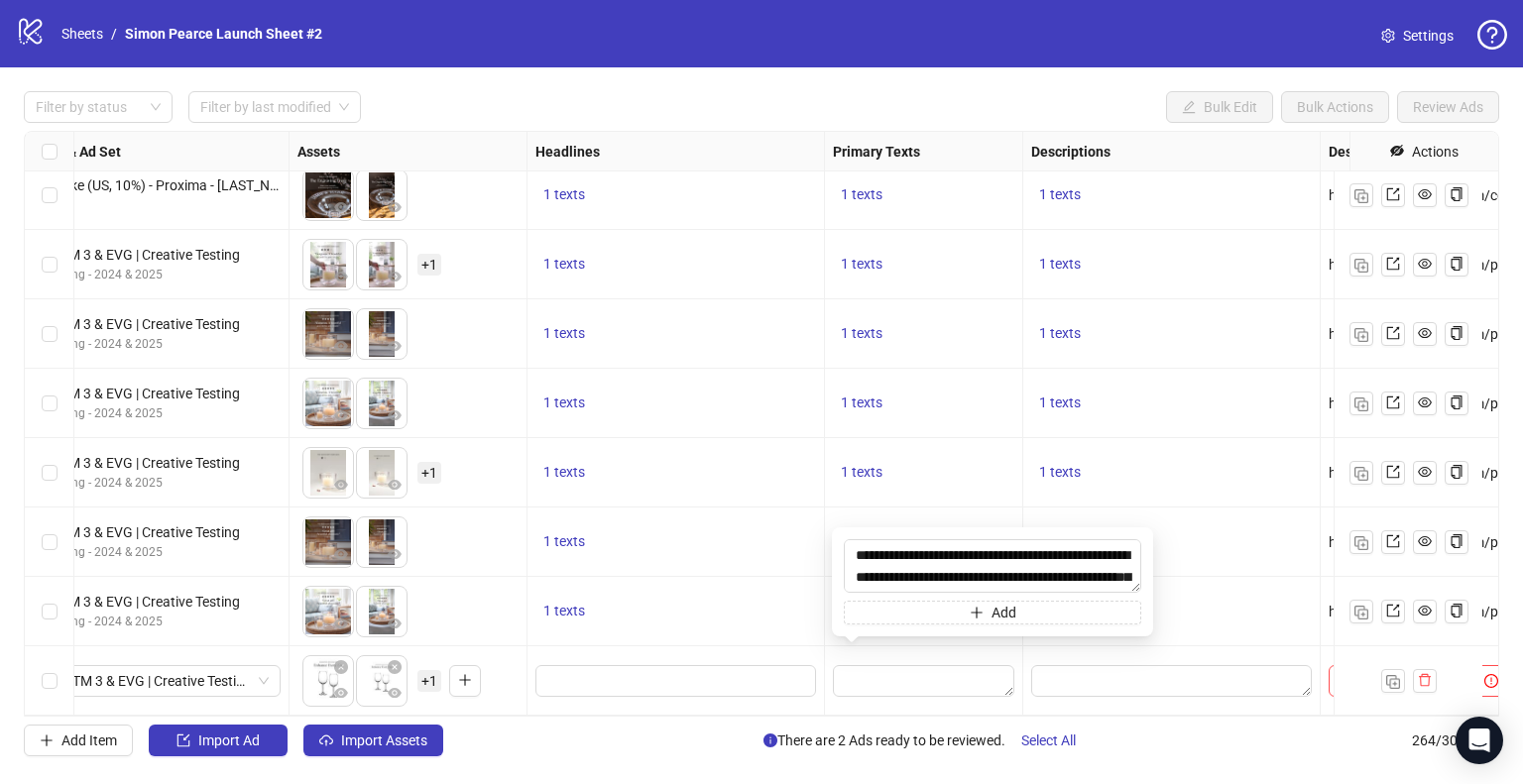 scroll, scrollTop: 233, scrollLeft: 0, axis: vertical 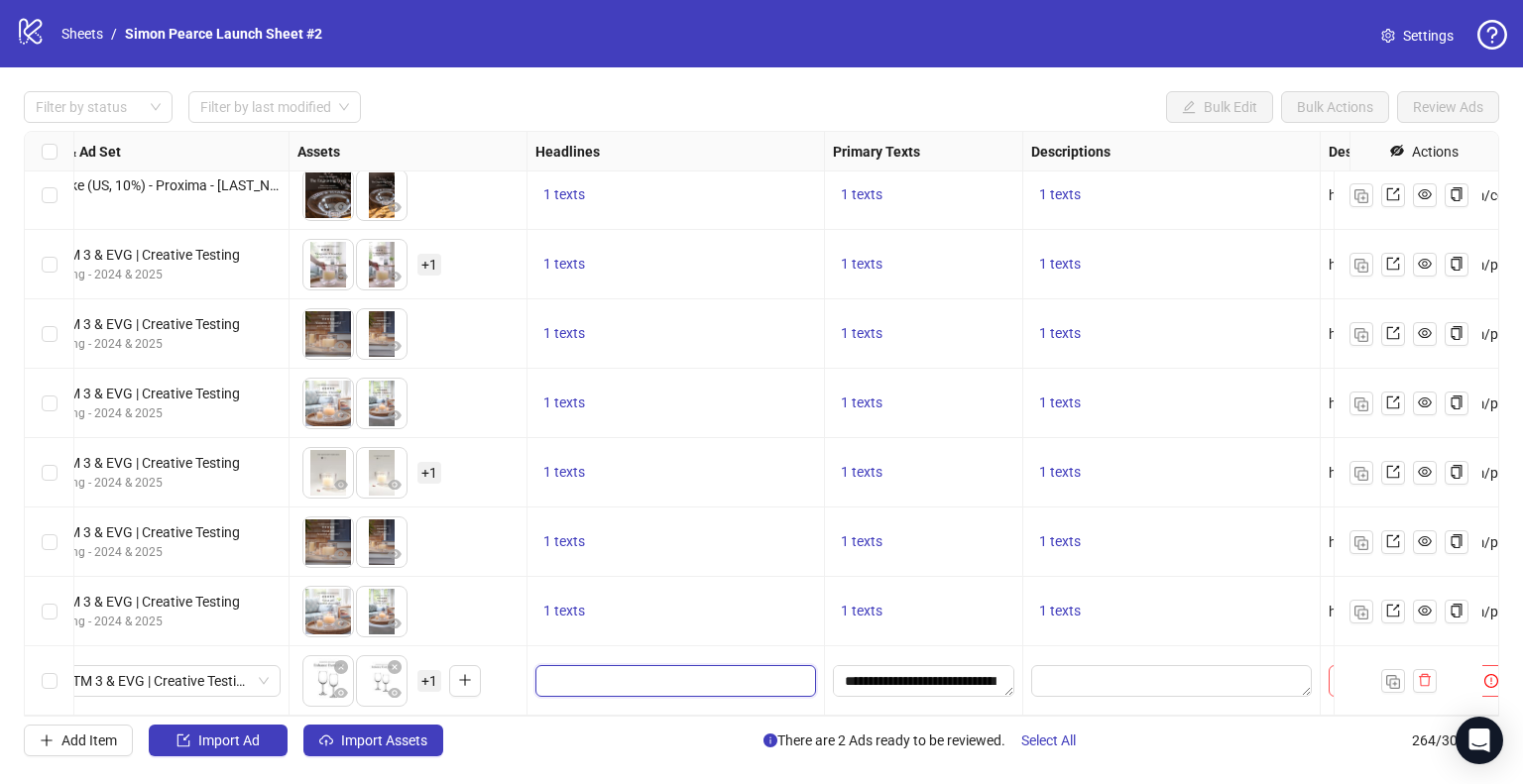 click at bounding box center [673, 681] 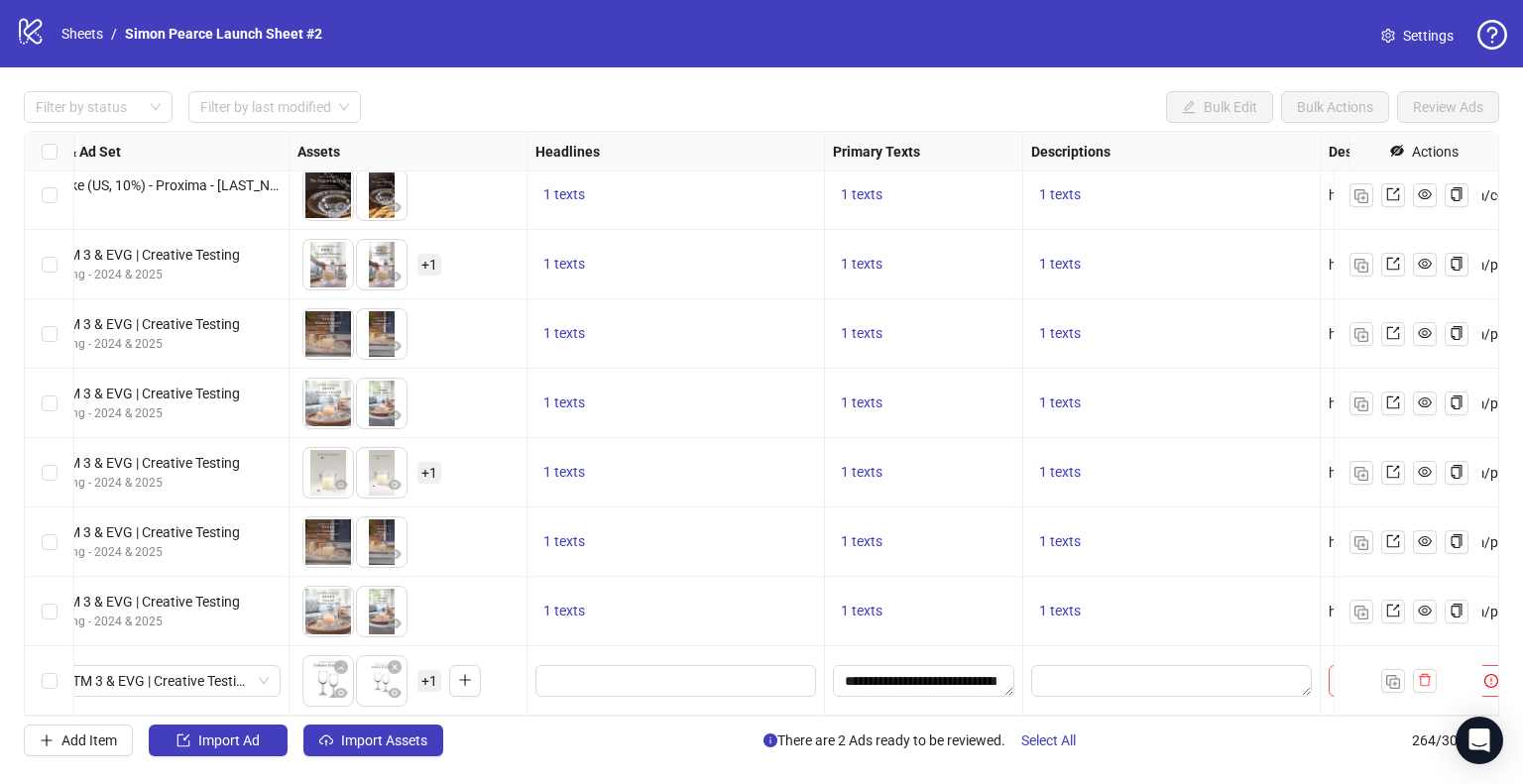 type on "**********" 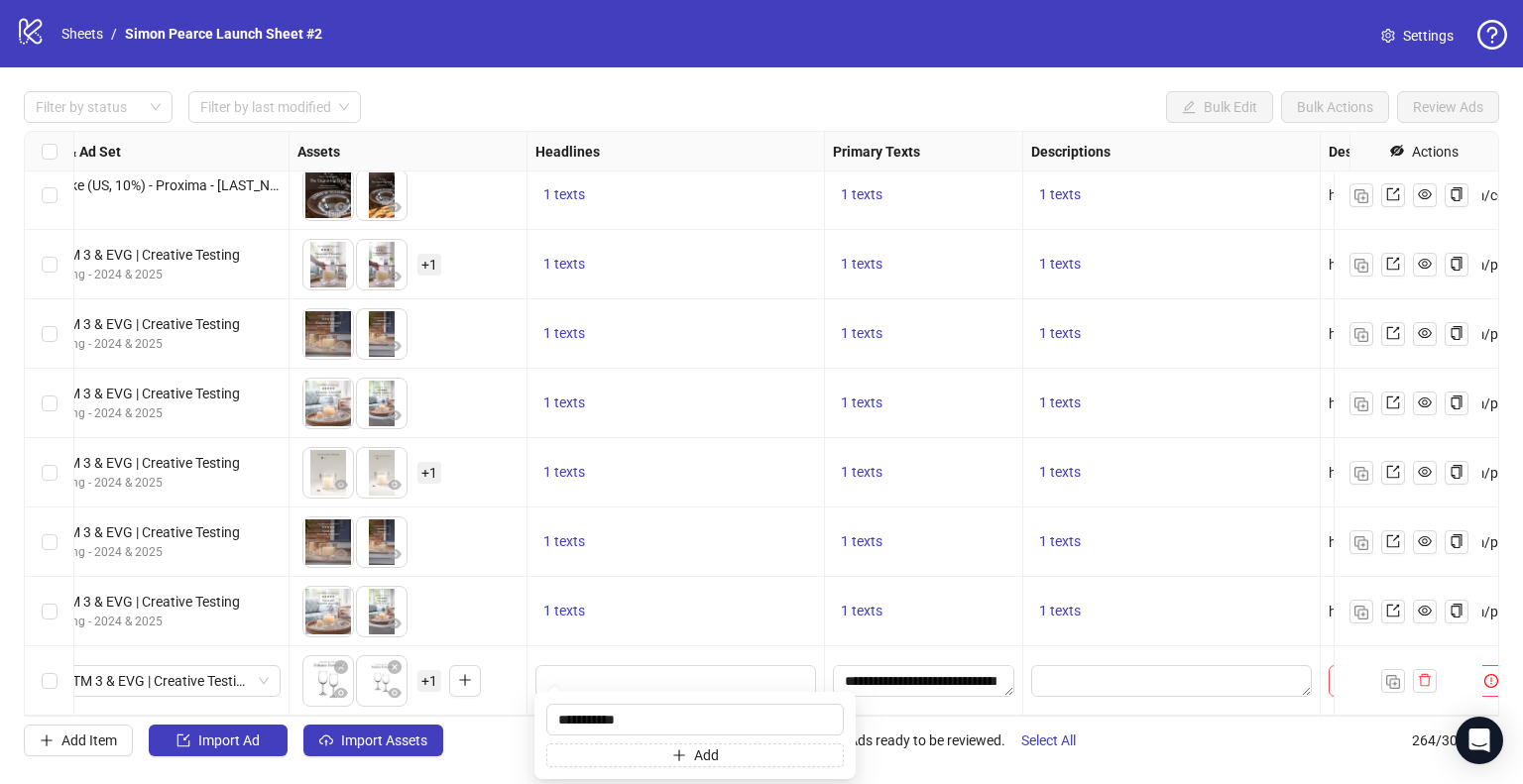 click at bounding box center [676, 681] 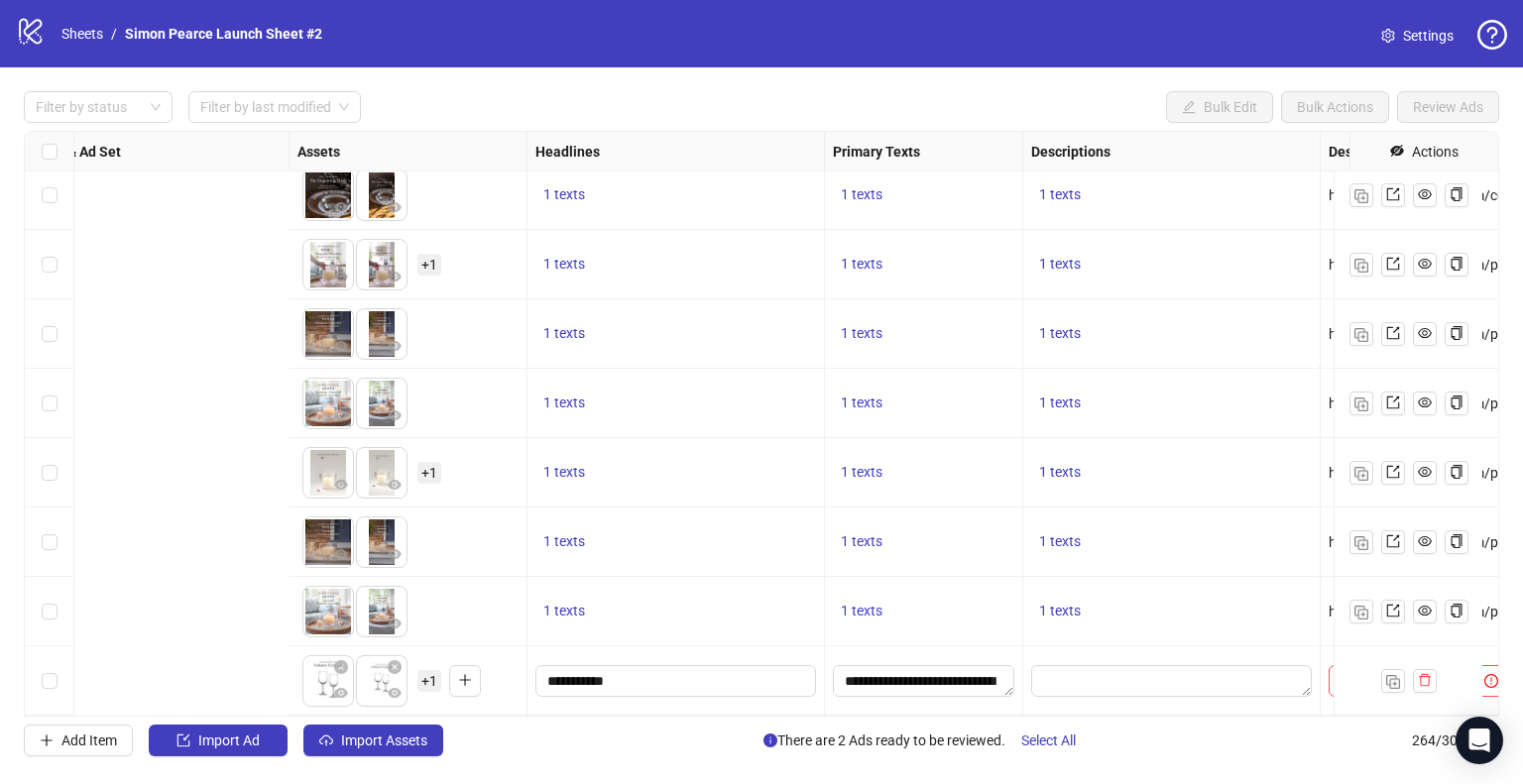 scroll, scrollTop: 17788, scrollLeft: 1258, axis: both 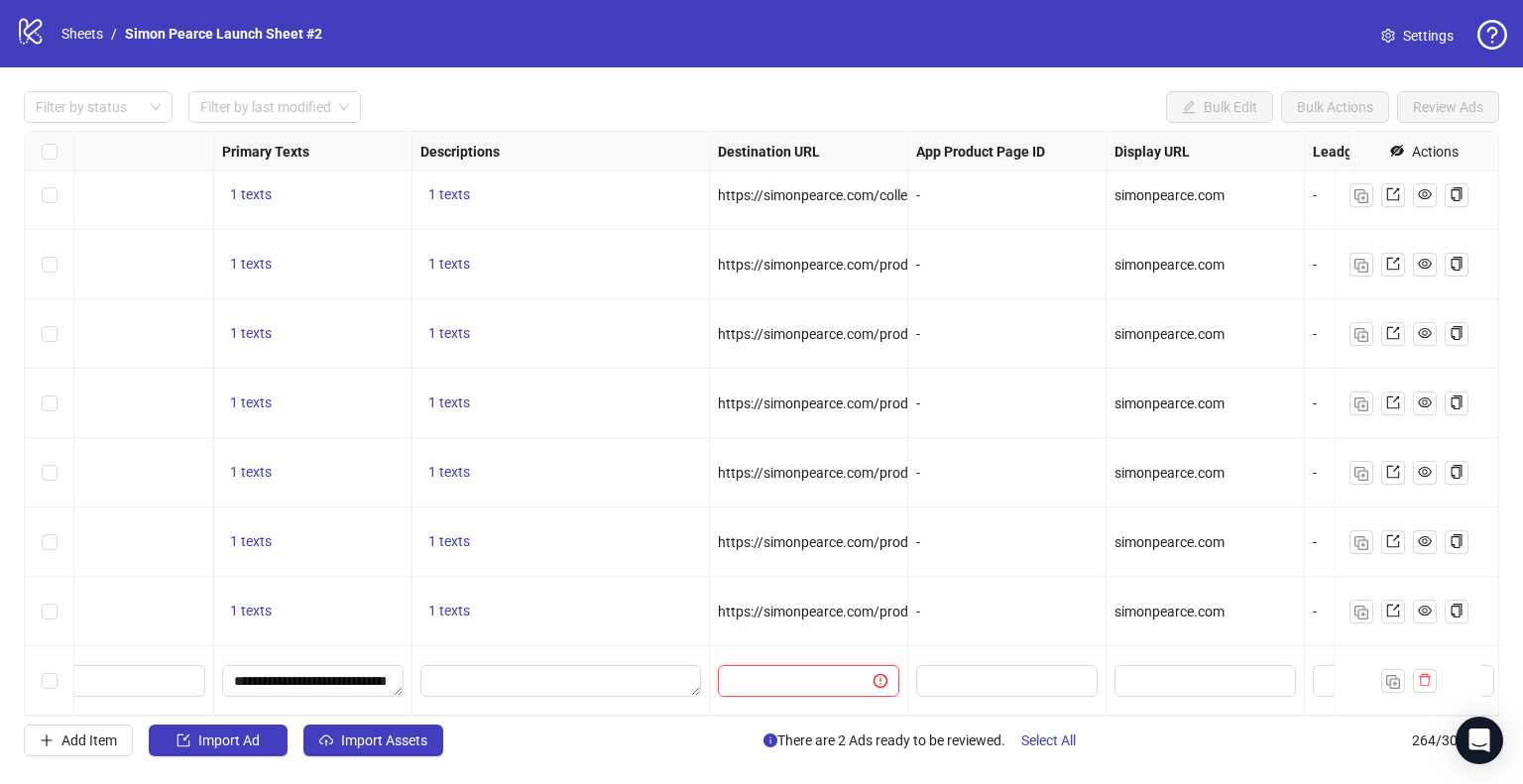click at bounding box center (787, 681) 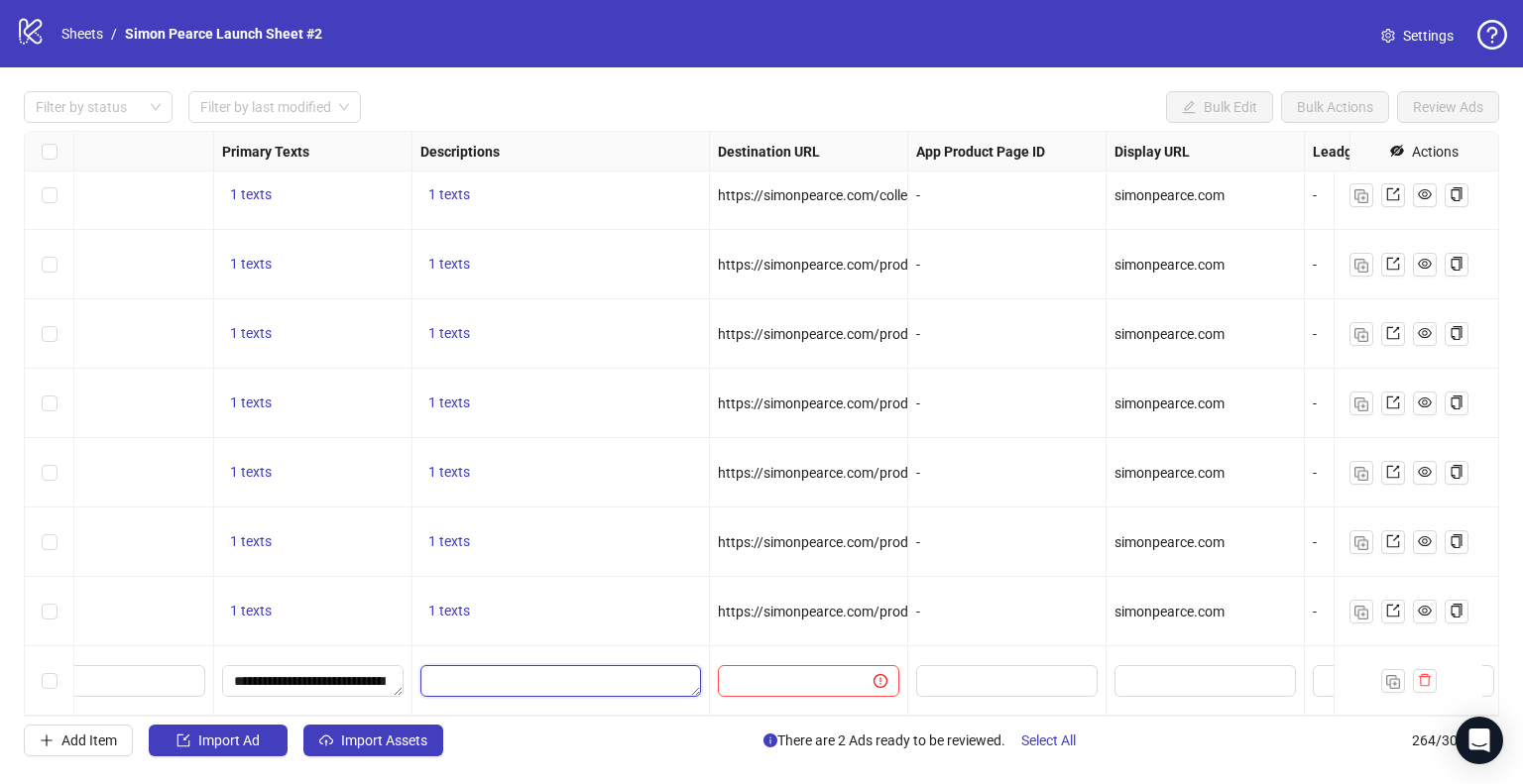 click at bounding box center [560, 681] 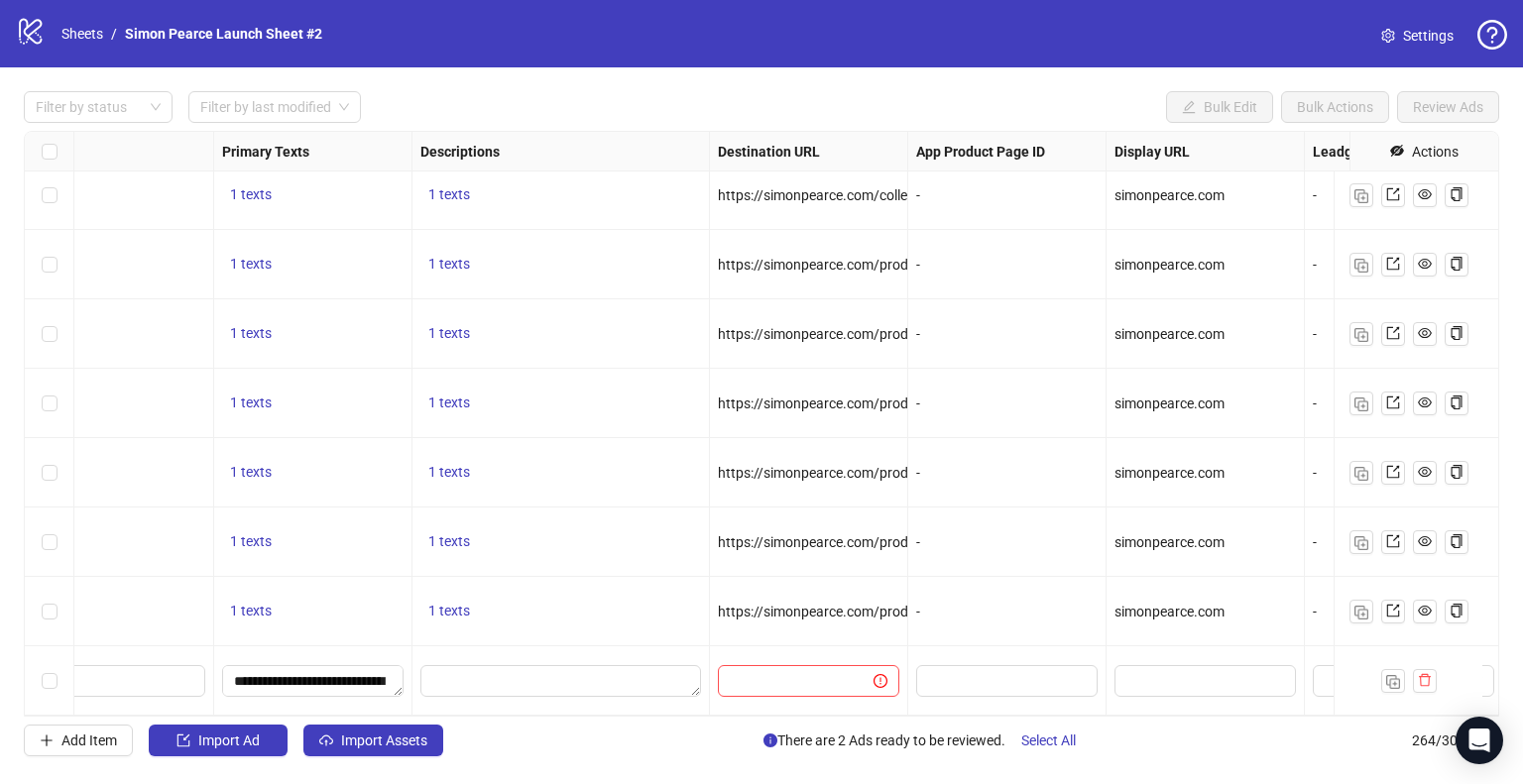 paste on "**********" 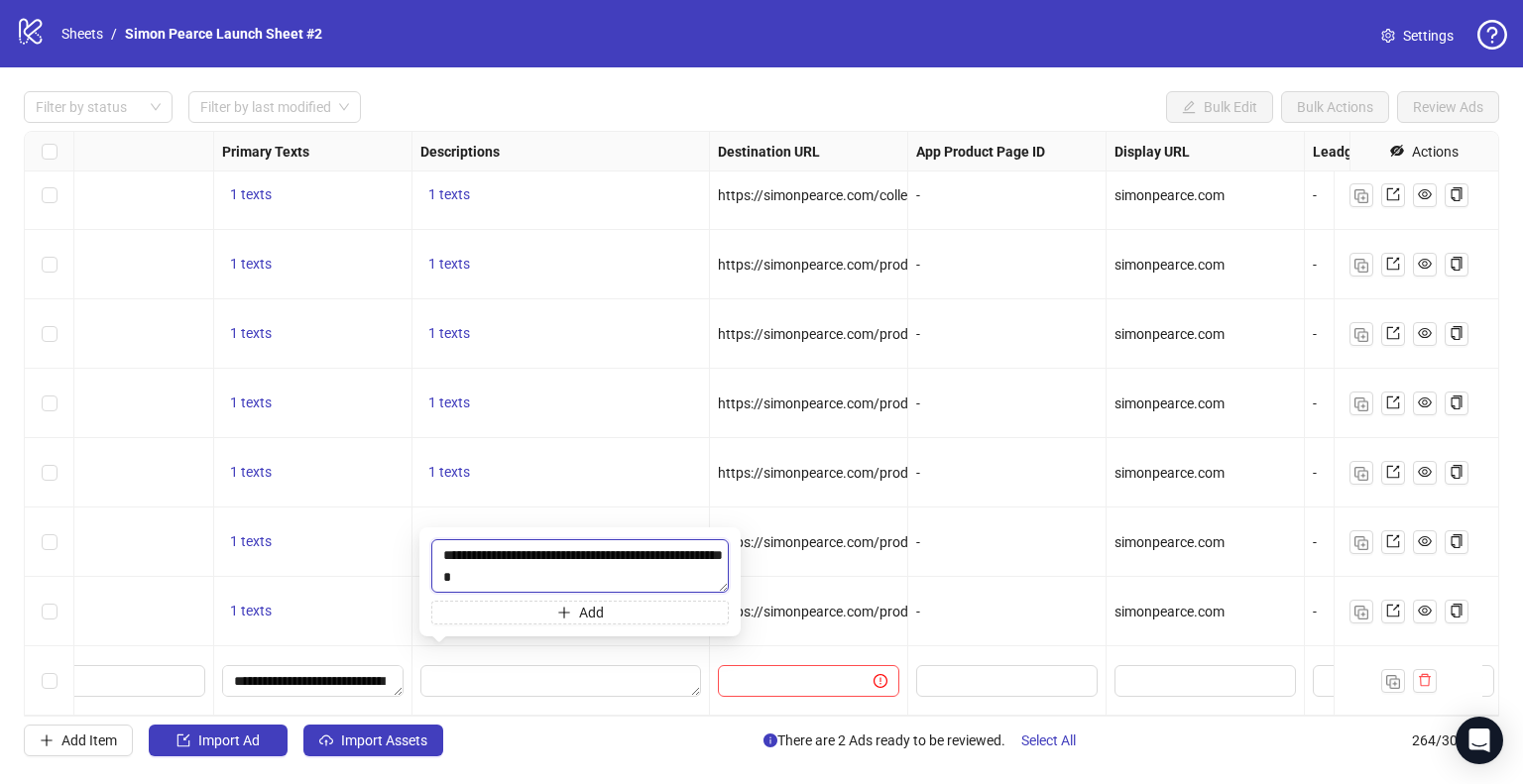 type on "**********" 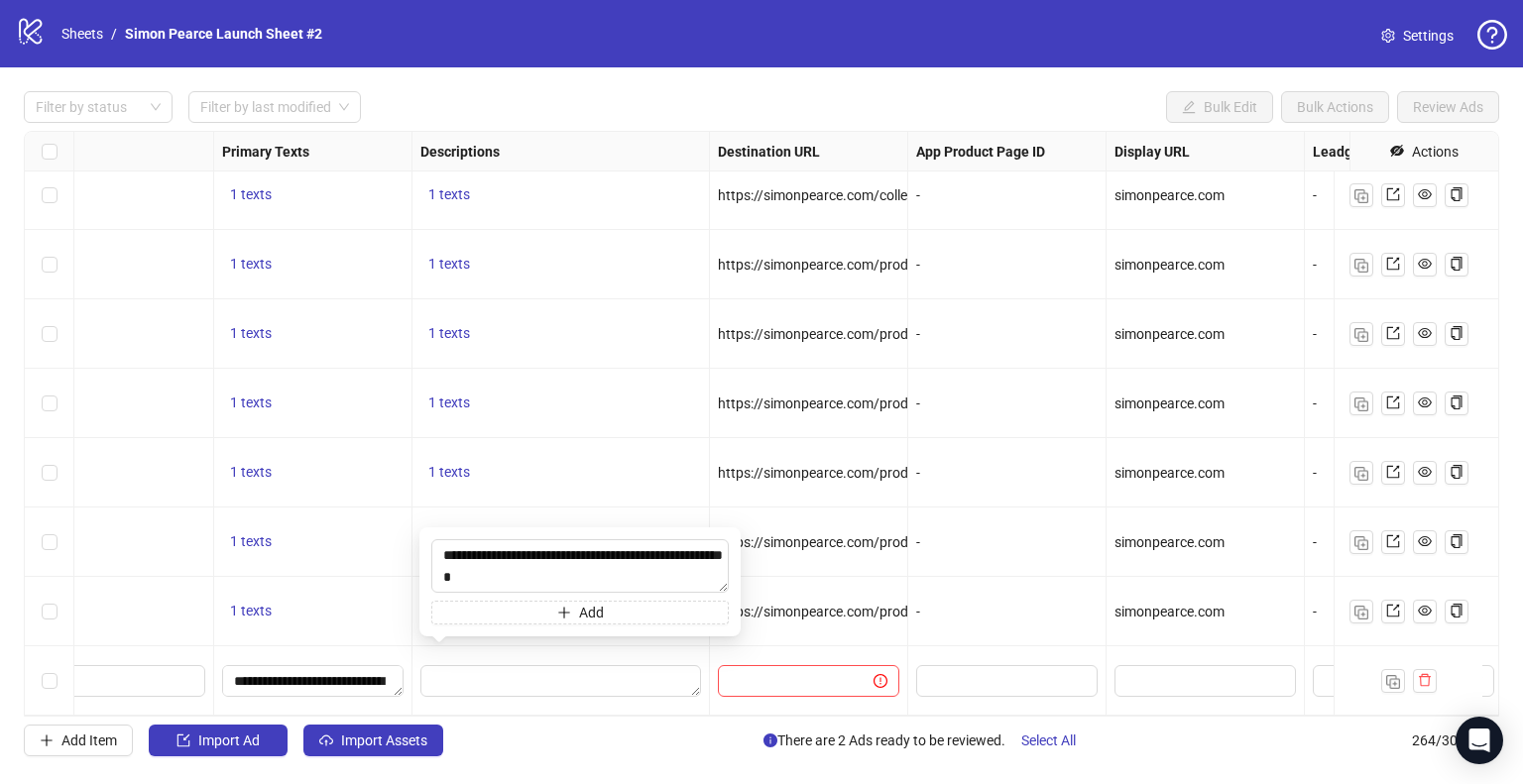 click at bounding box center (561, 681) 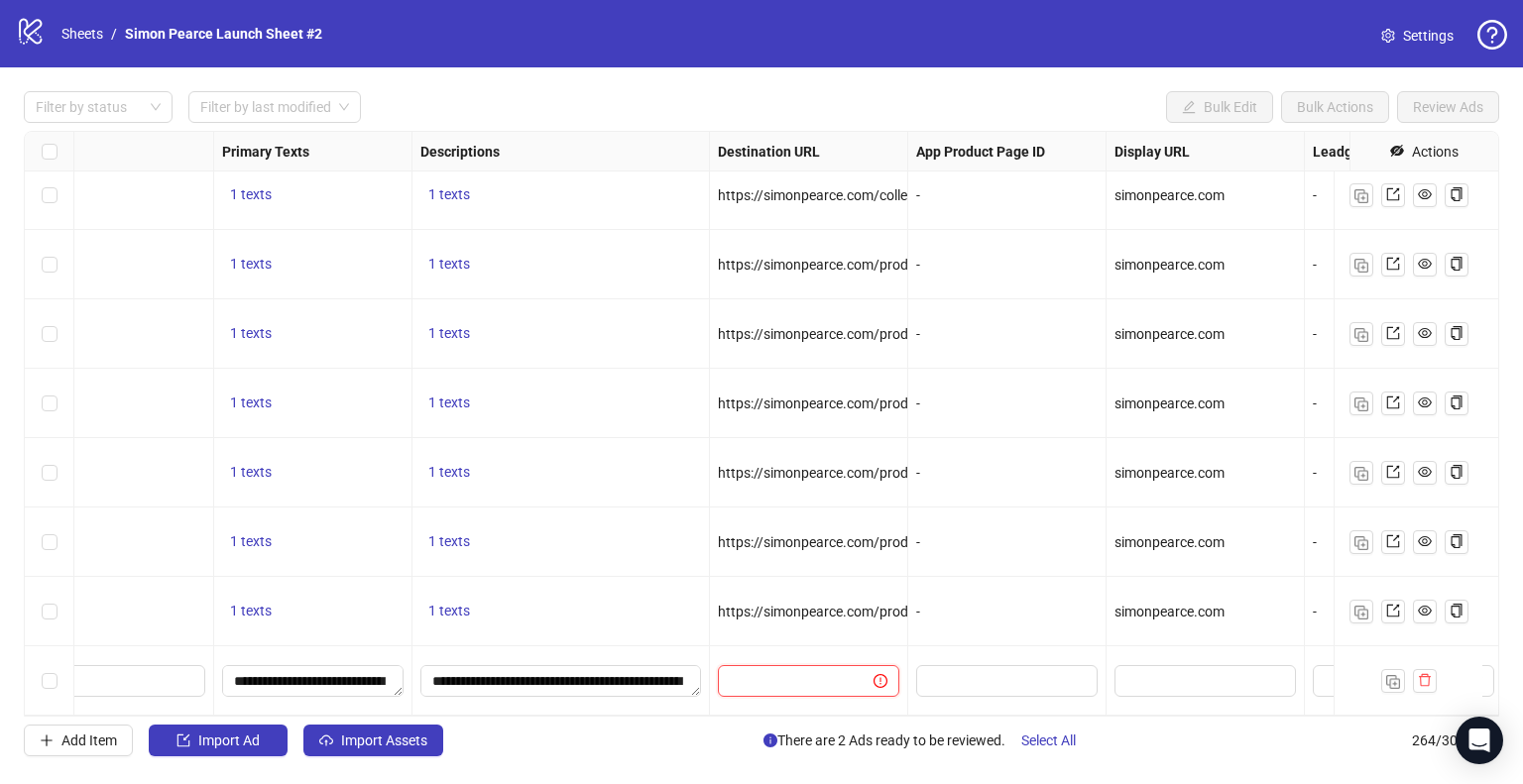 click at bounding box center (787, 681) 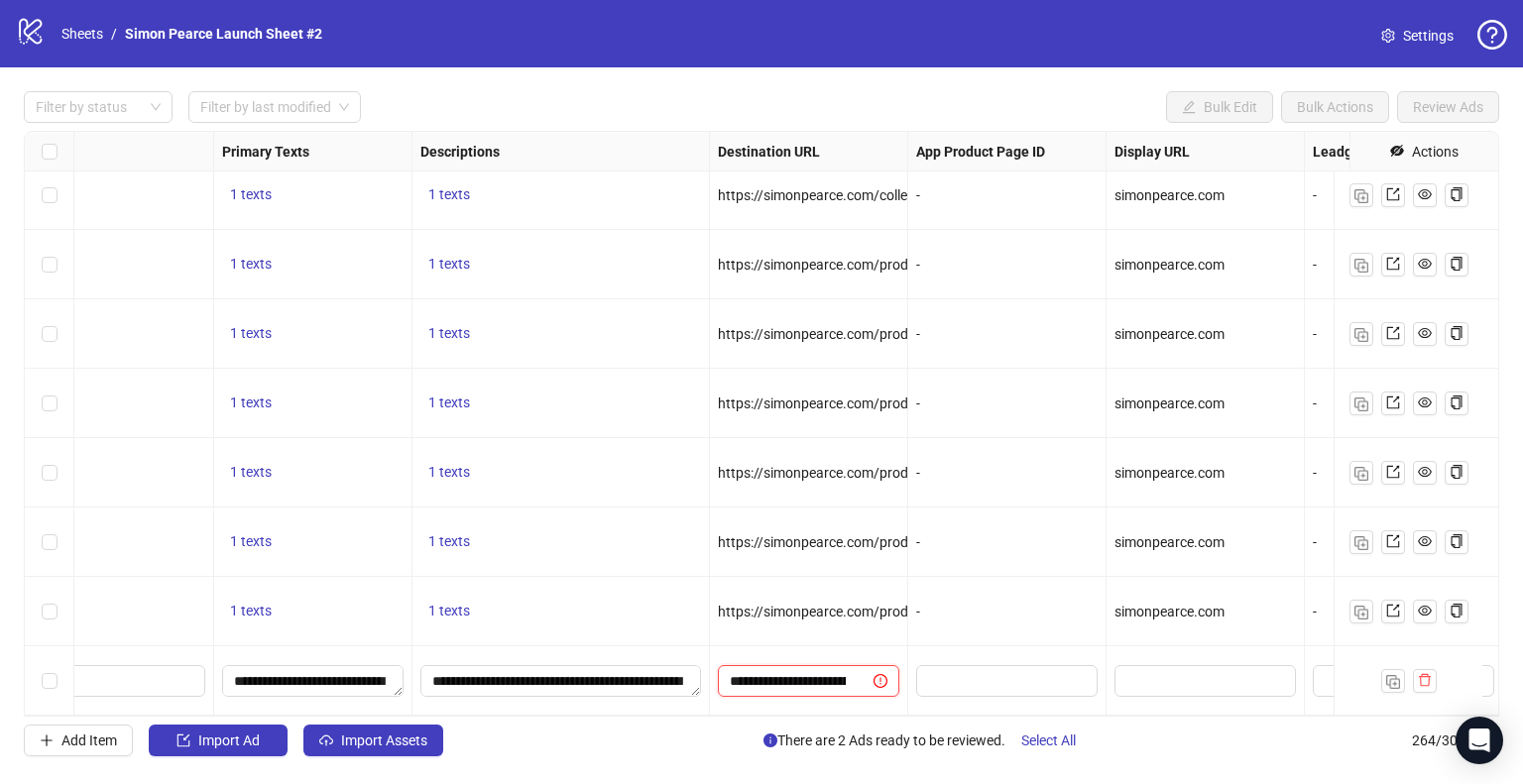scroll, scrollTop: 0, scrollLeft: 339, axis: horizontal 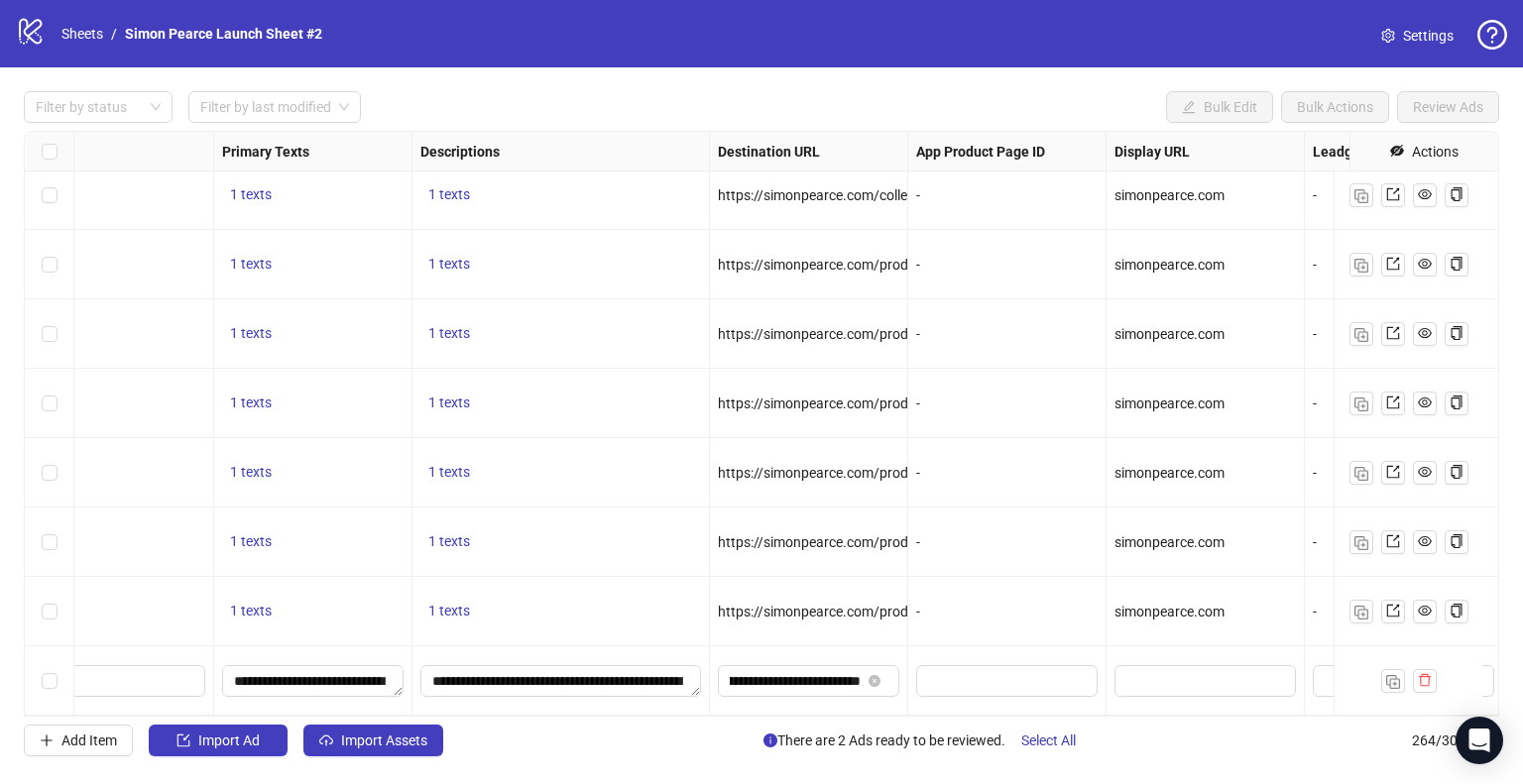 click on "**********" at bounding box center (809, 681) 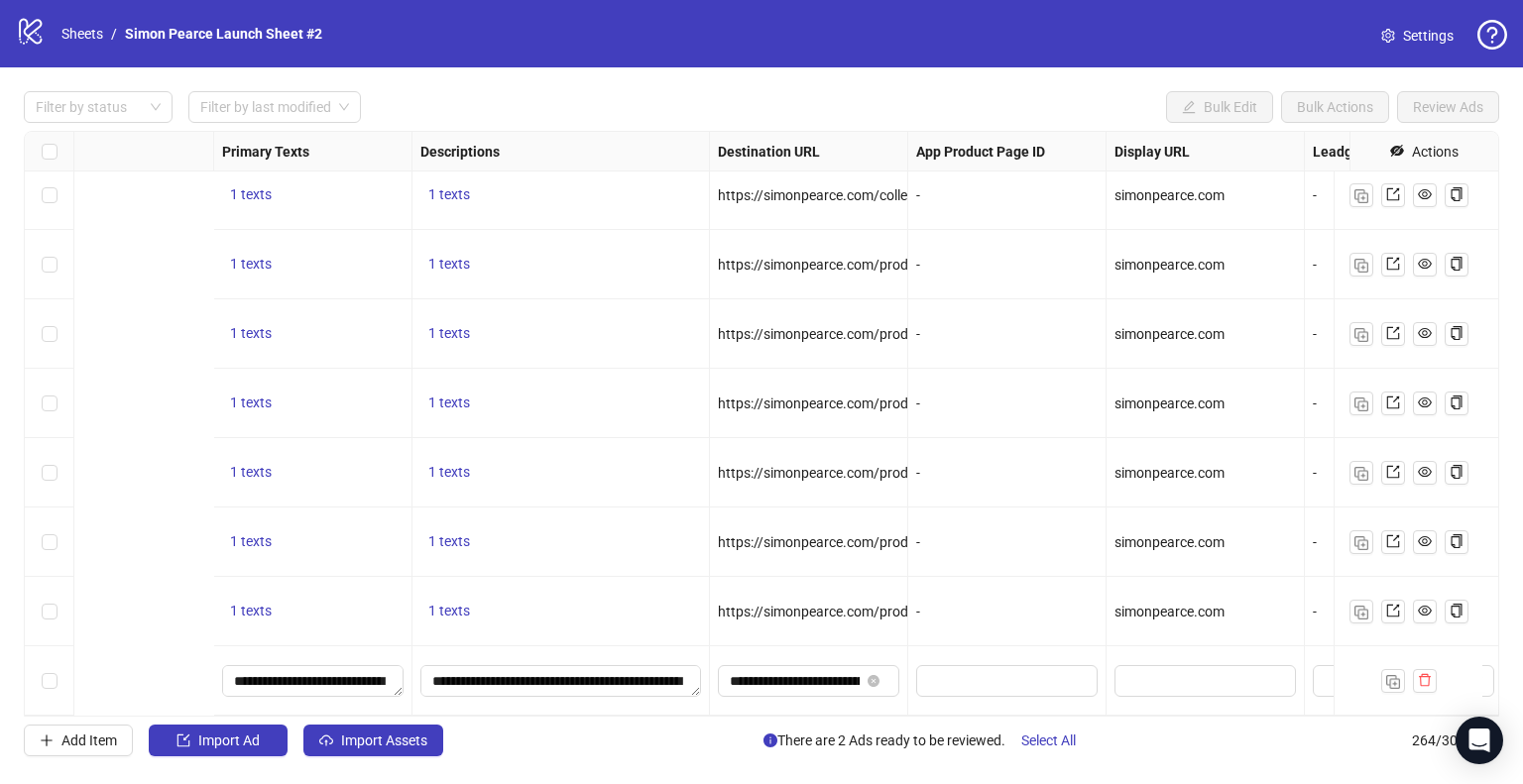 scroll, scrollTop: 17788, scrollLeft: 1686, axis: both 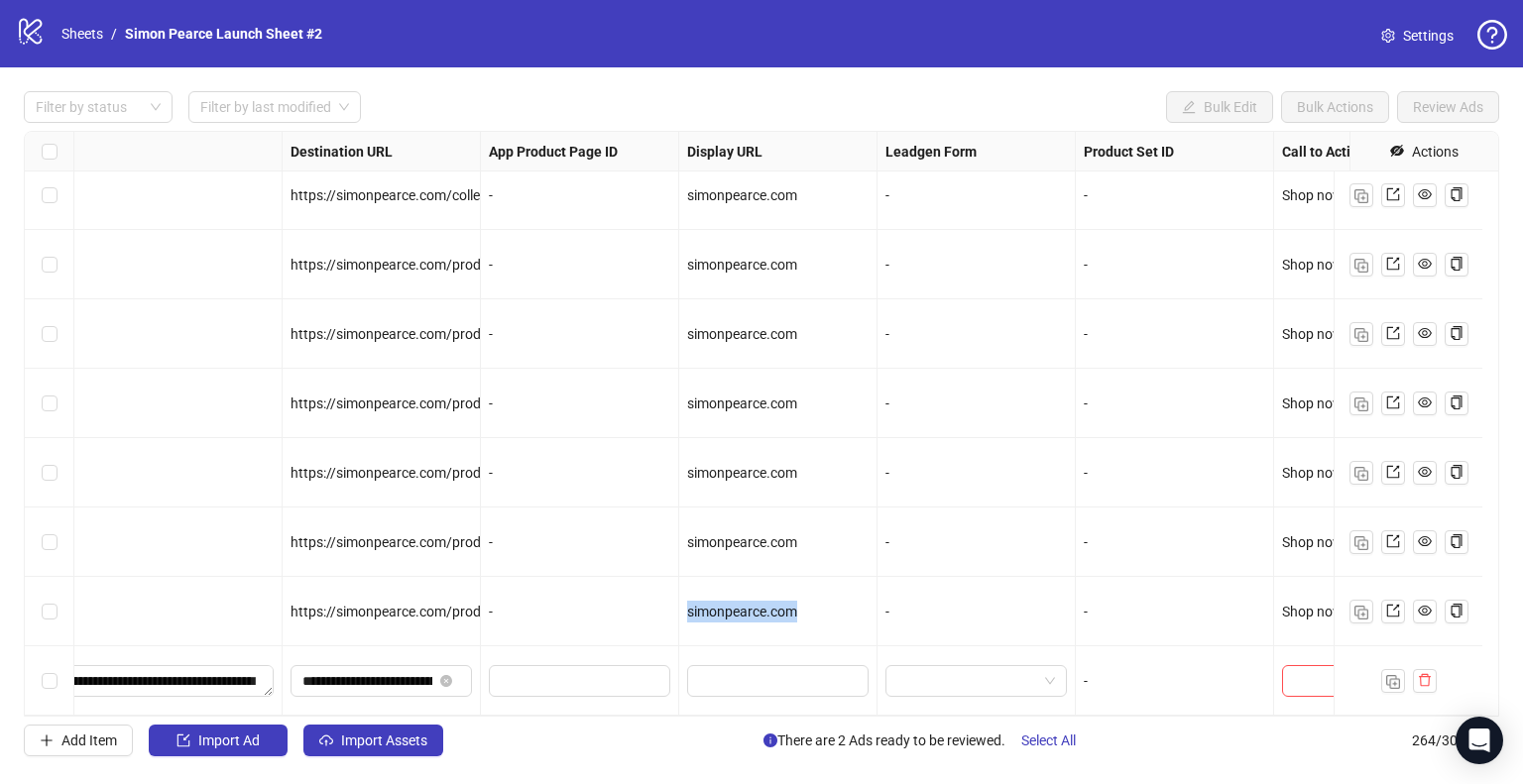 drag, startPoint x: 815, startPoint y: 587, endPoint x: 662, endPoint y: 596, distance: 153.26448 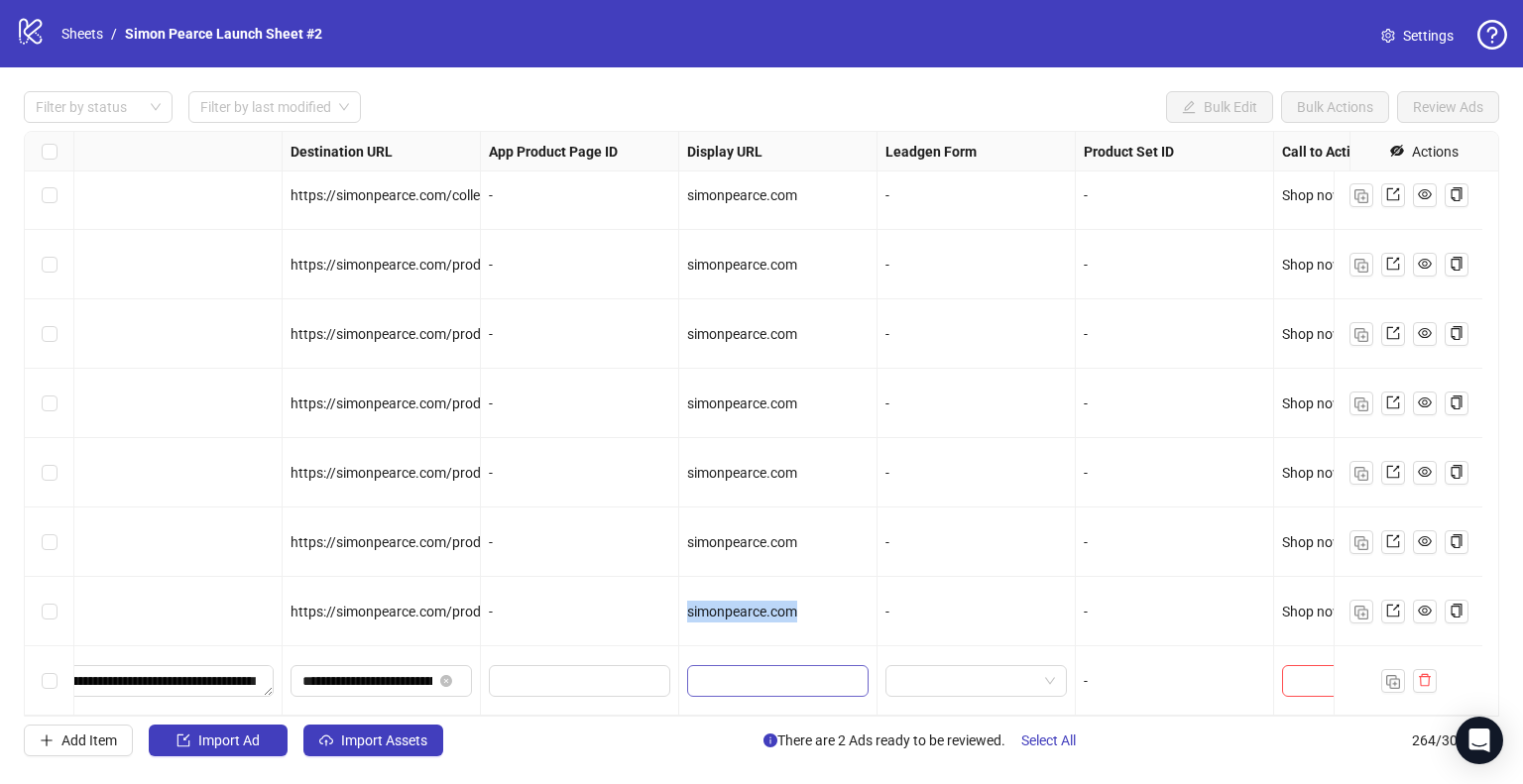 copy on "simonpearce.com" 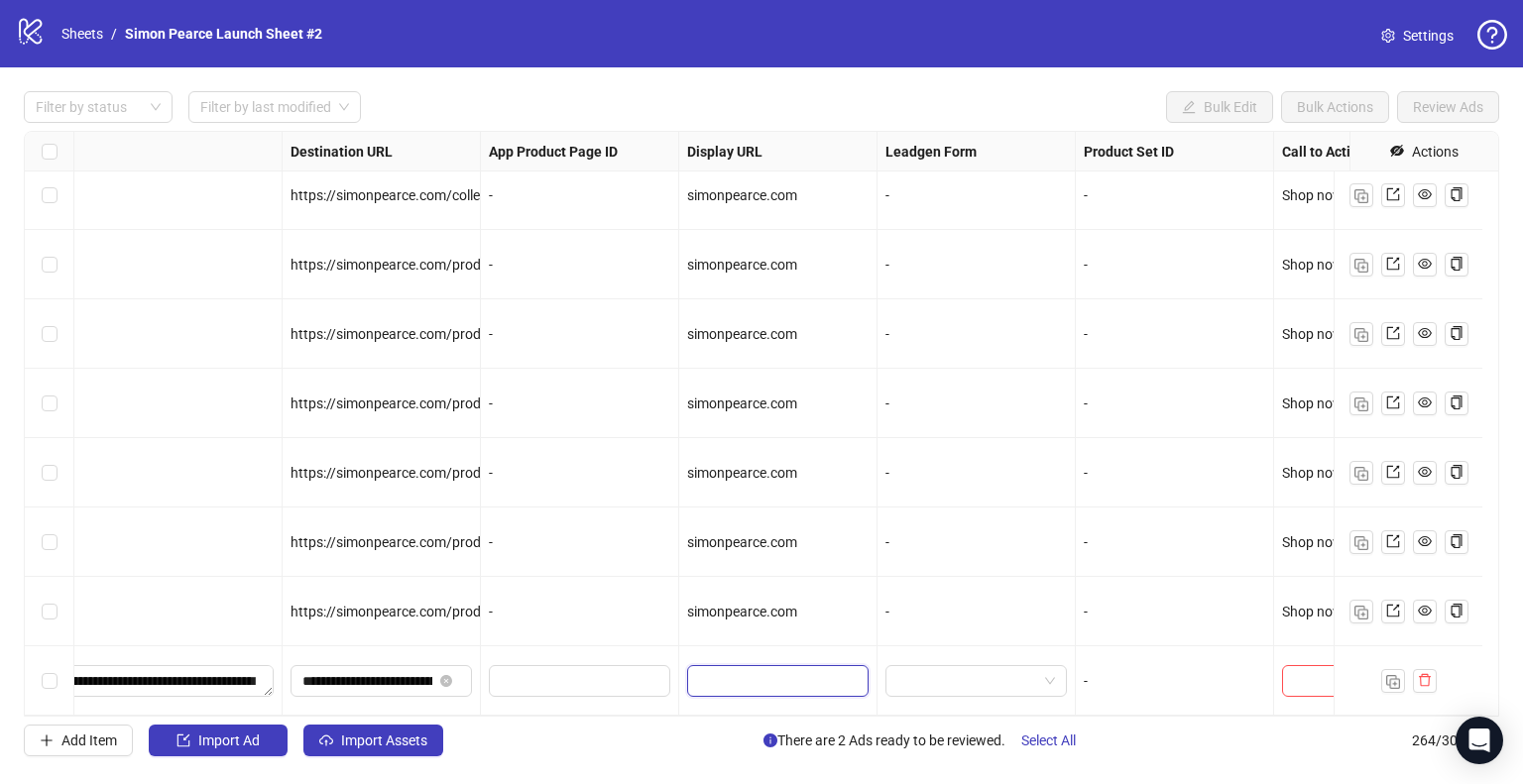 click at bounding box center [775, 681] 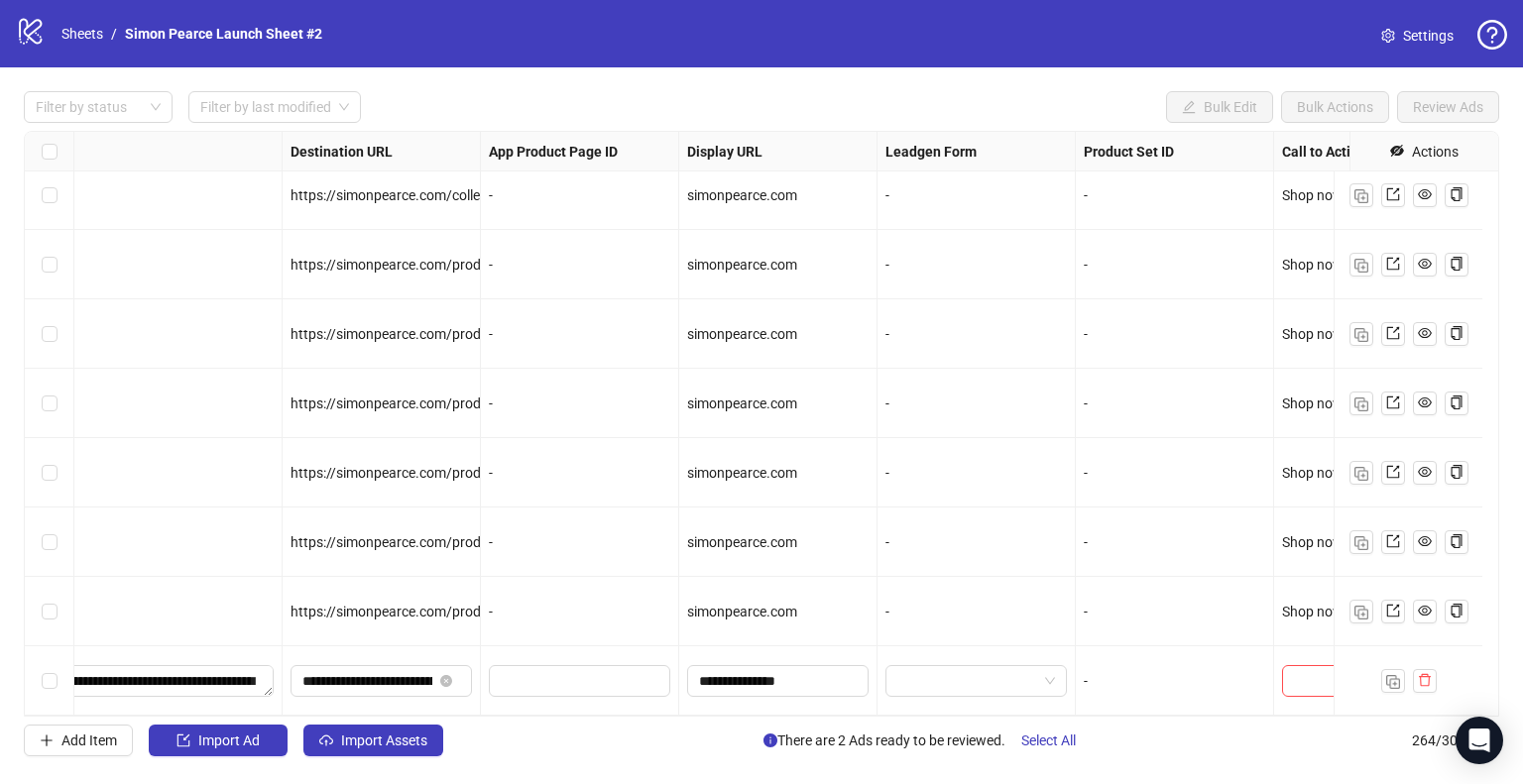 click on "**********" at bounding box center [778, 681] 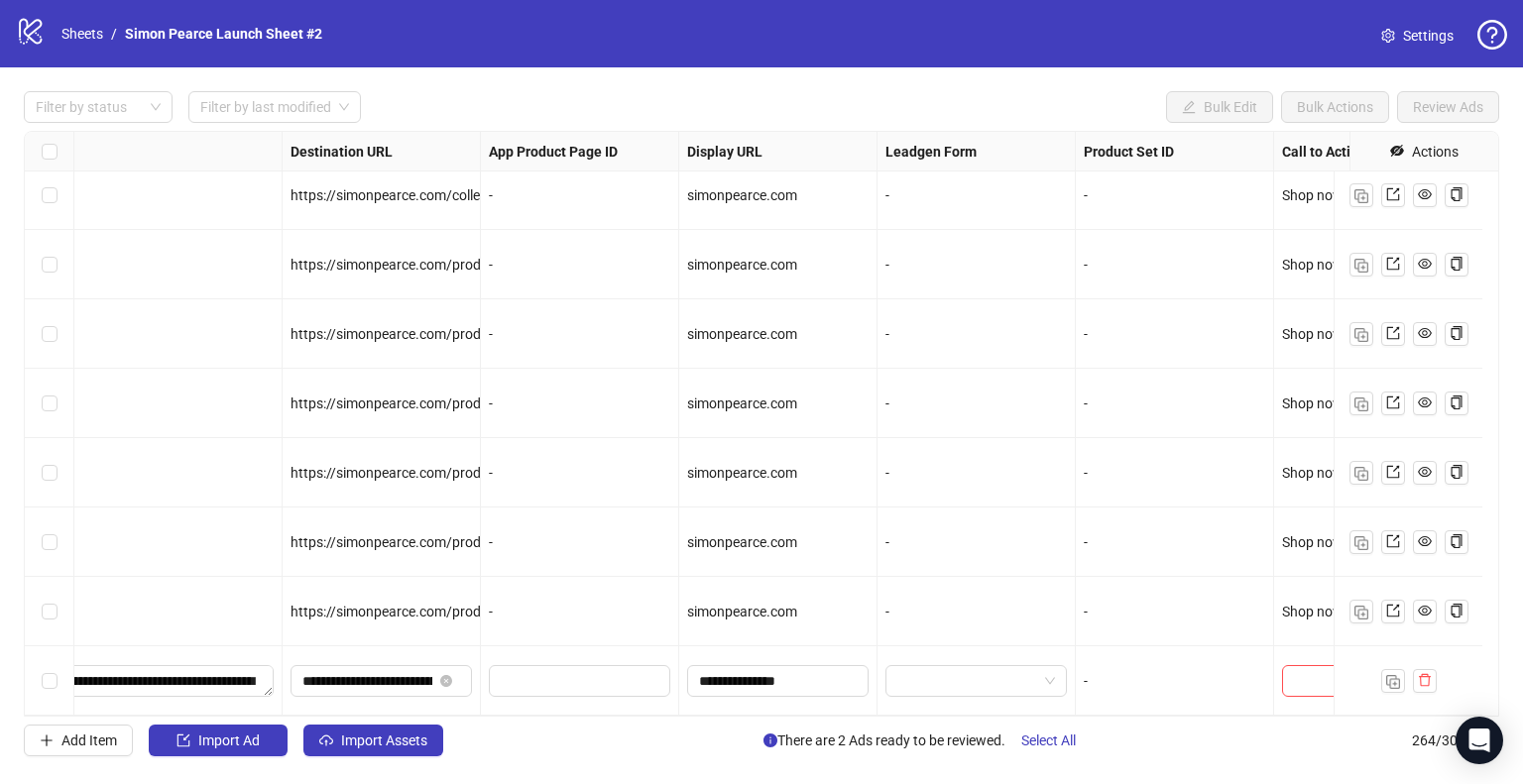 scroll, scrollTop: 17788, scrollLeft: 1785, axis: both 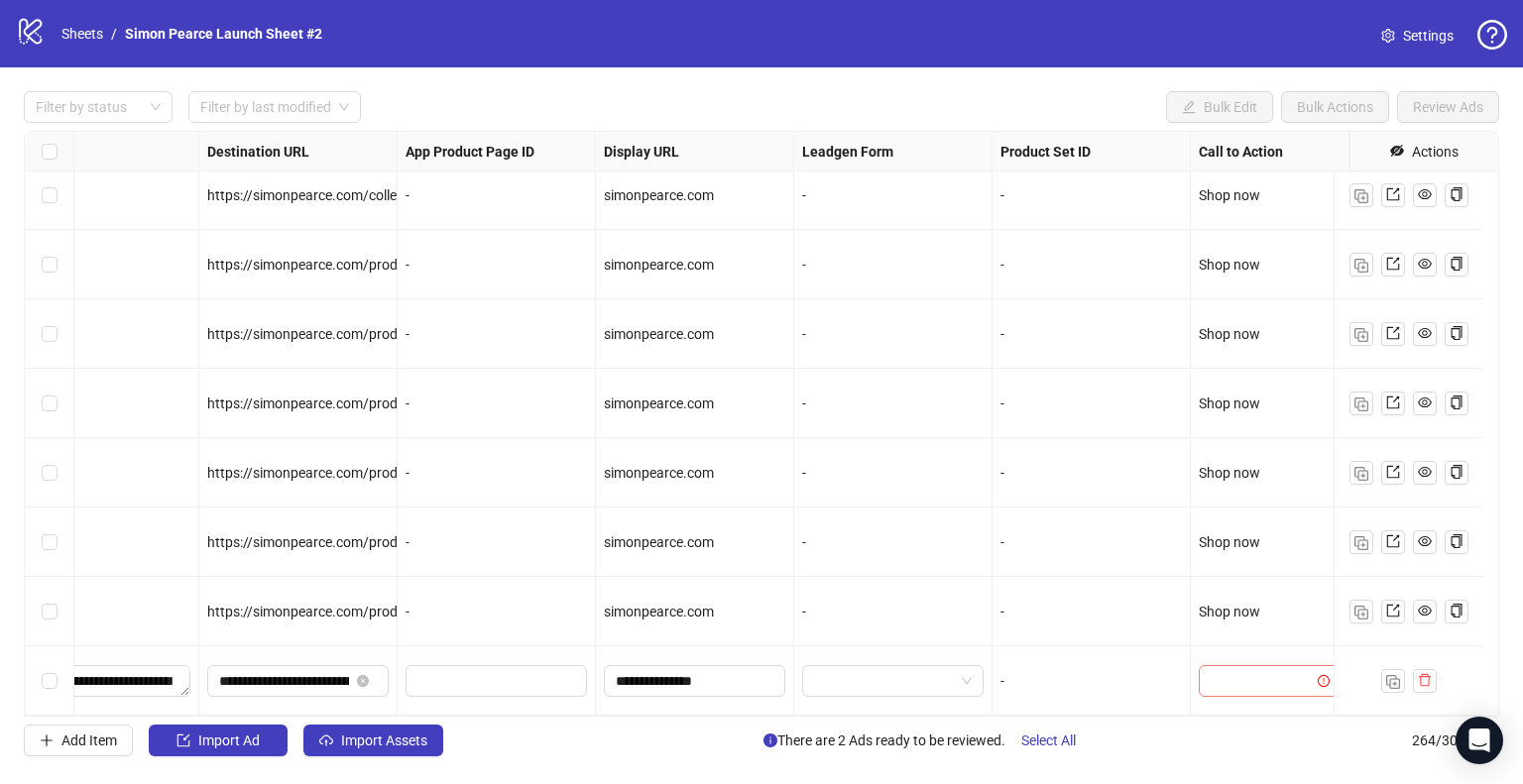 click at bounding box center [1260, 681] 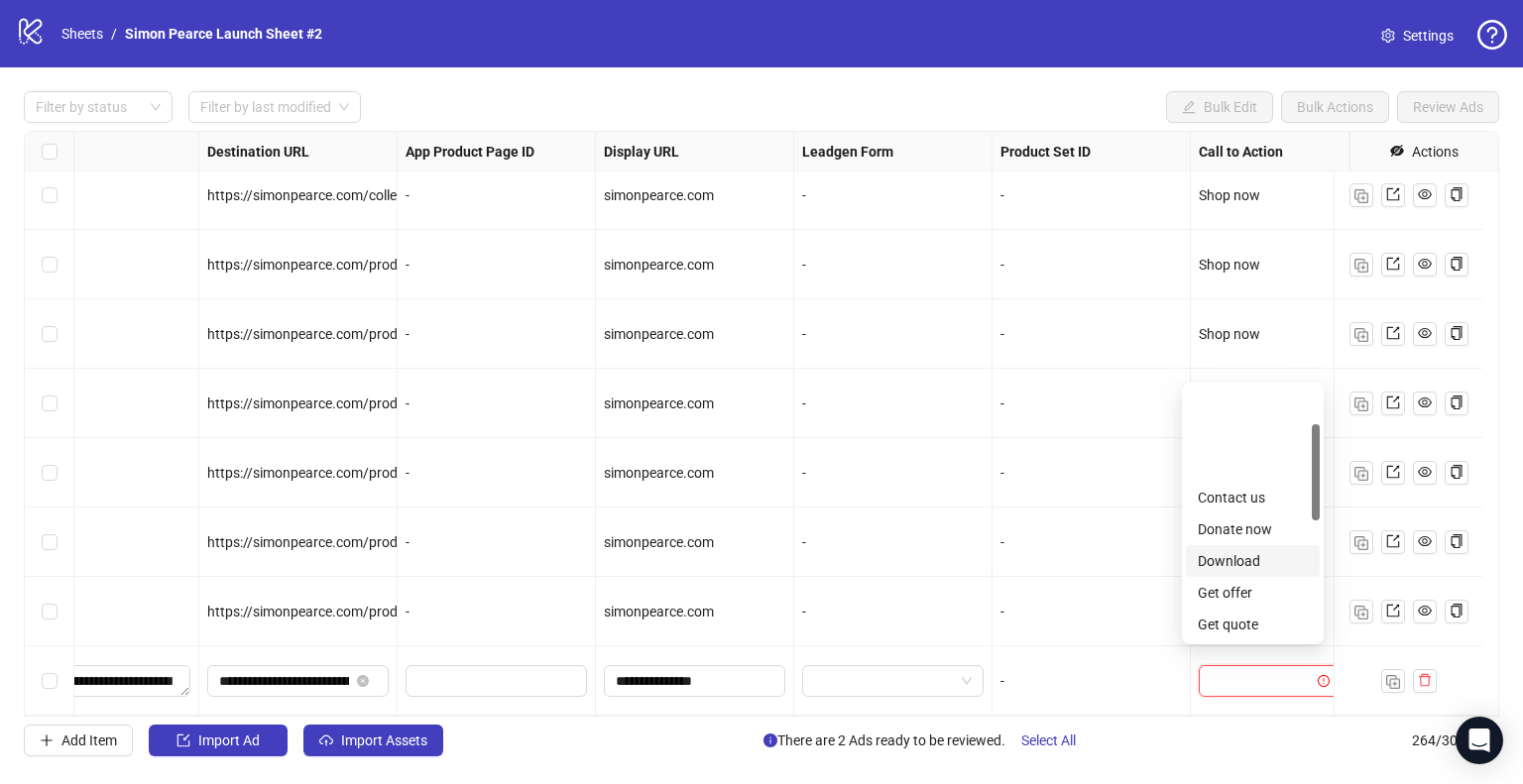 scroll, scrollTop: 396, scrollLeft: 0, axis: vertical 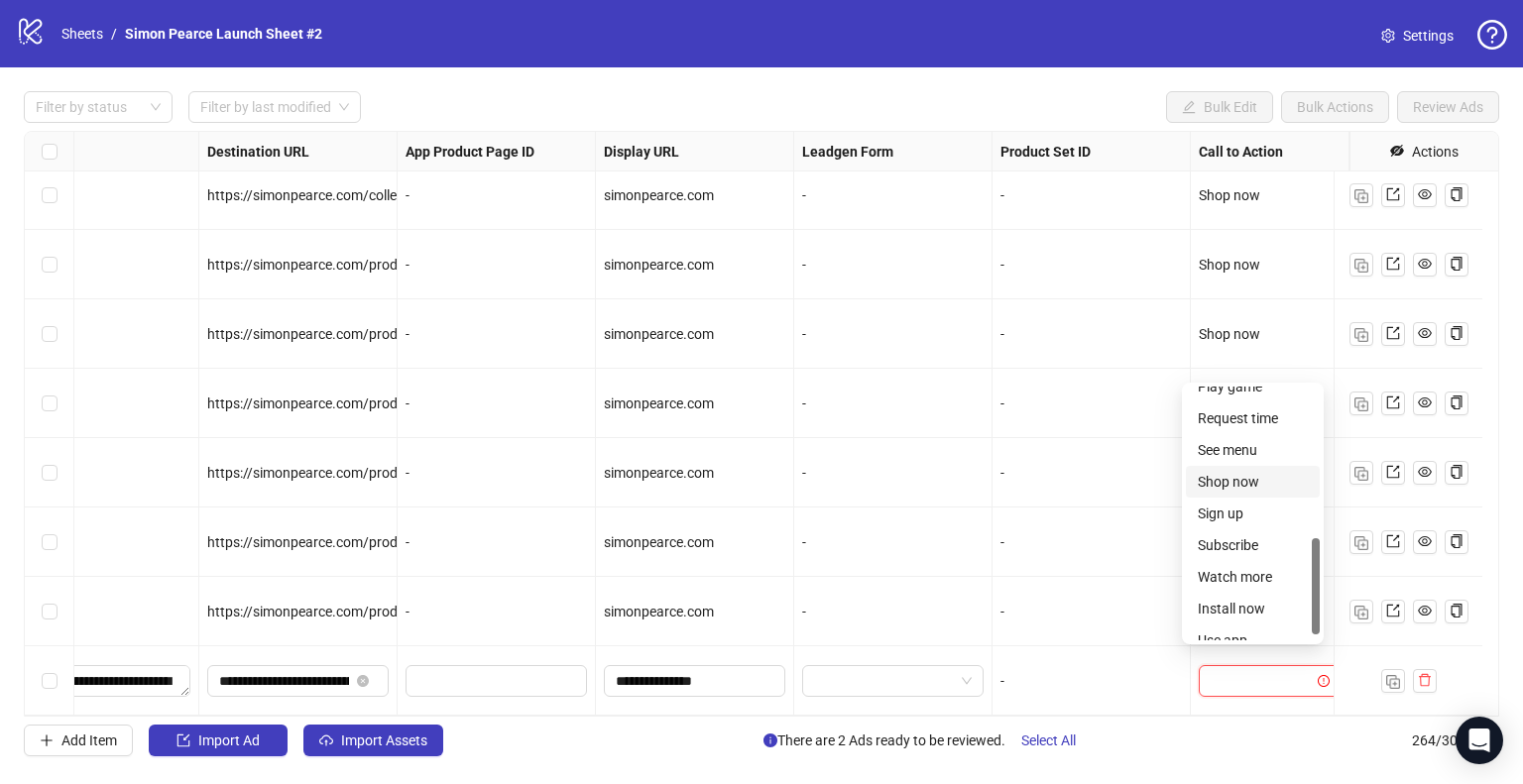 click on "Shop now" at bounding box center (1252, 482) 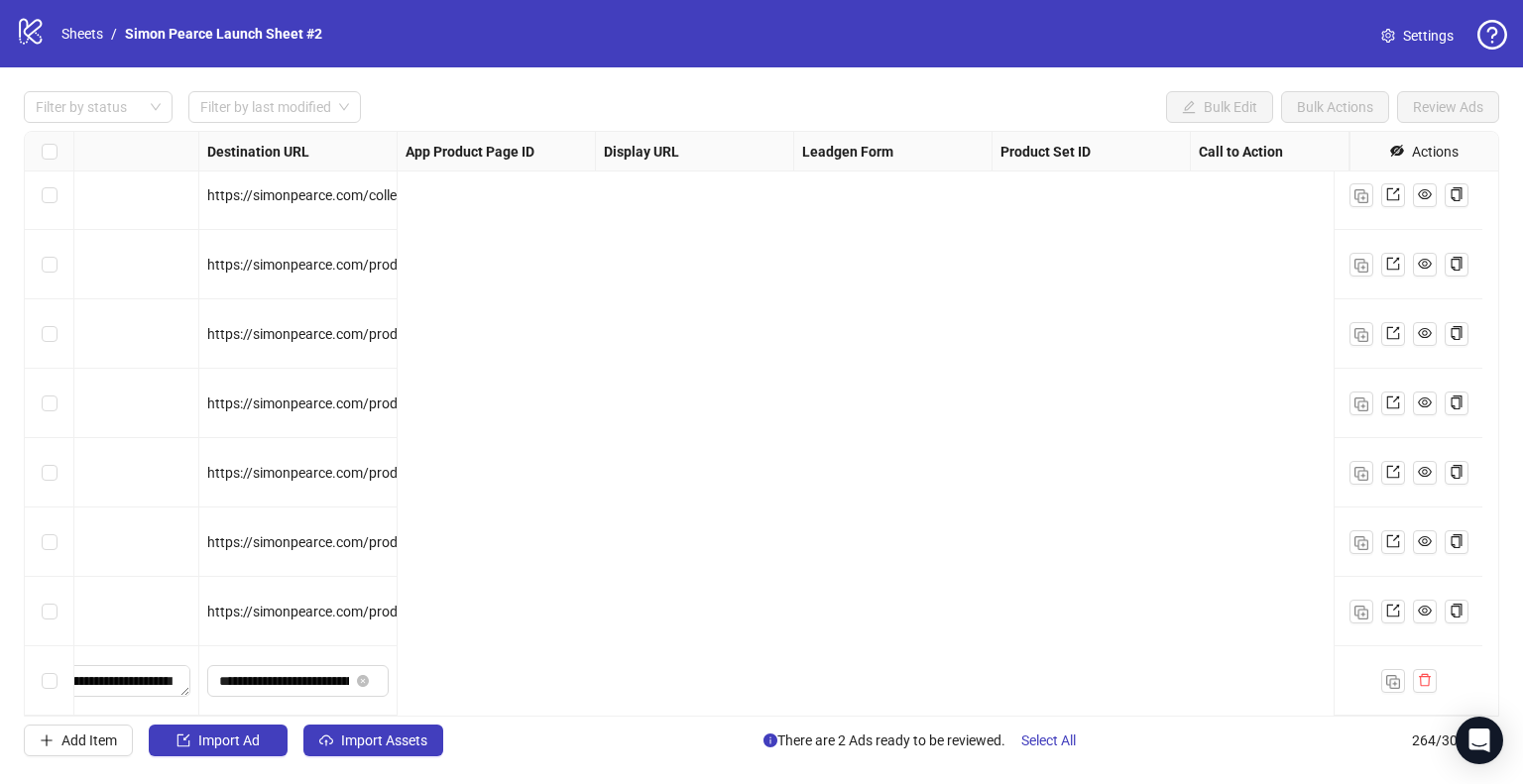 scroll, scrollTop: 17788, scrollLeft: 0, axis: vertical 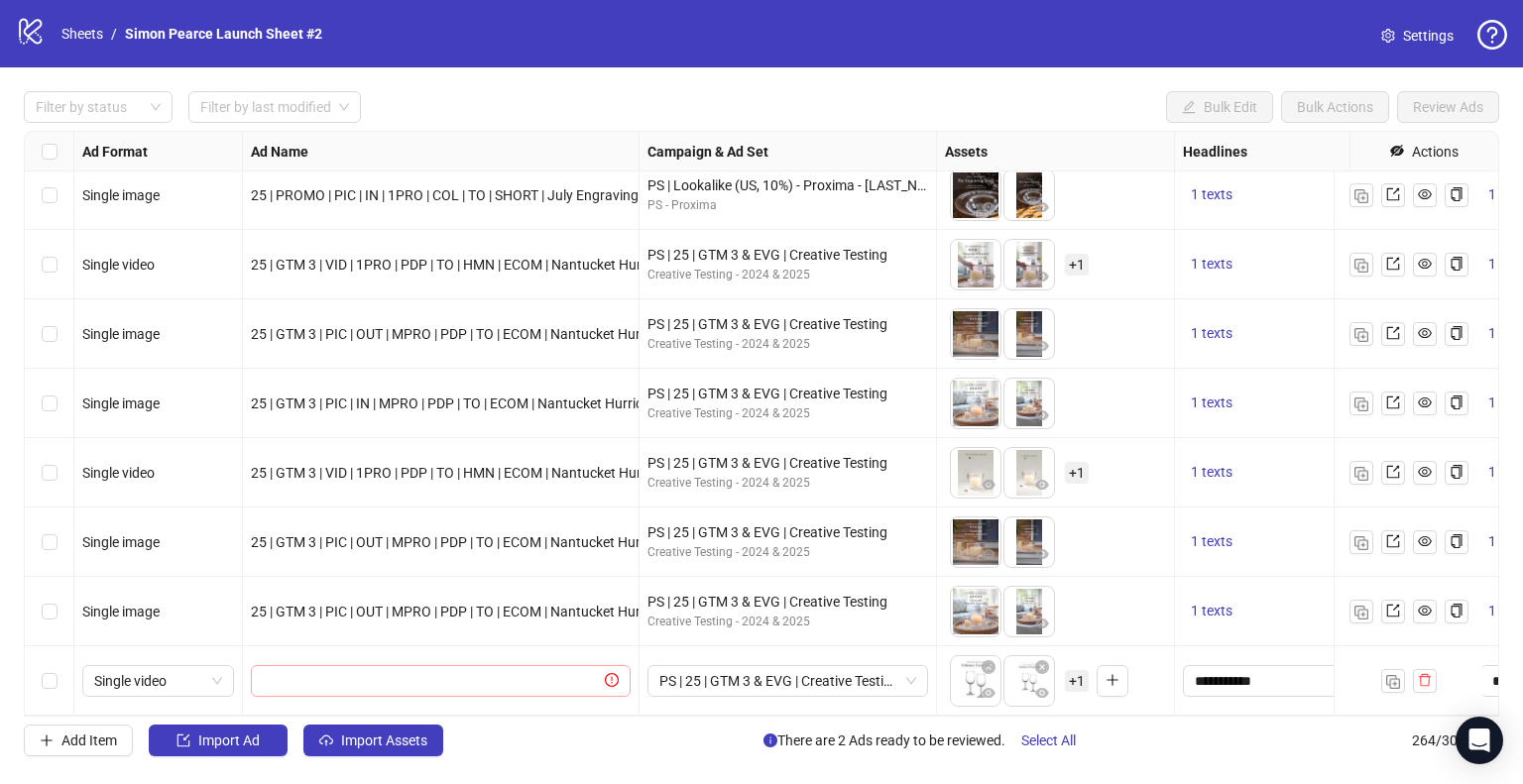 click at bounding box center (440, 681) 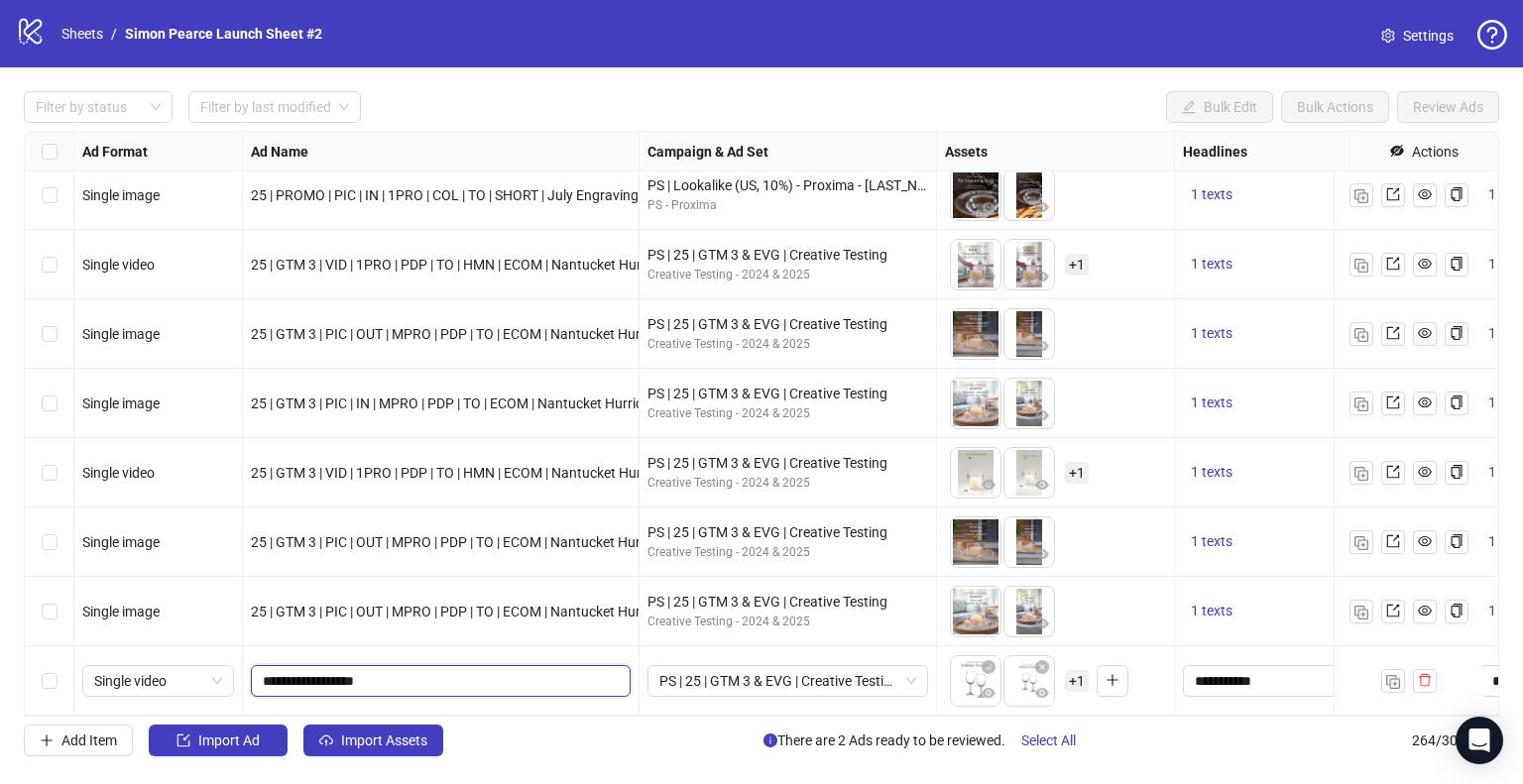 type on "**********" 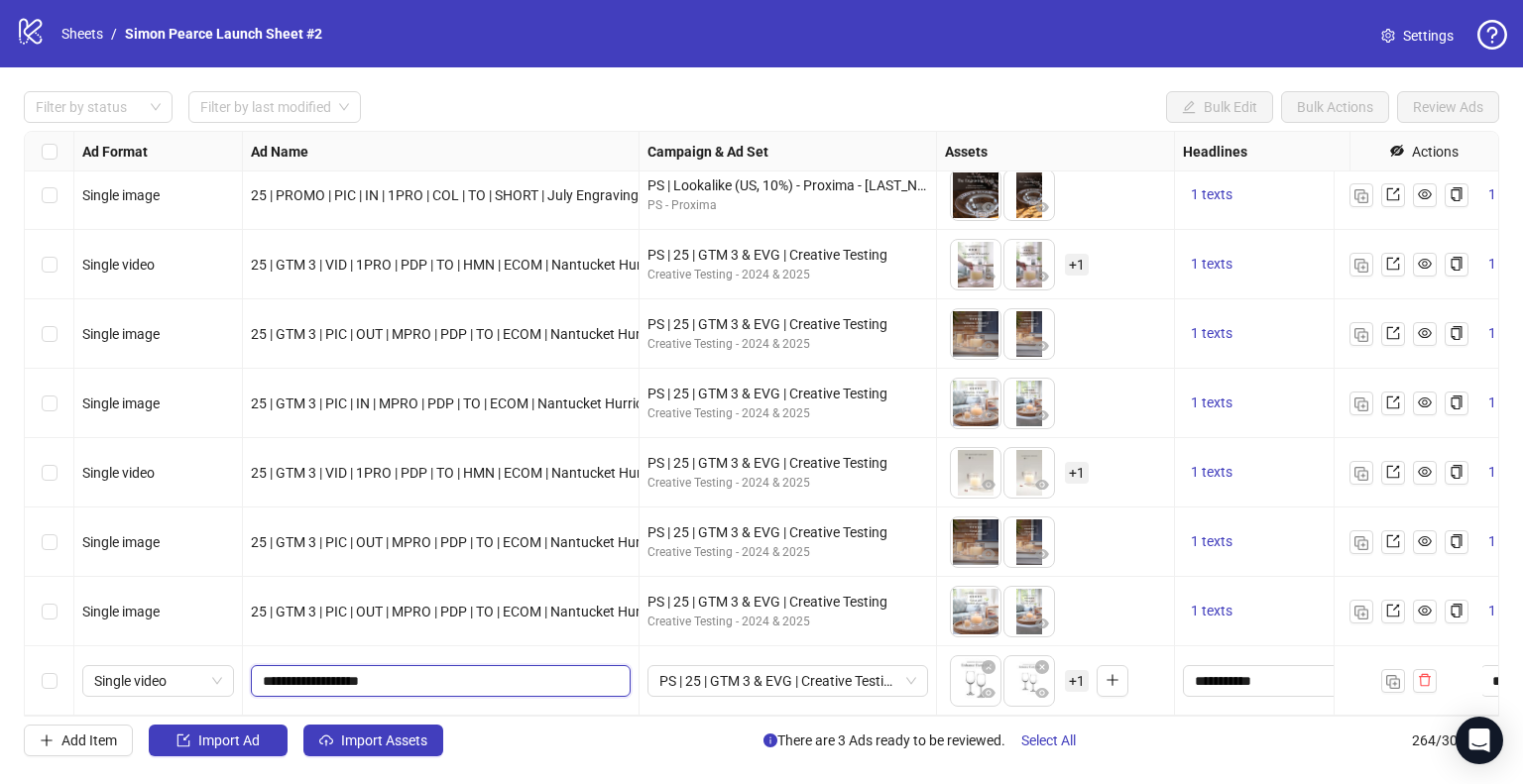click on "**********" at bounding box center [438, 681] 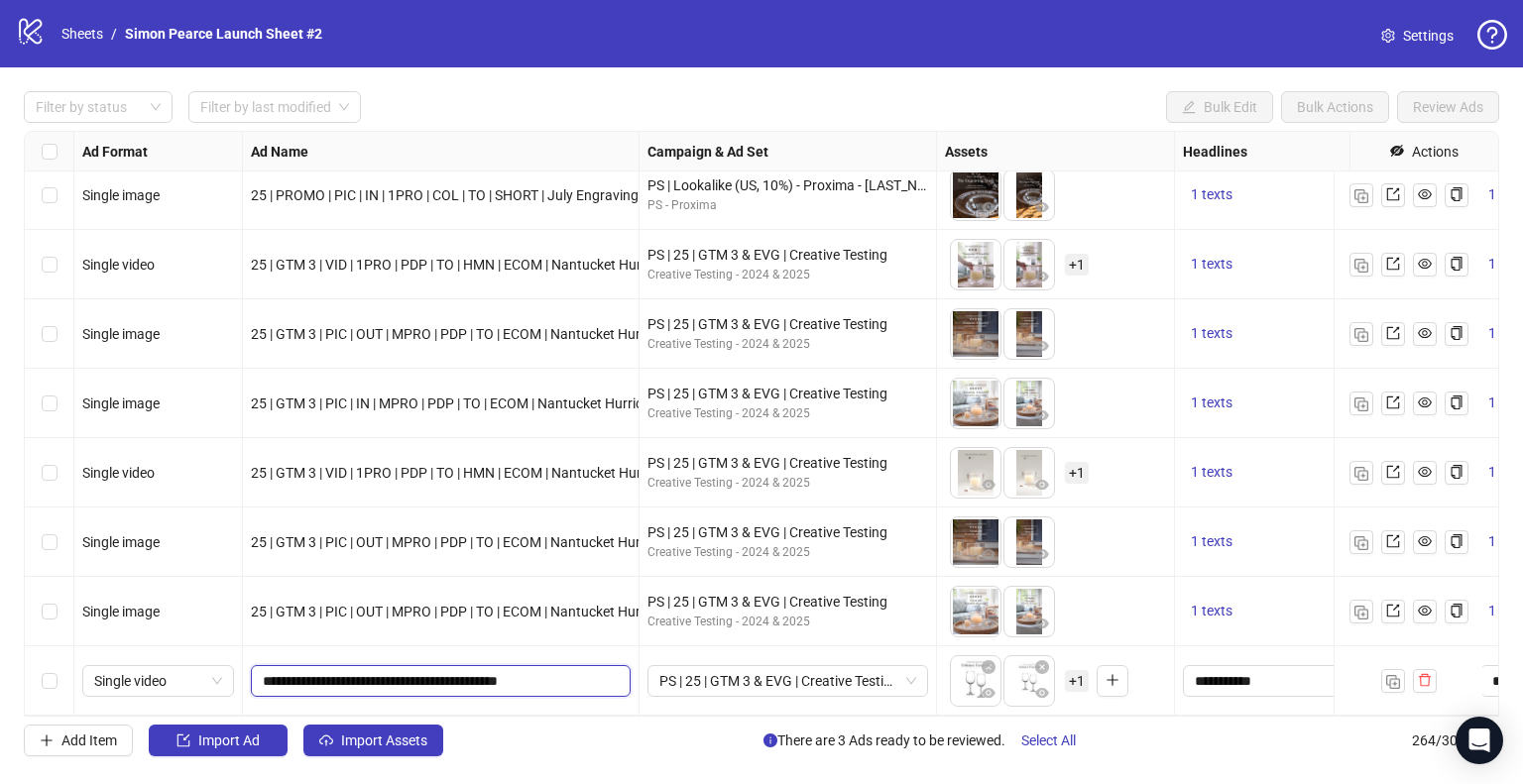 drag, startPoint x: 396, startPoint y: 667, endPoint x: 417, endPoint y: 672, distance: 21.587033 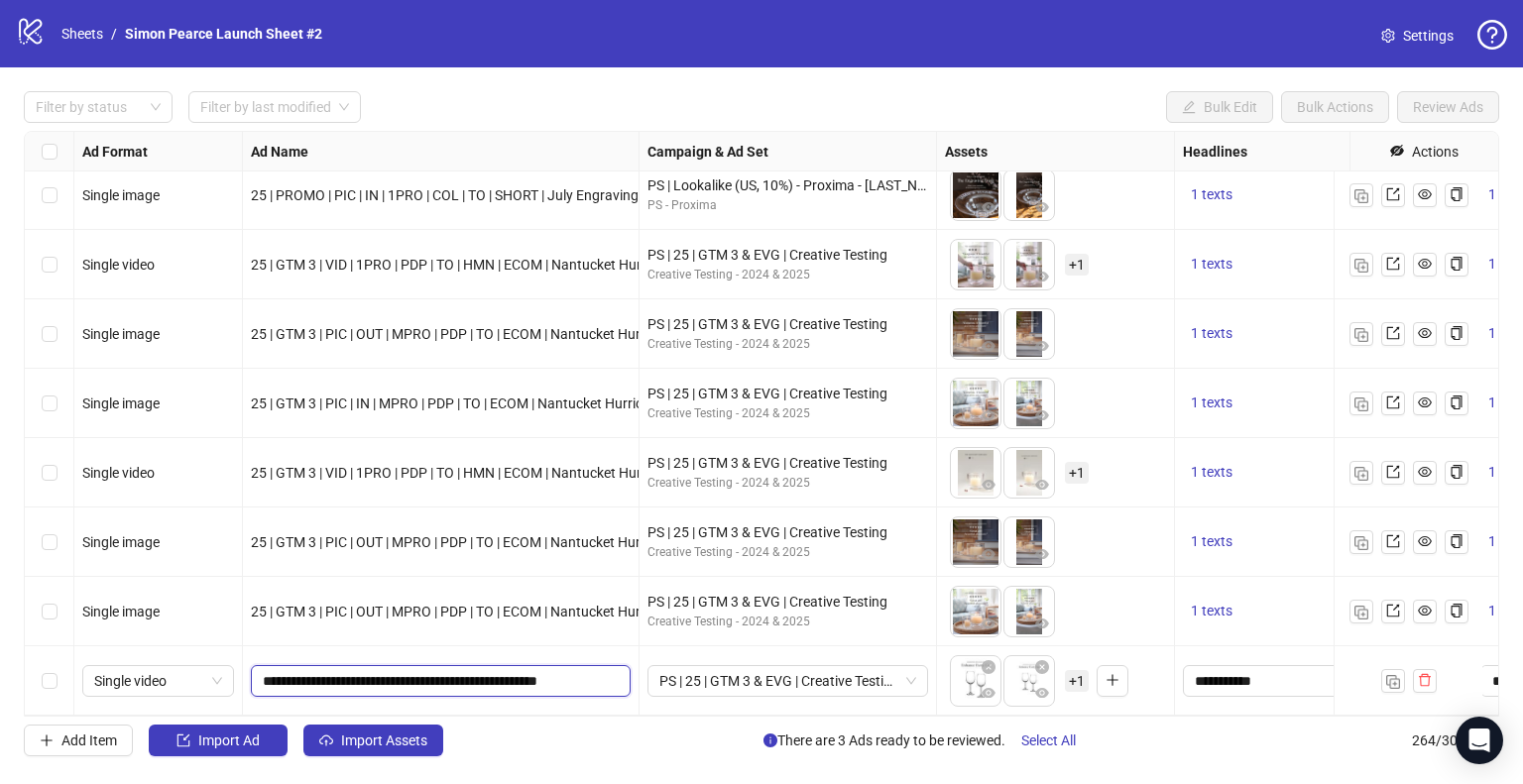 type on "**********" 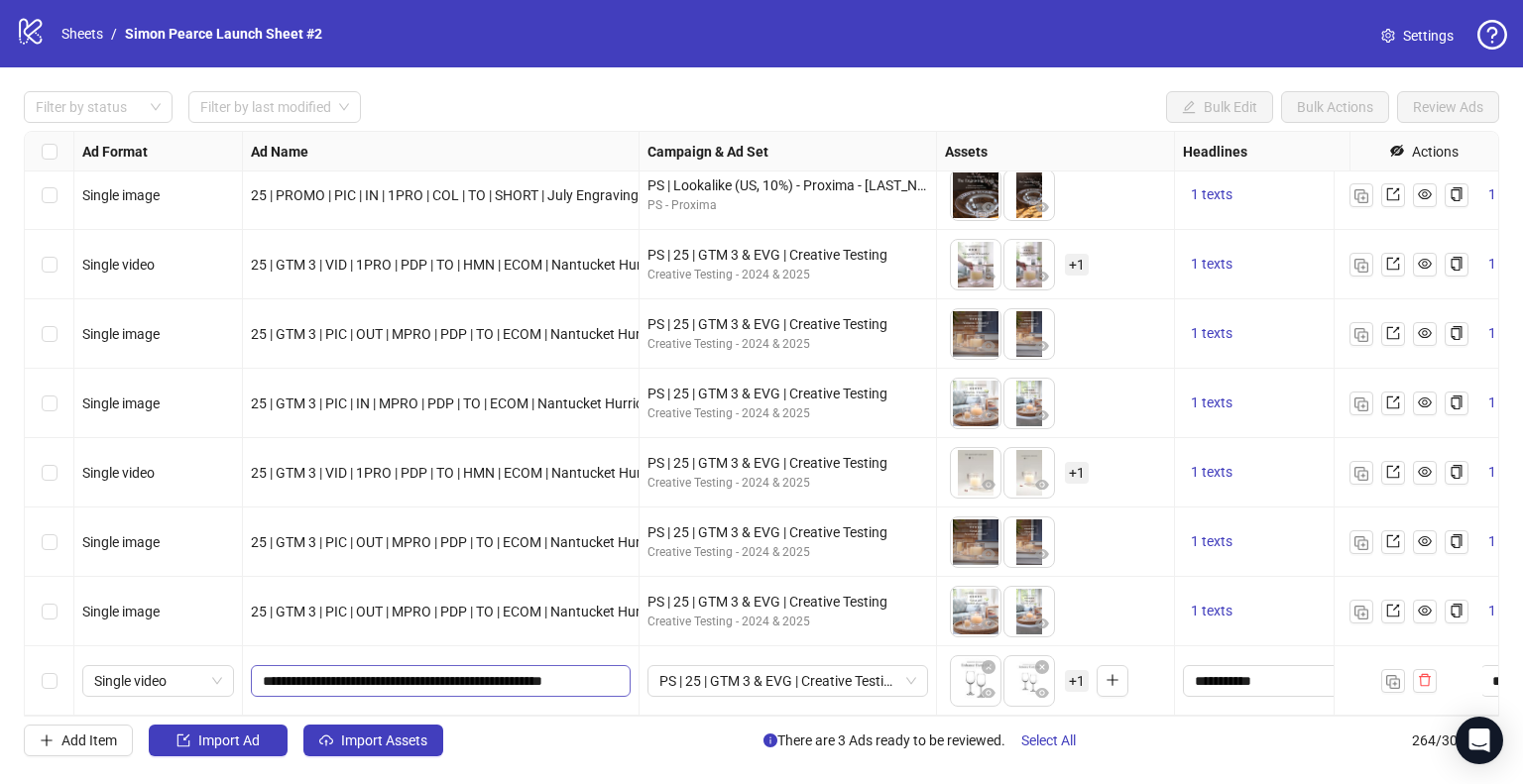 click on "**********" at bounding box center [440, 681] 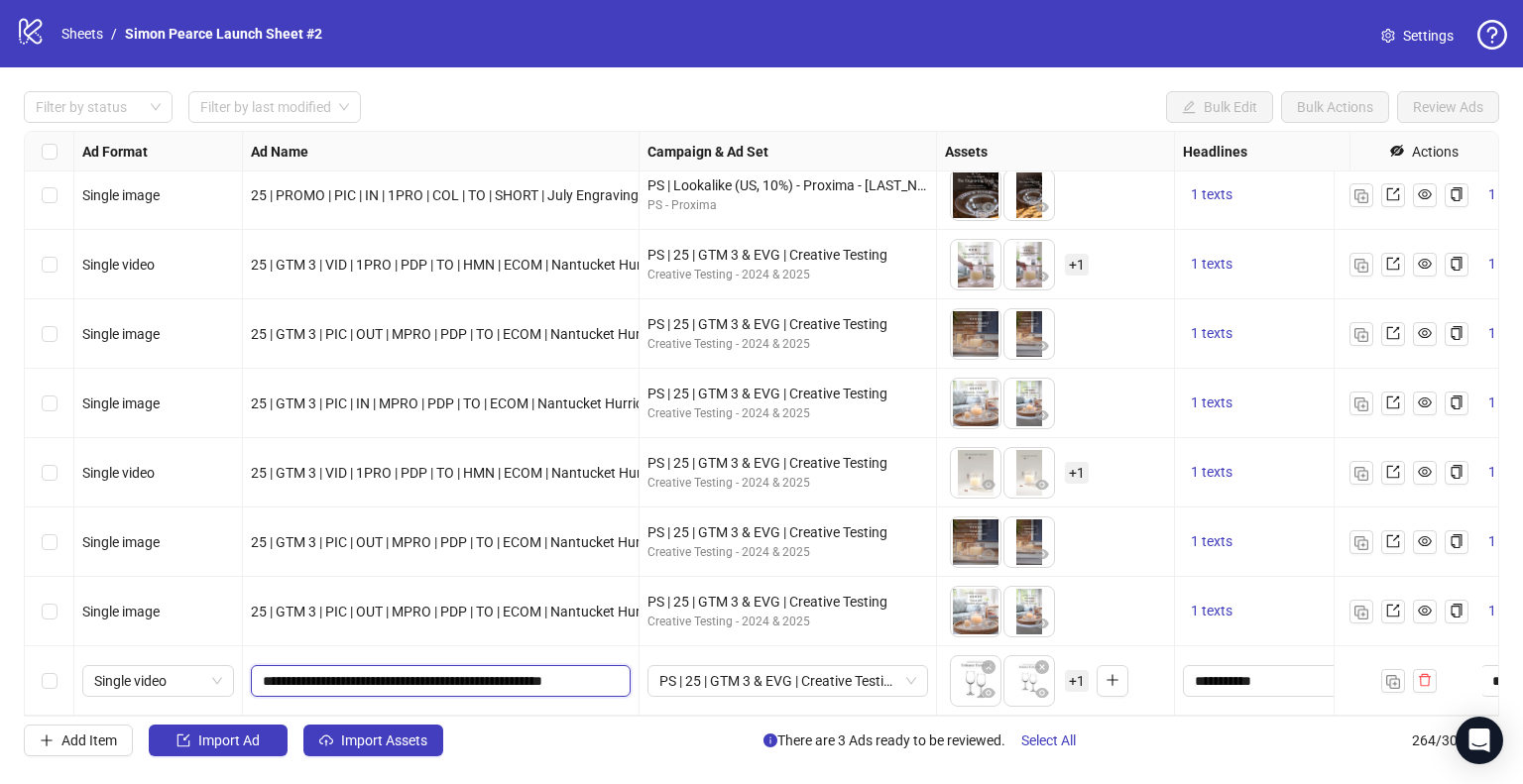 paste on "**********" 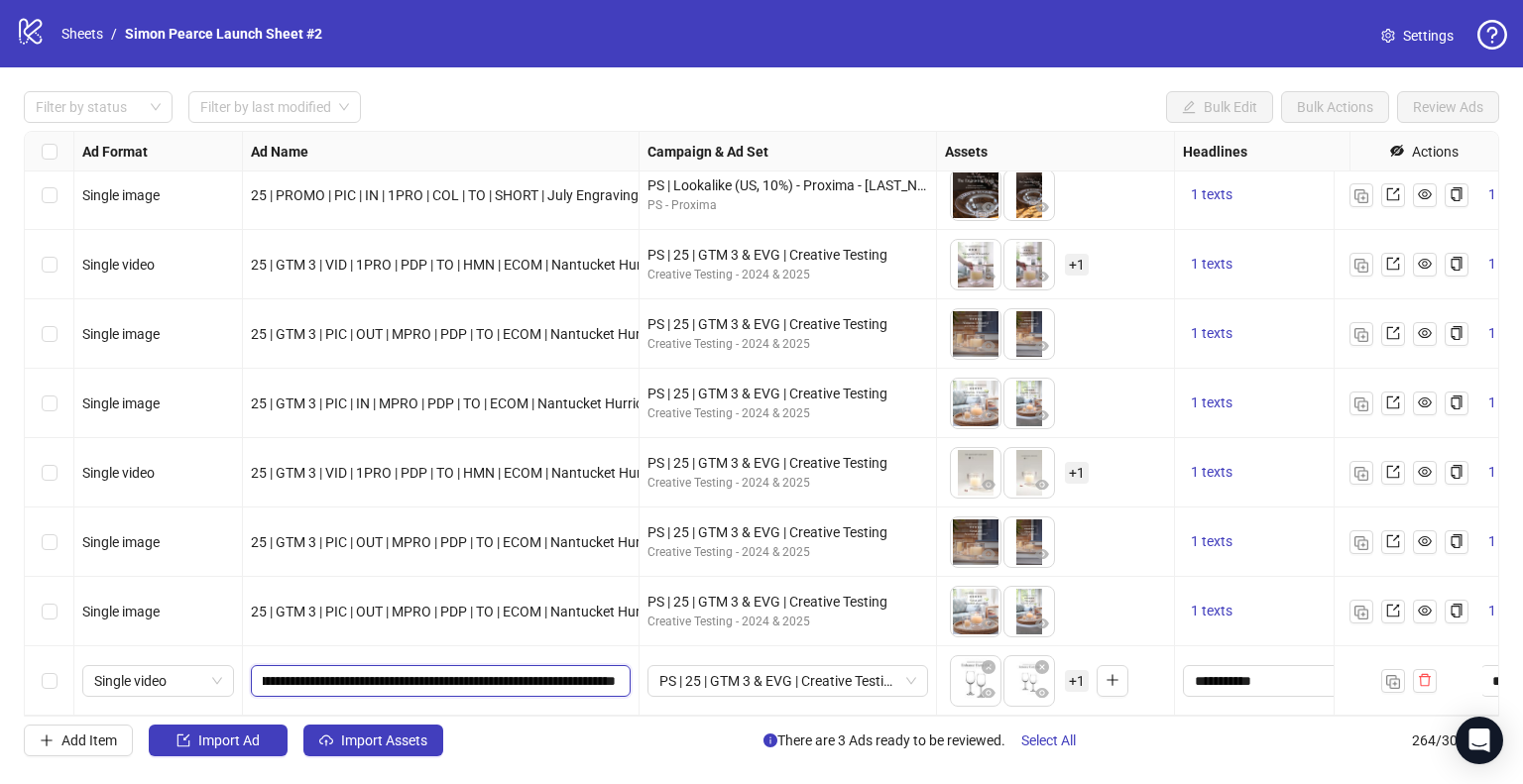 type on "**********" 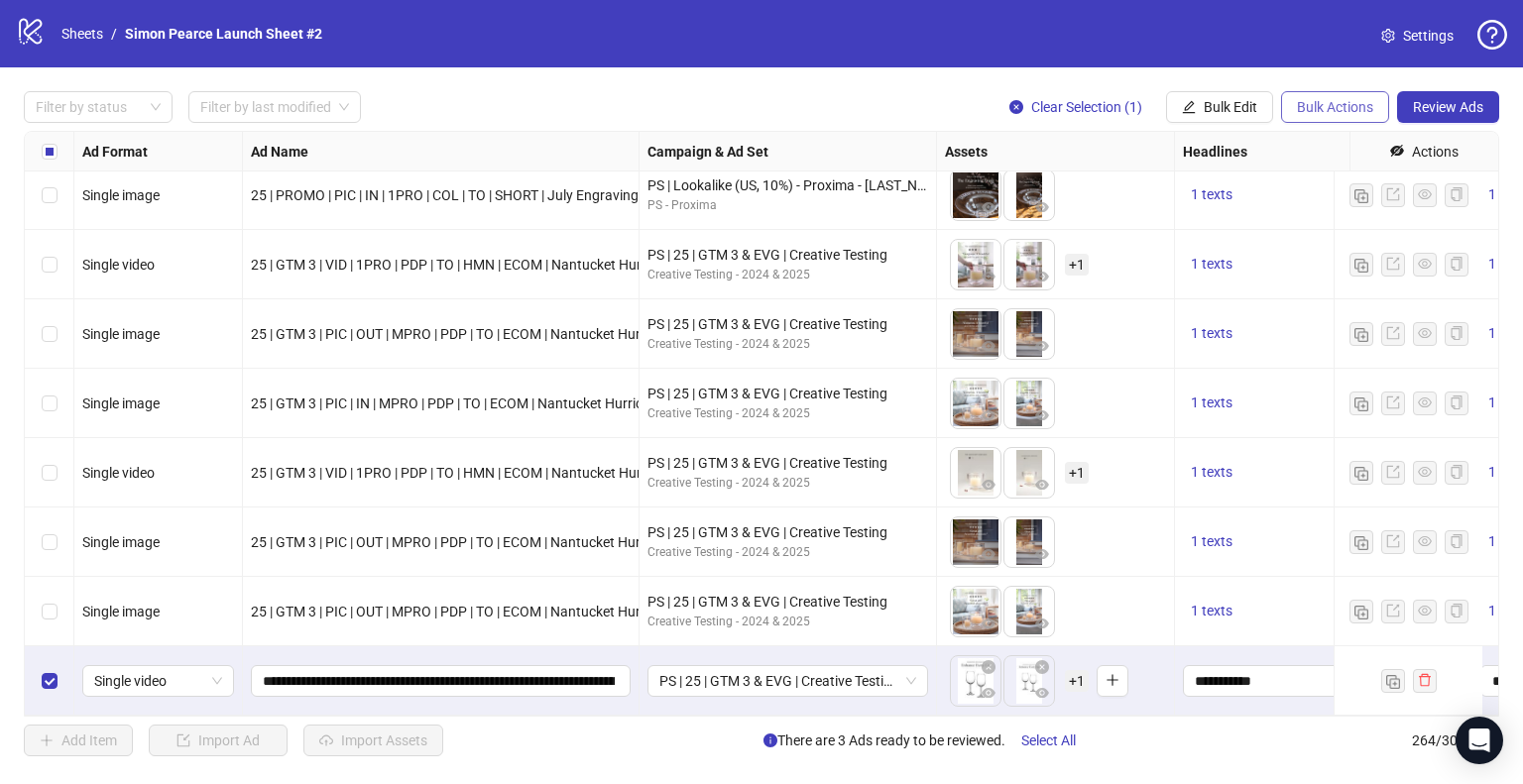 click on "Bulk Actions" at bounding box center [1335, 107] 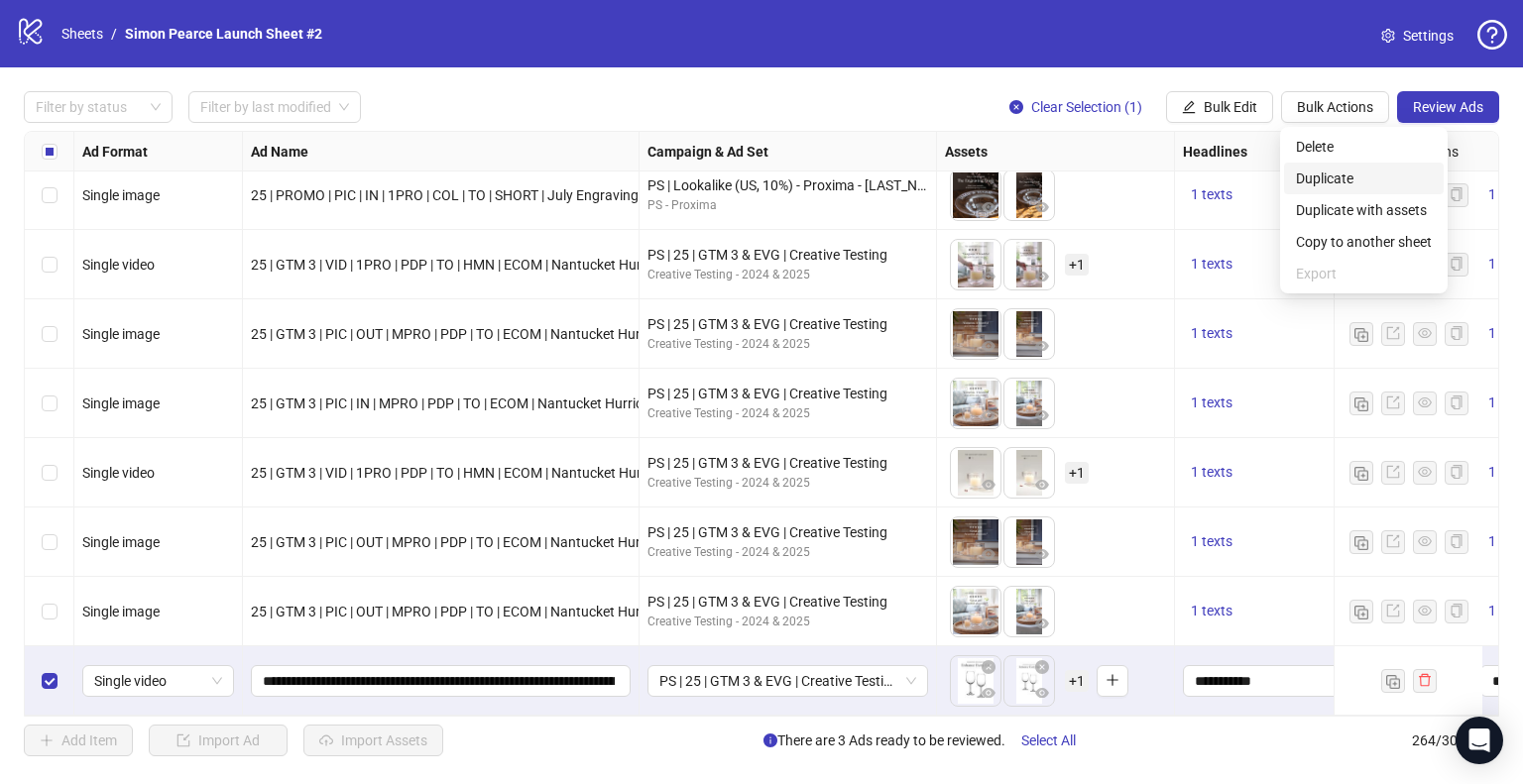 click on "Duplicate" at bounding box center [1363, 178] 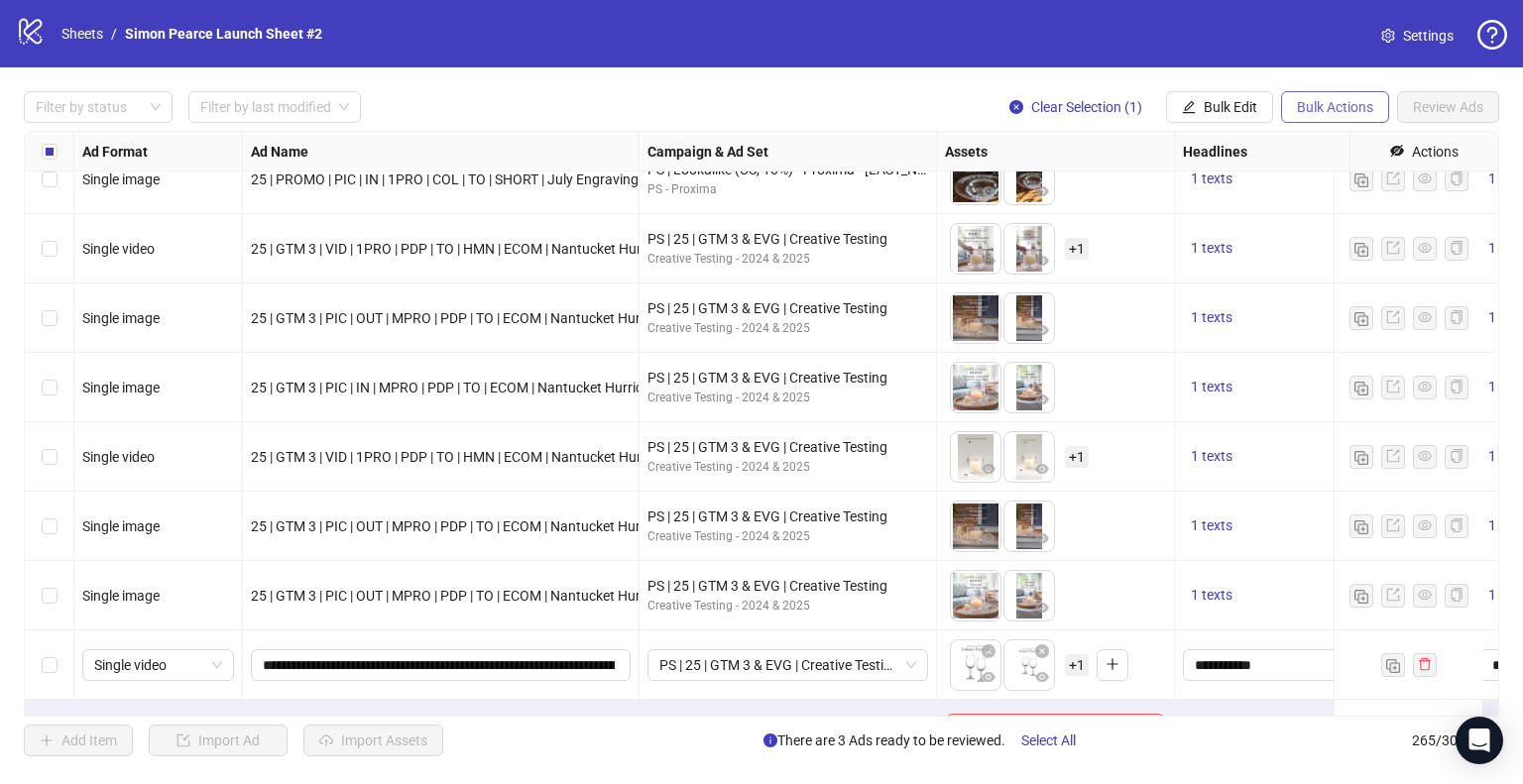 click on "Bulk Actions" at bounding box center [1335, 107] 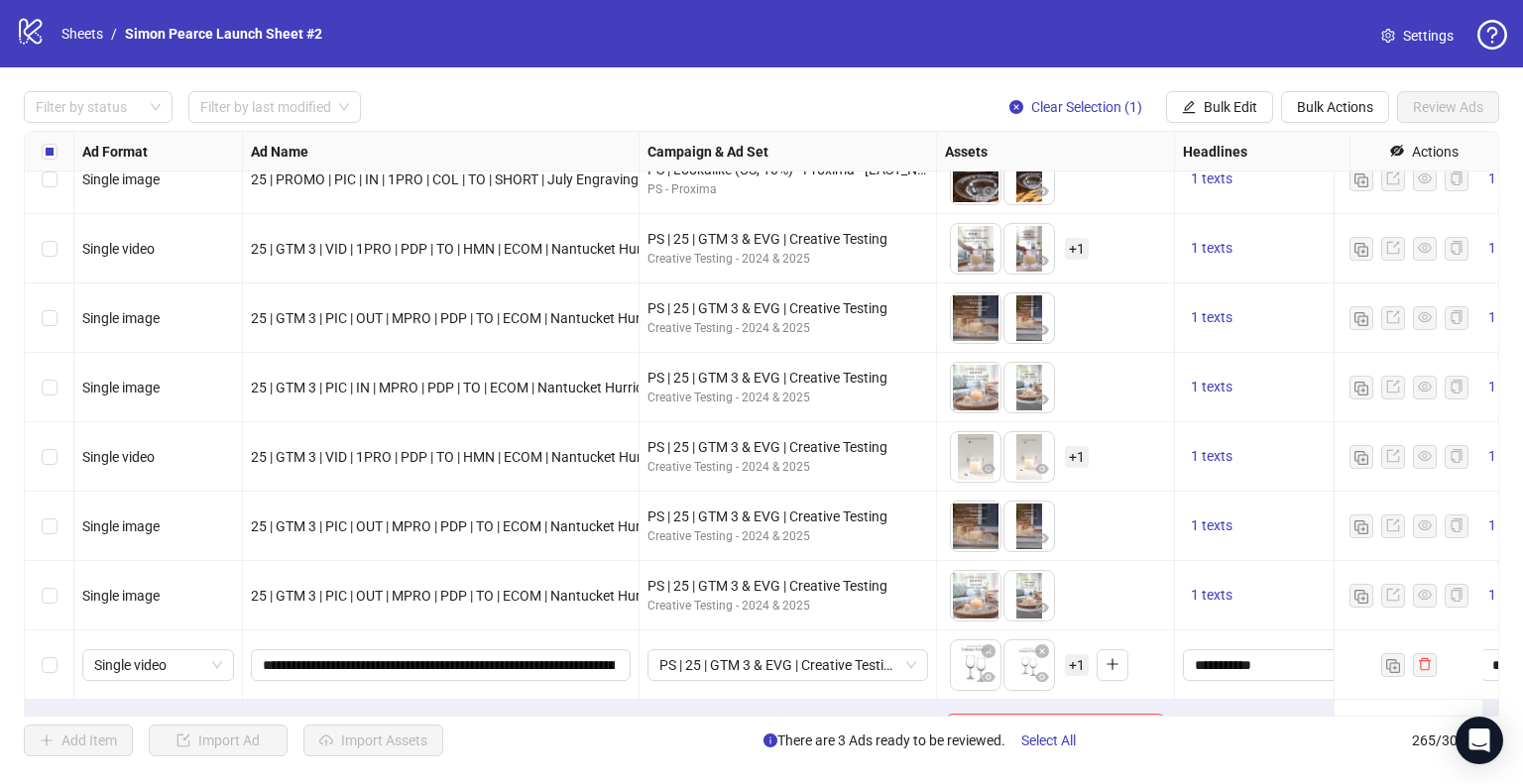 scroll, scrollTop: 17858, scrollLeft: 0, axis: vertical 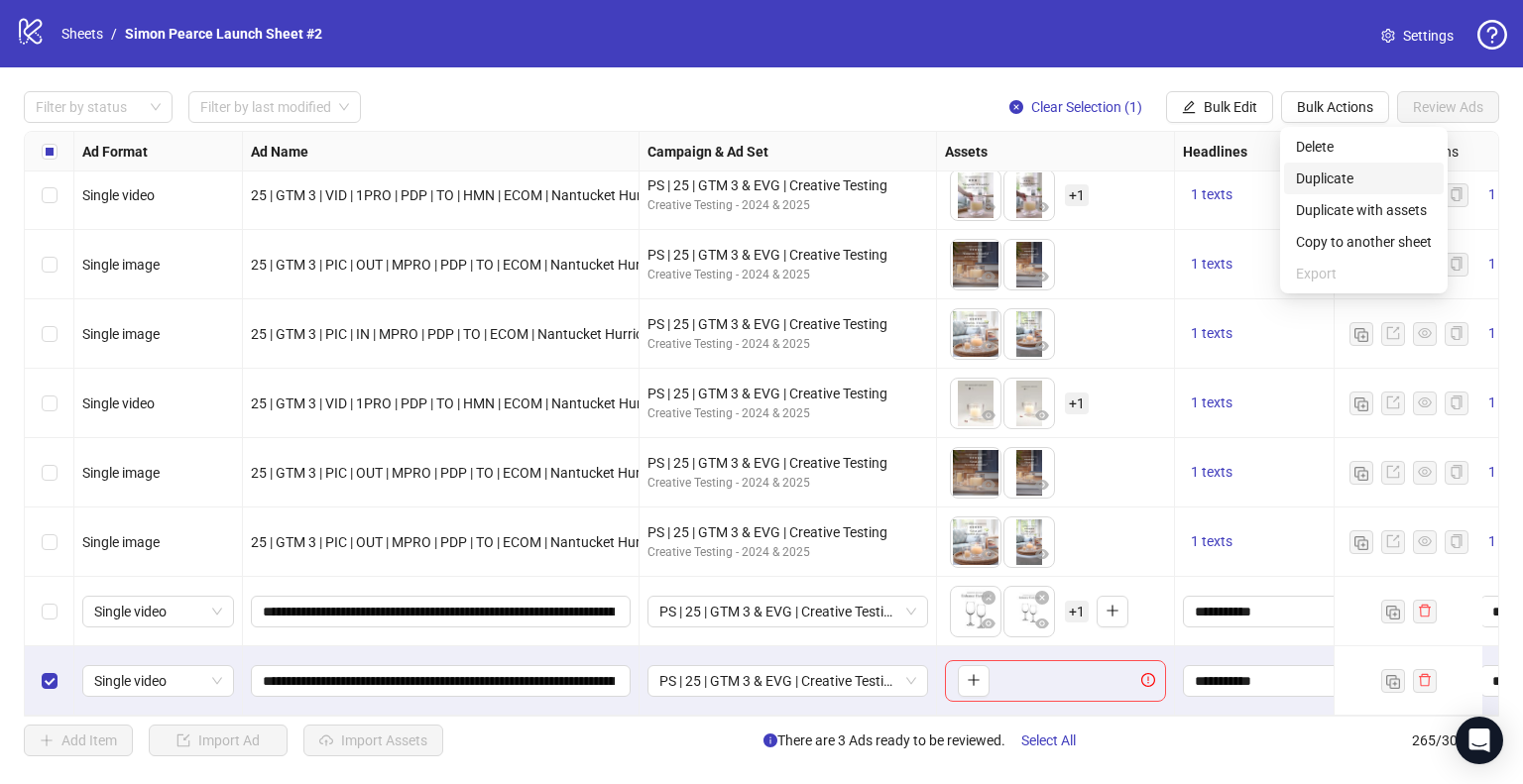 click on "Duplicate" at bounding box center [1363, 178] 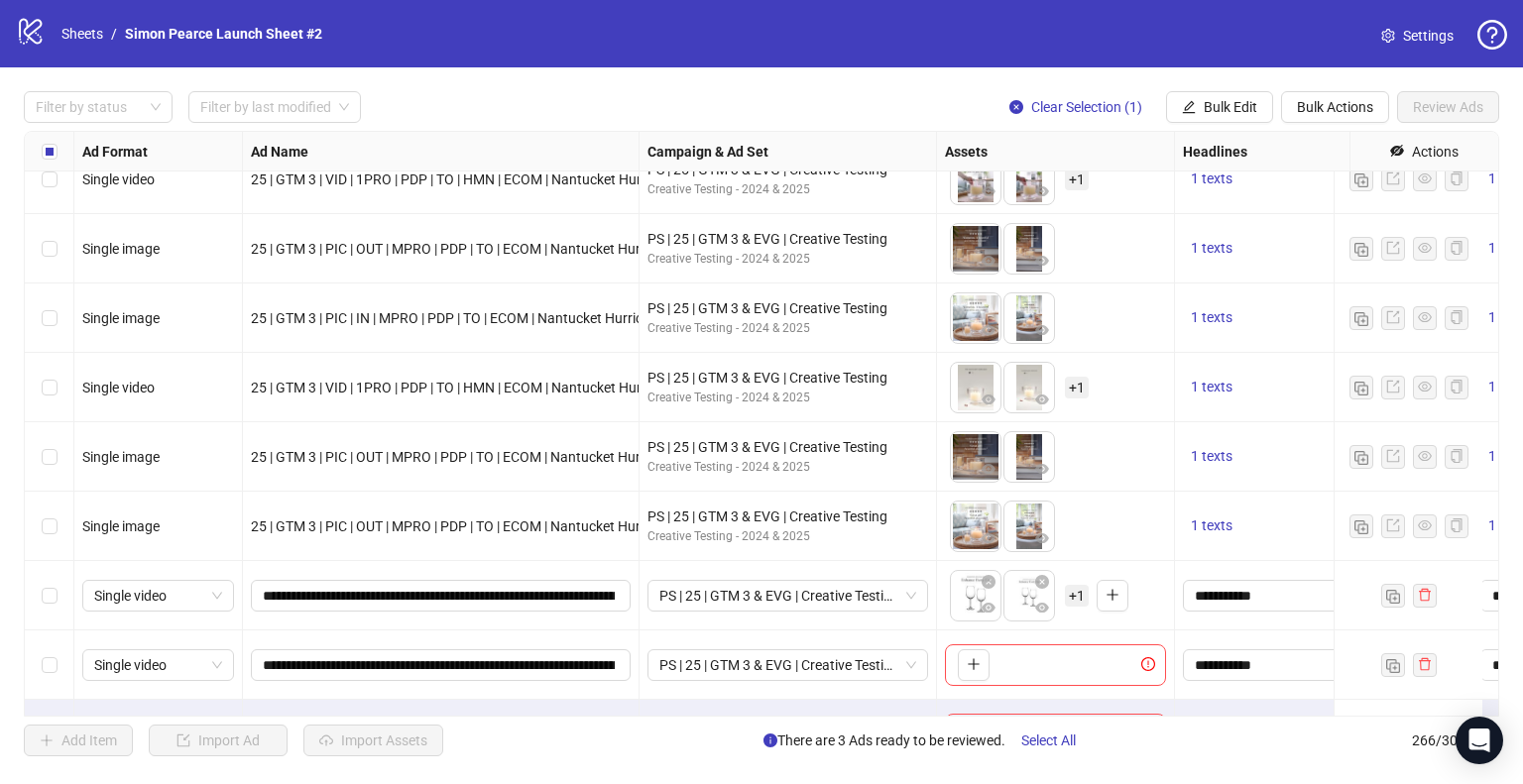 scroll, scrollTop: 17927, scrollLeft: 0, axis: vertical 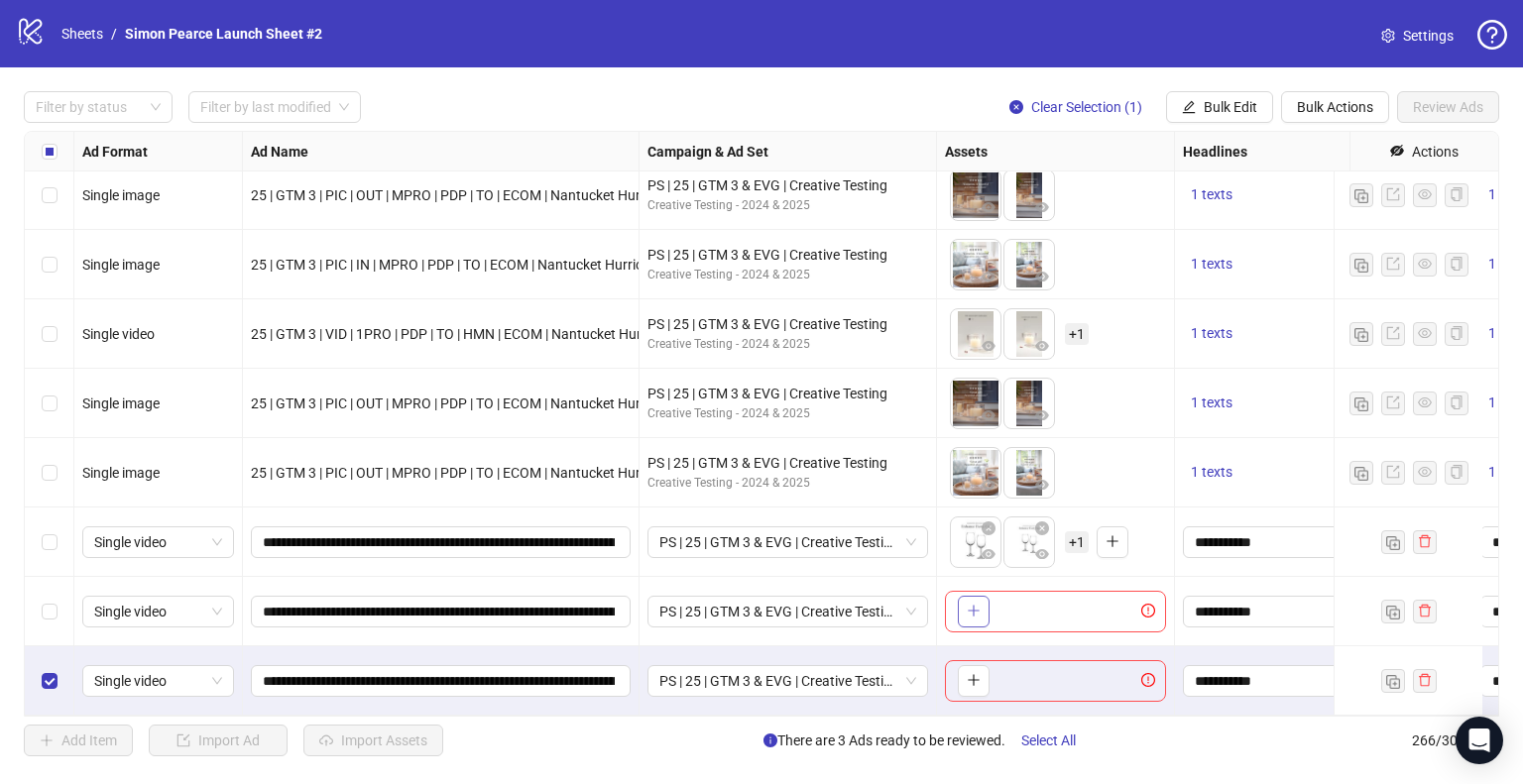 click 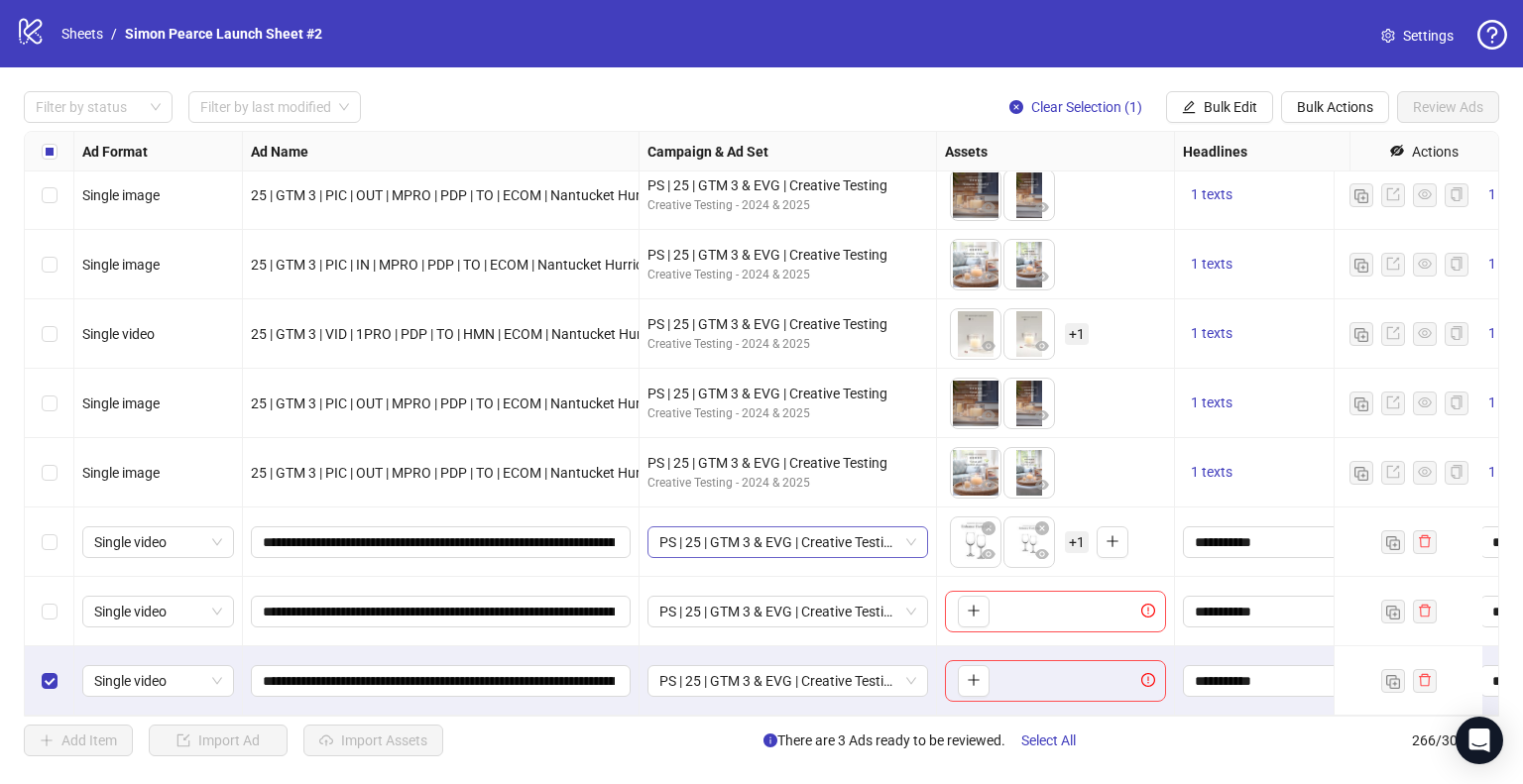 type 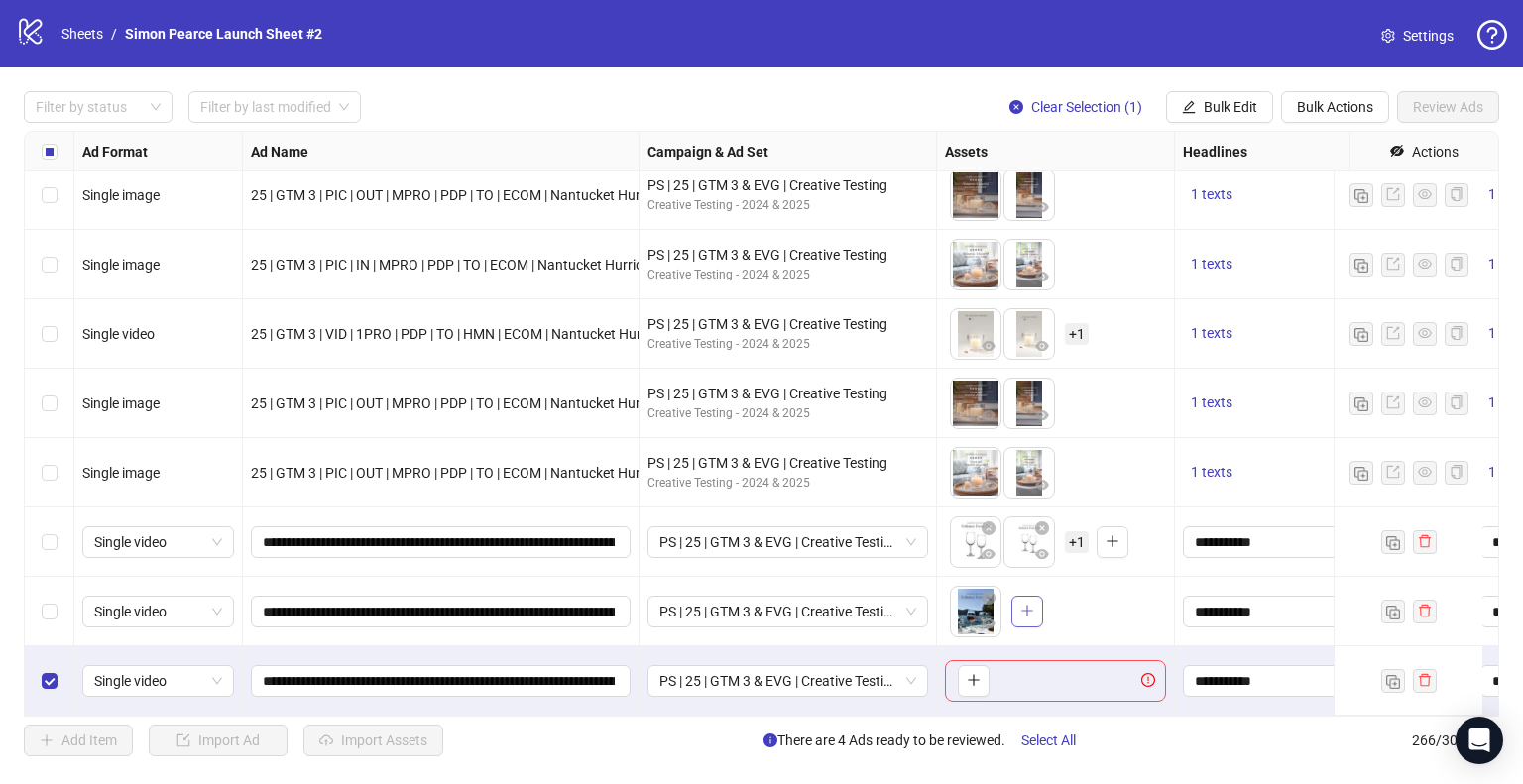 click 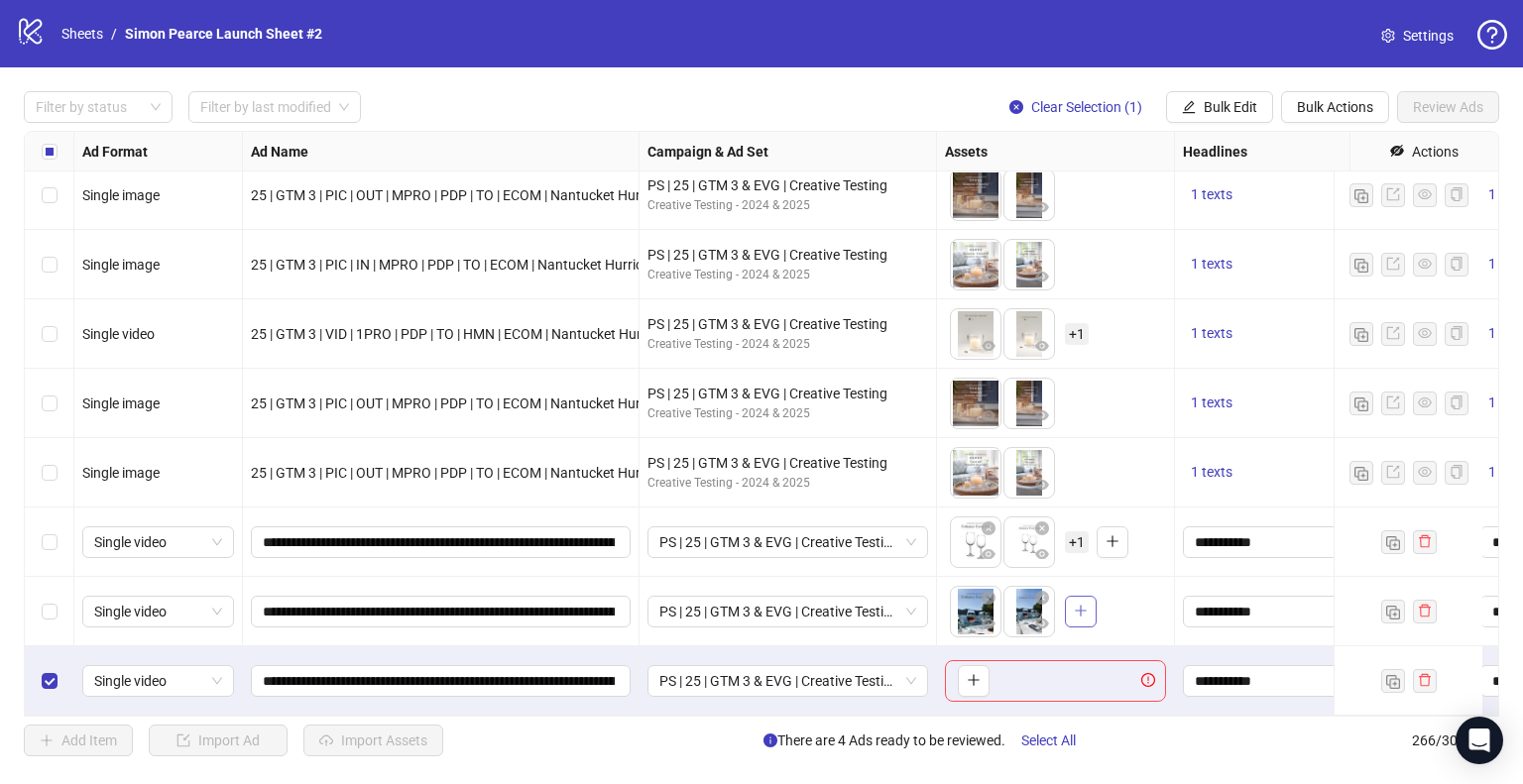 click 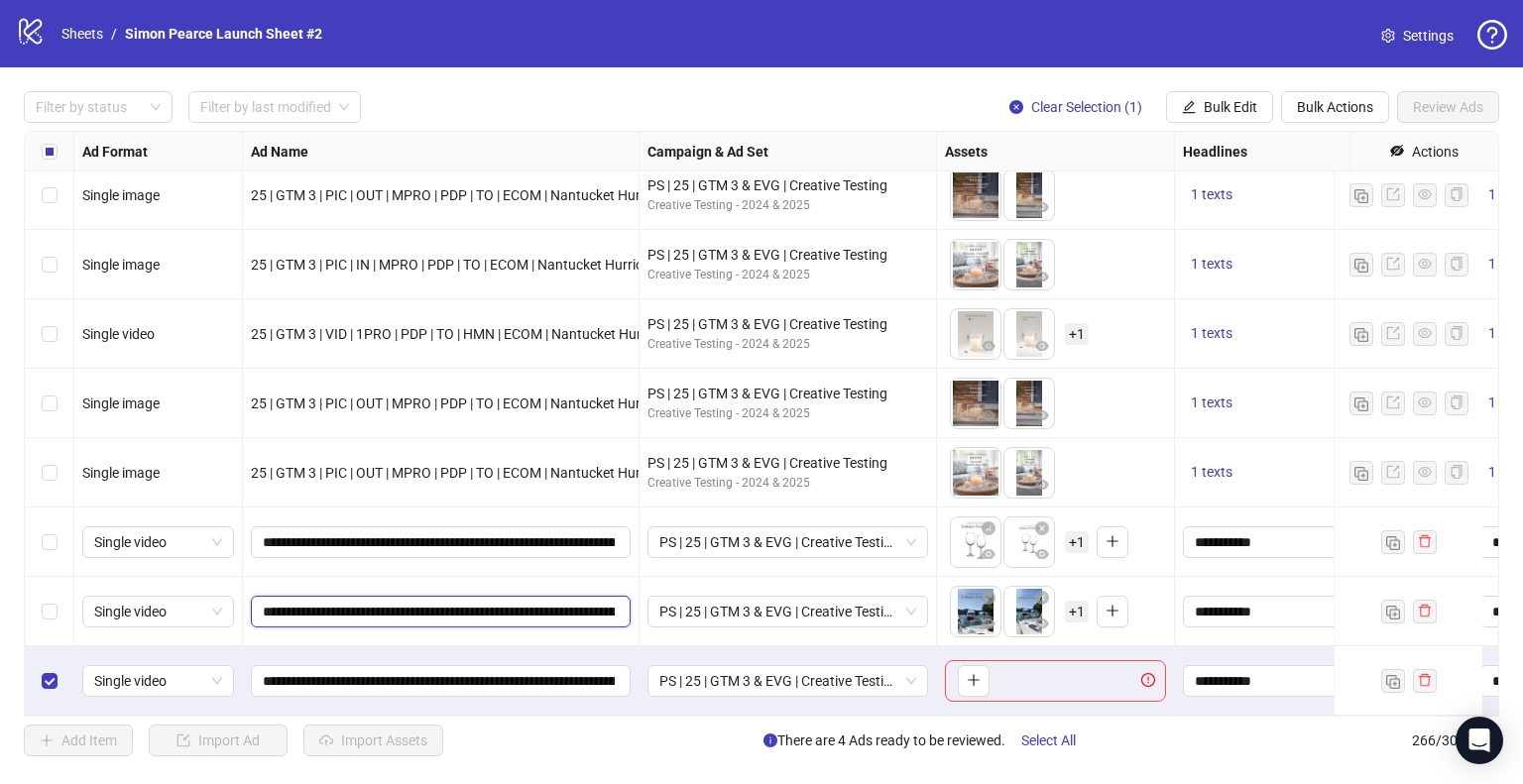 click on "**********" at bounding box center (438, 612) 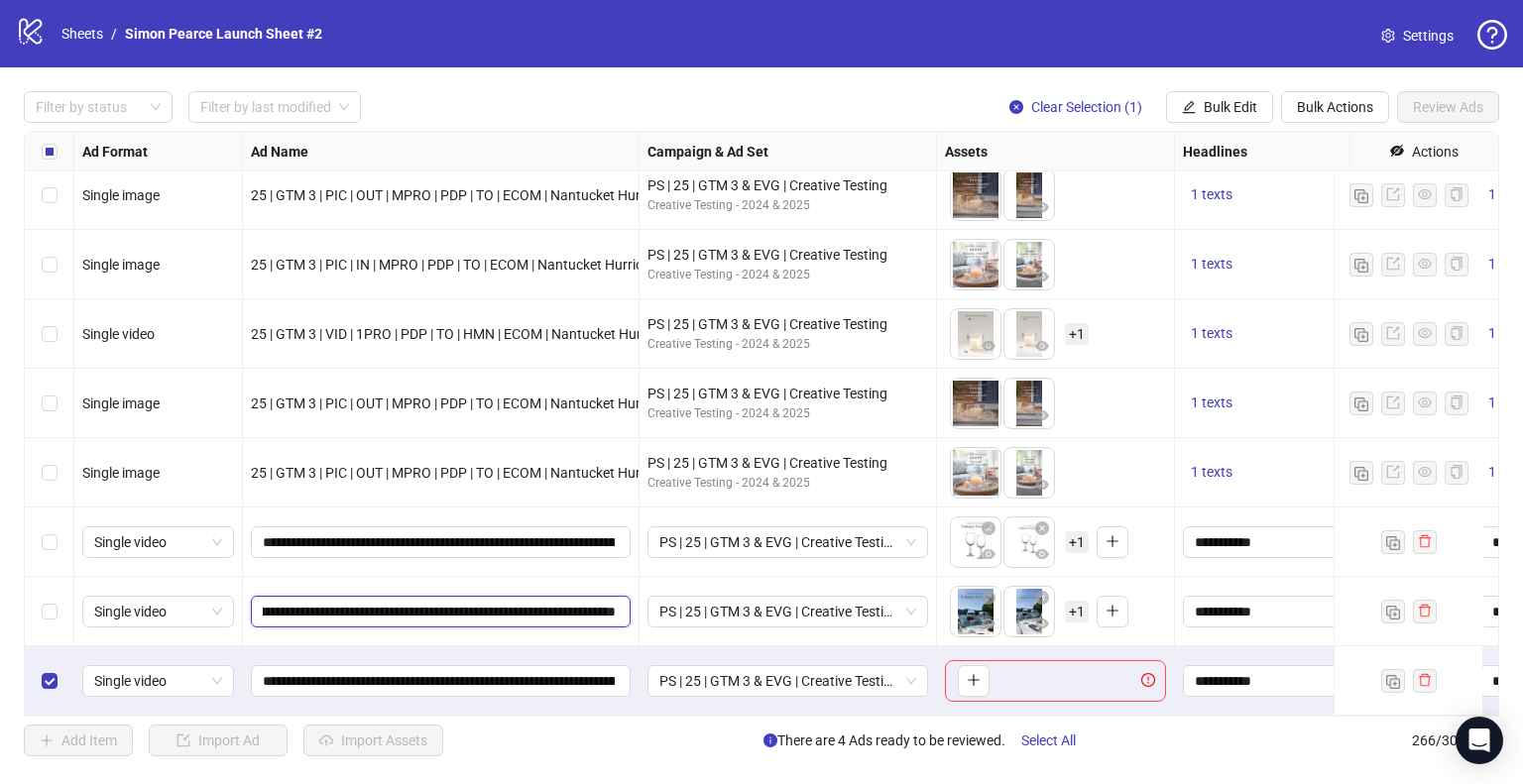 type on "**********" 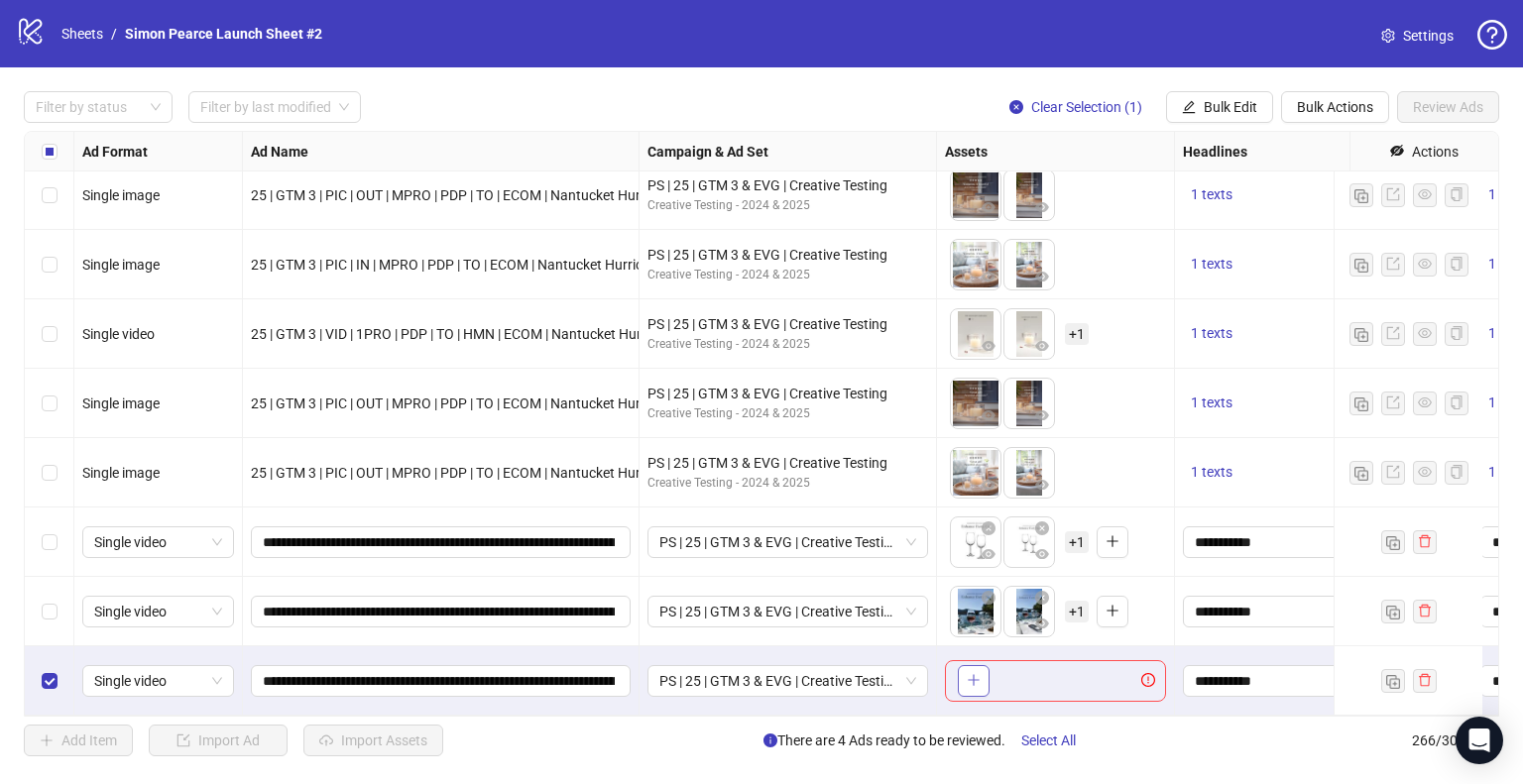 click 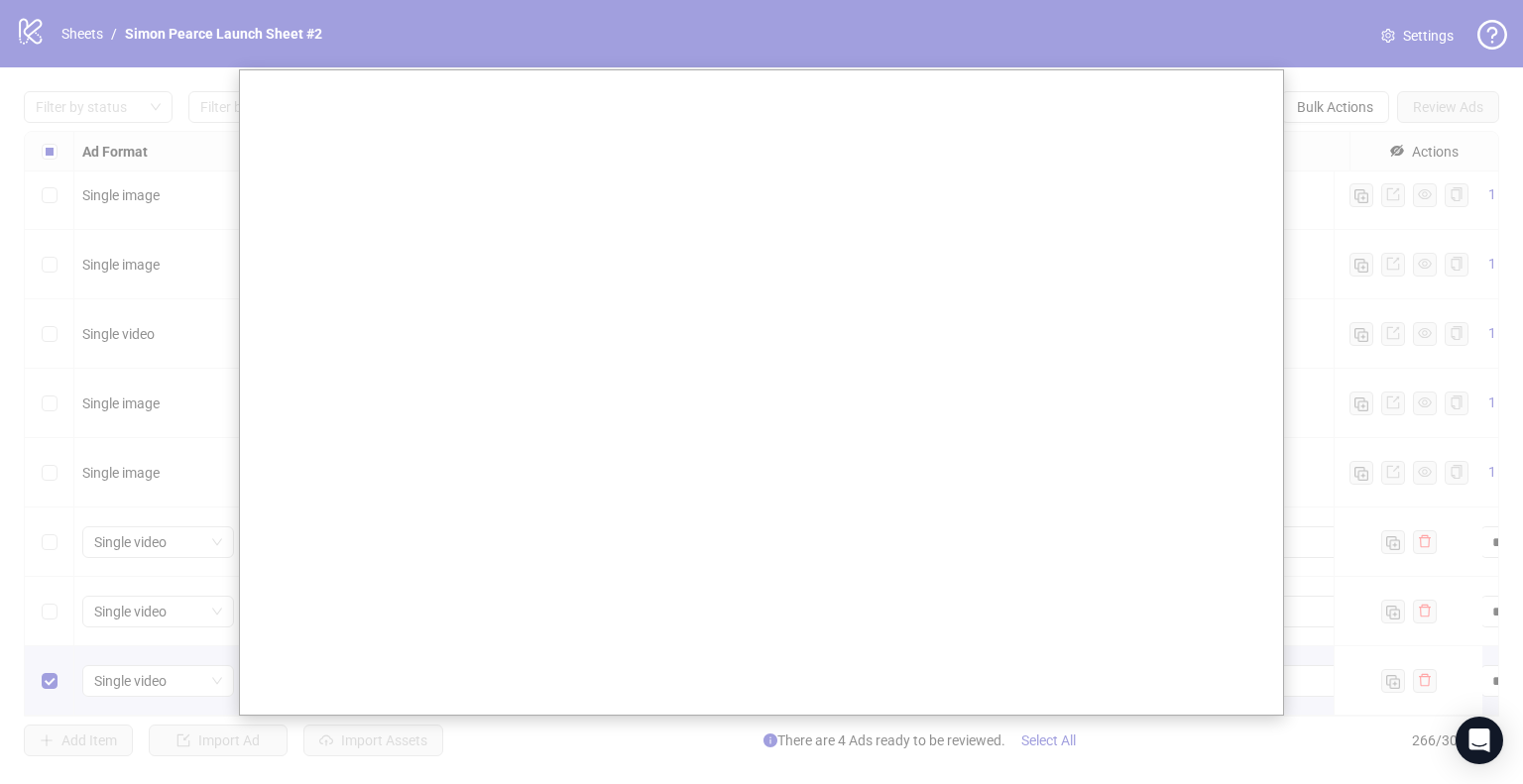 type 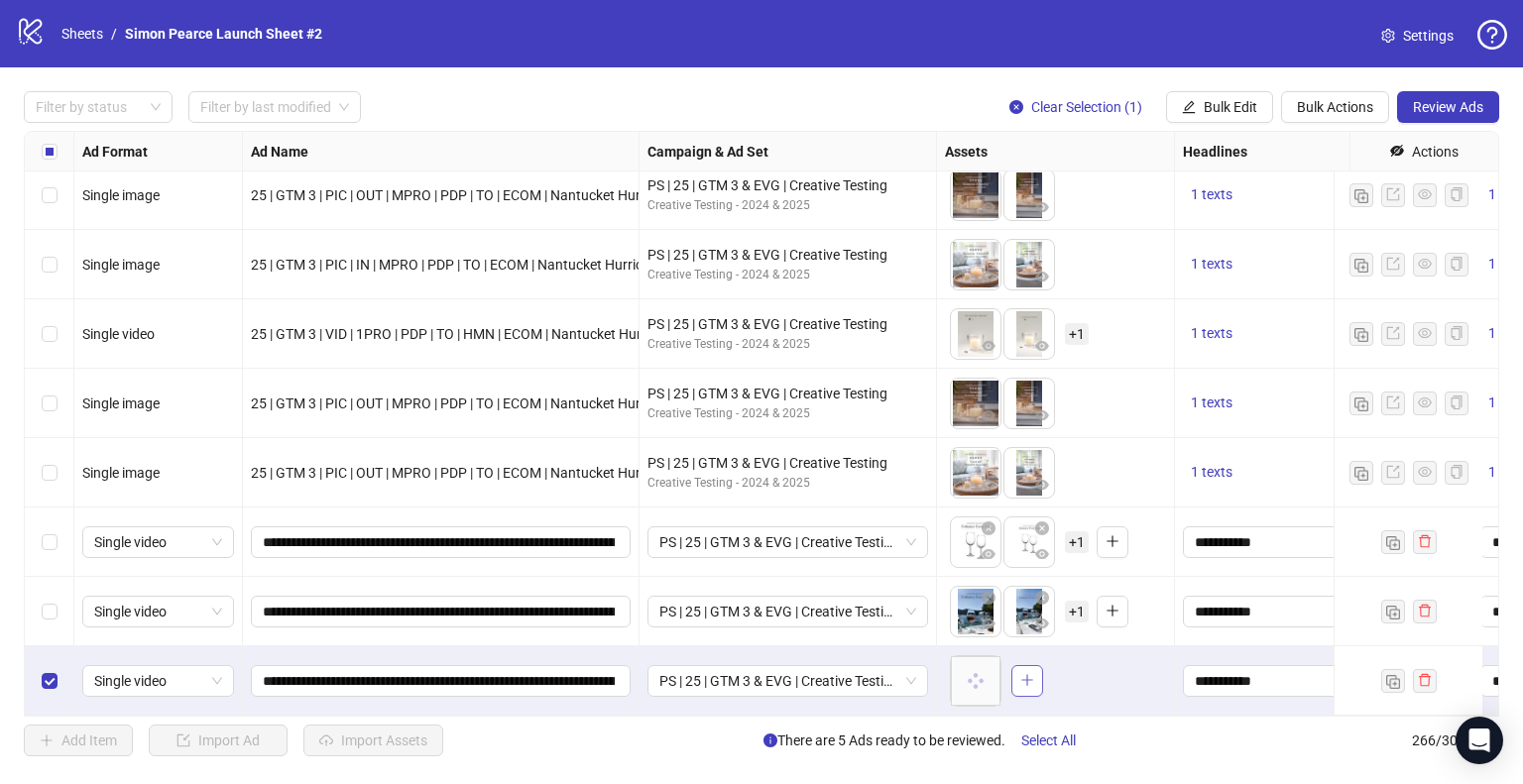 click at bounding box center [1027, 681] 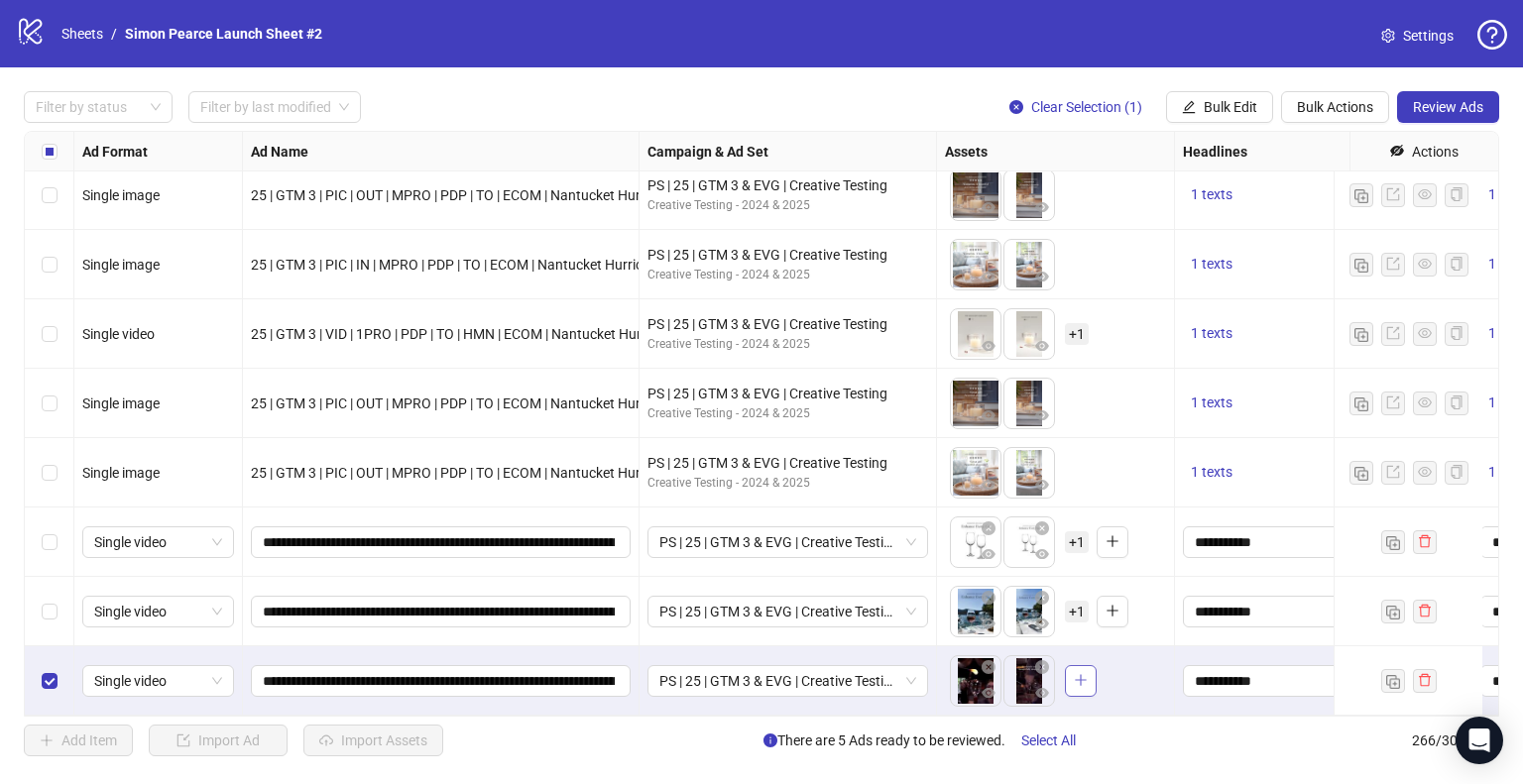 click 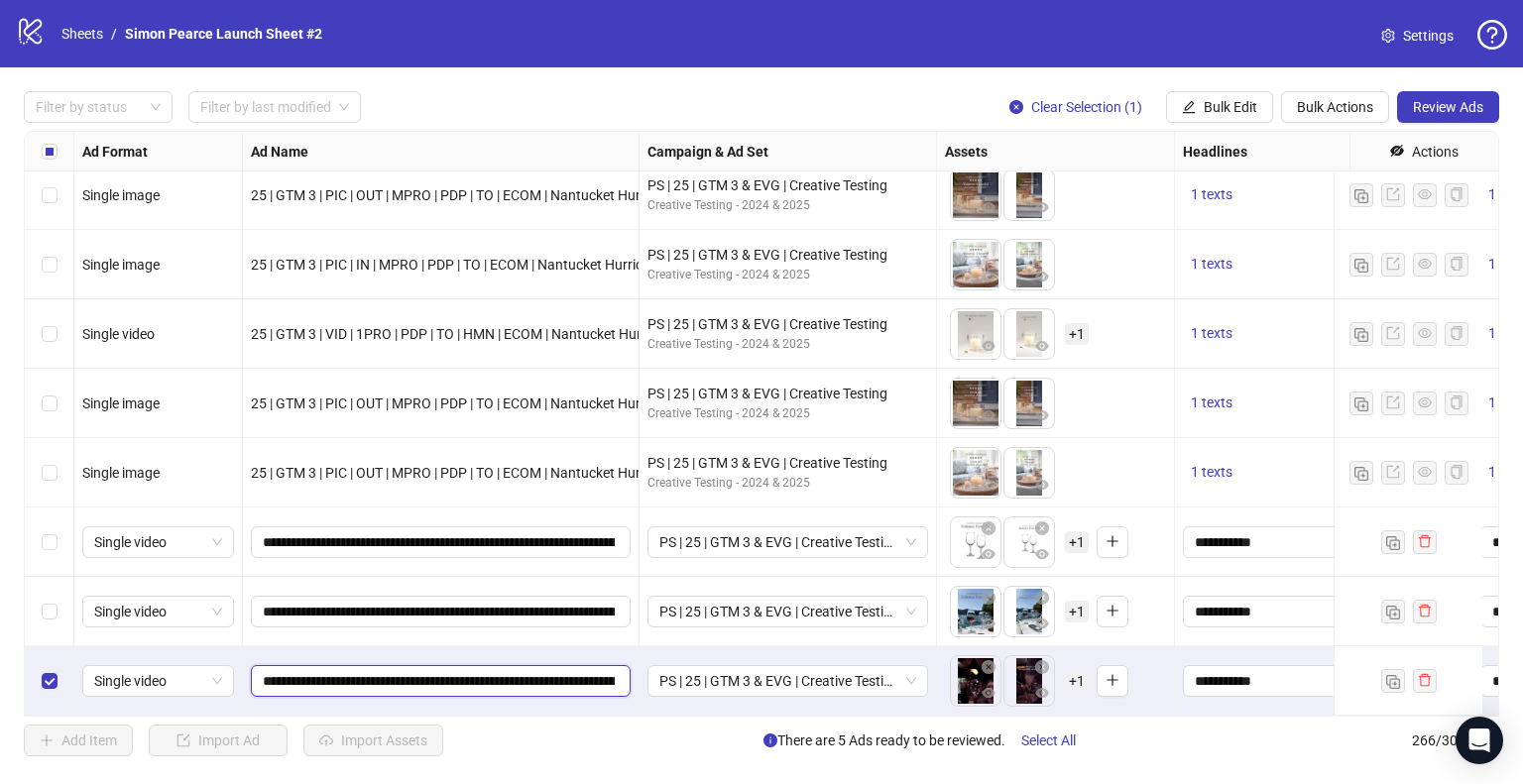 click on "**********" at bounding box center (438, 681) 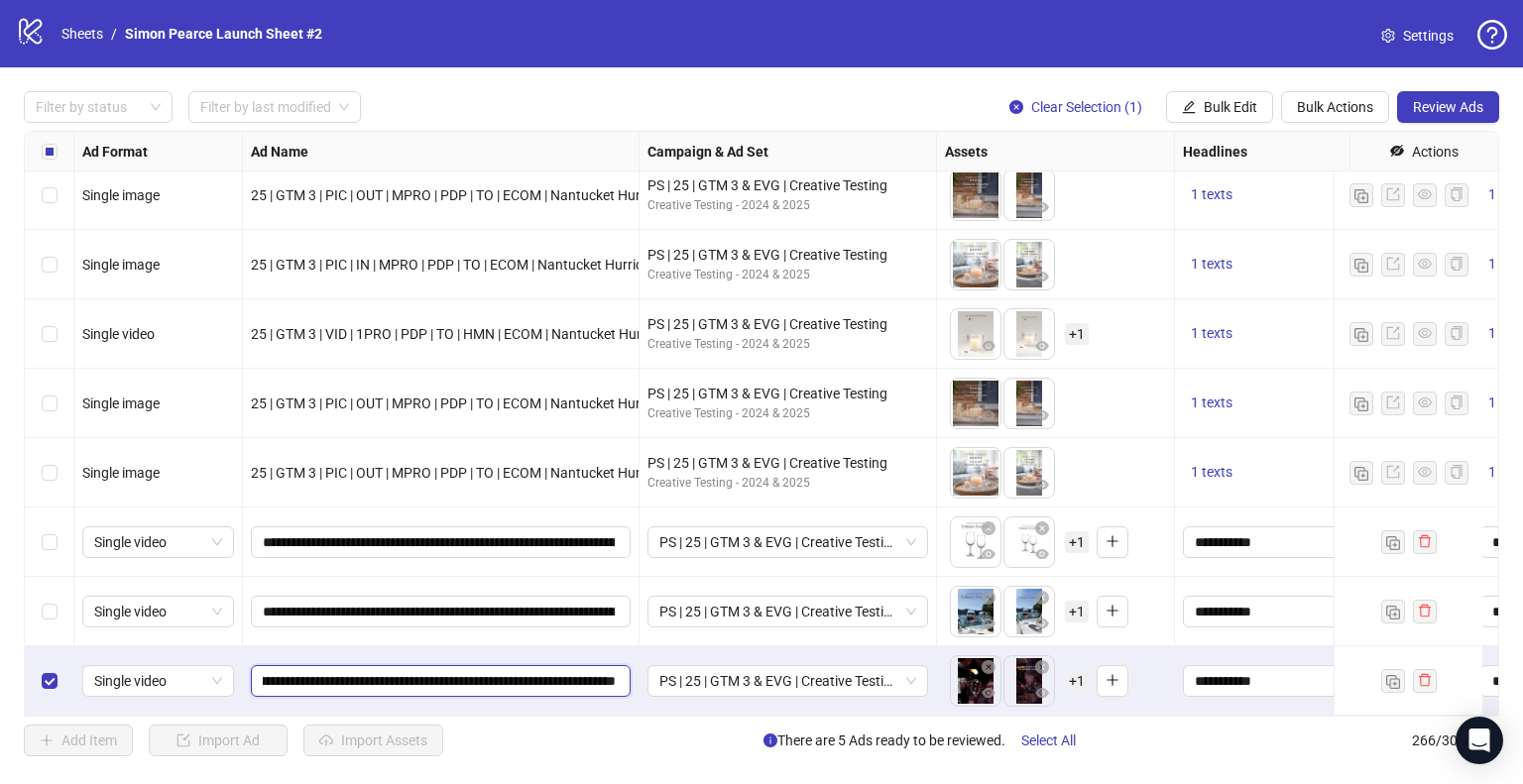 scroll, scrollTop: 0, scrollLeft: 280, axis: horizontal 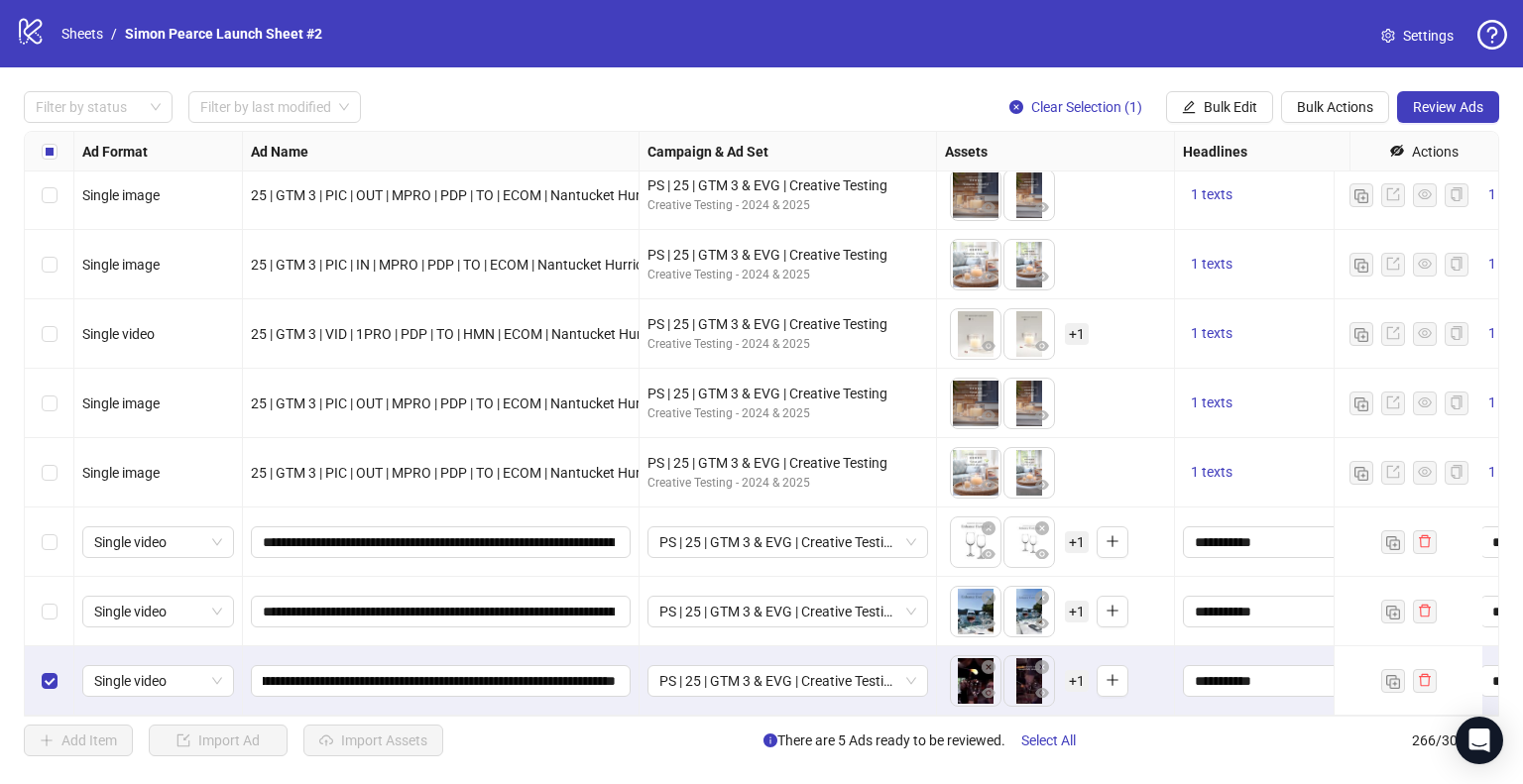 click on "**********" at bounding box center (441, 681) 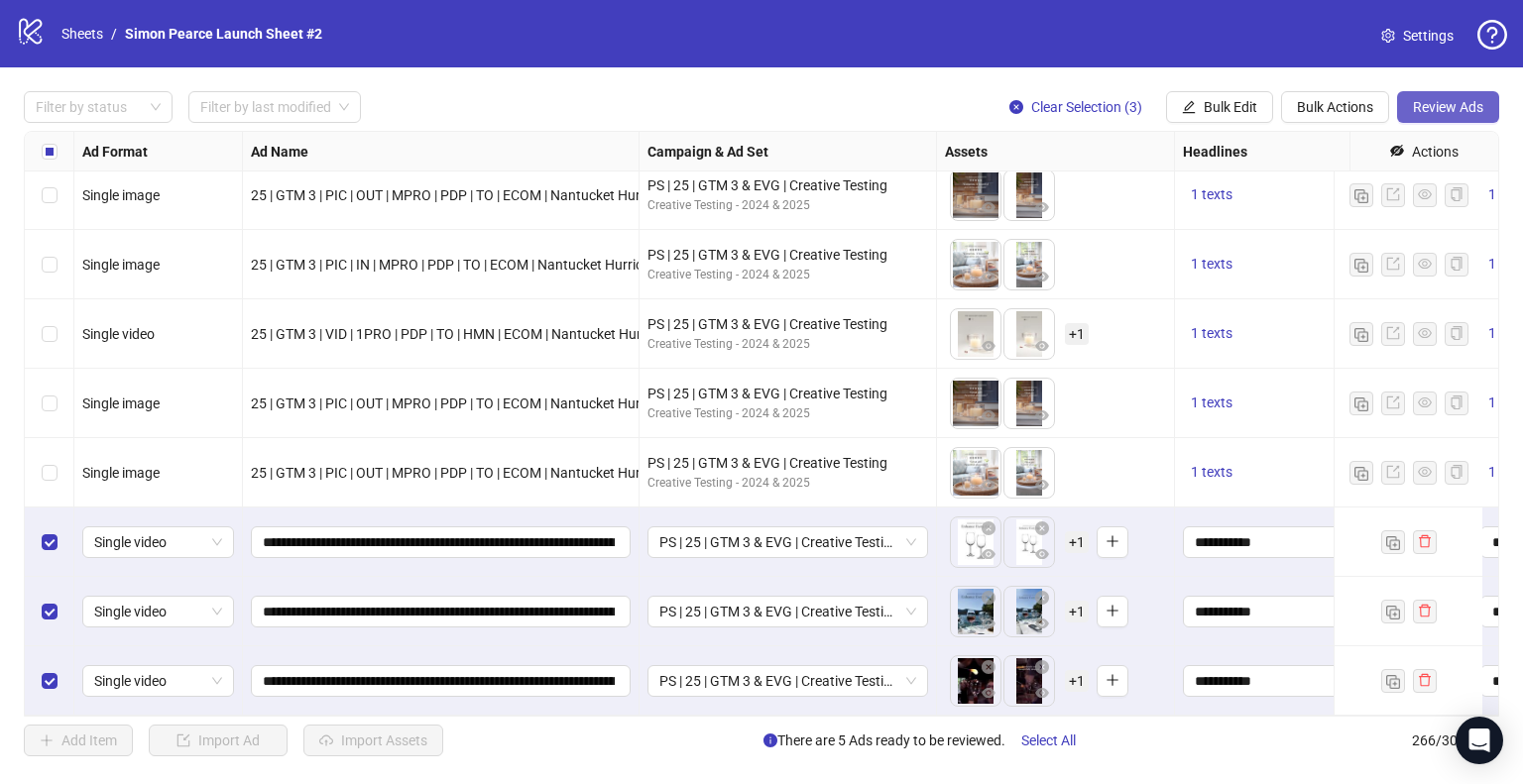 click on "Review Ads" at bounding box center [1448, 107] 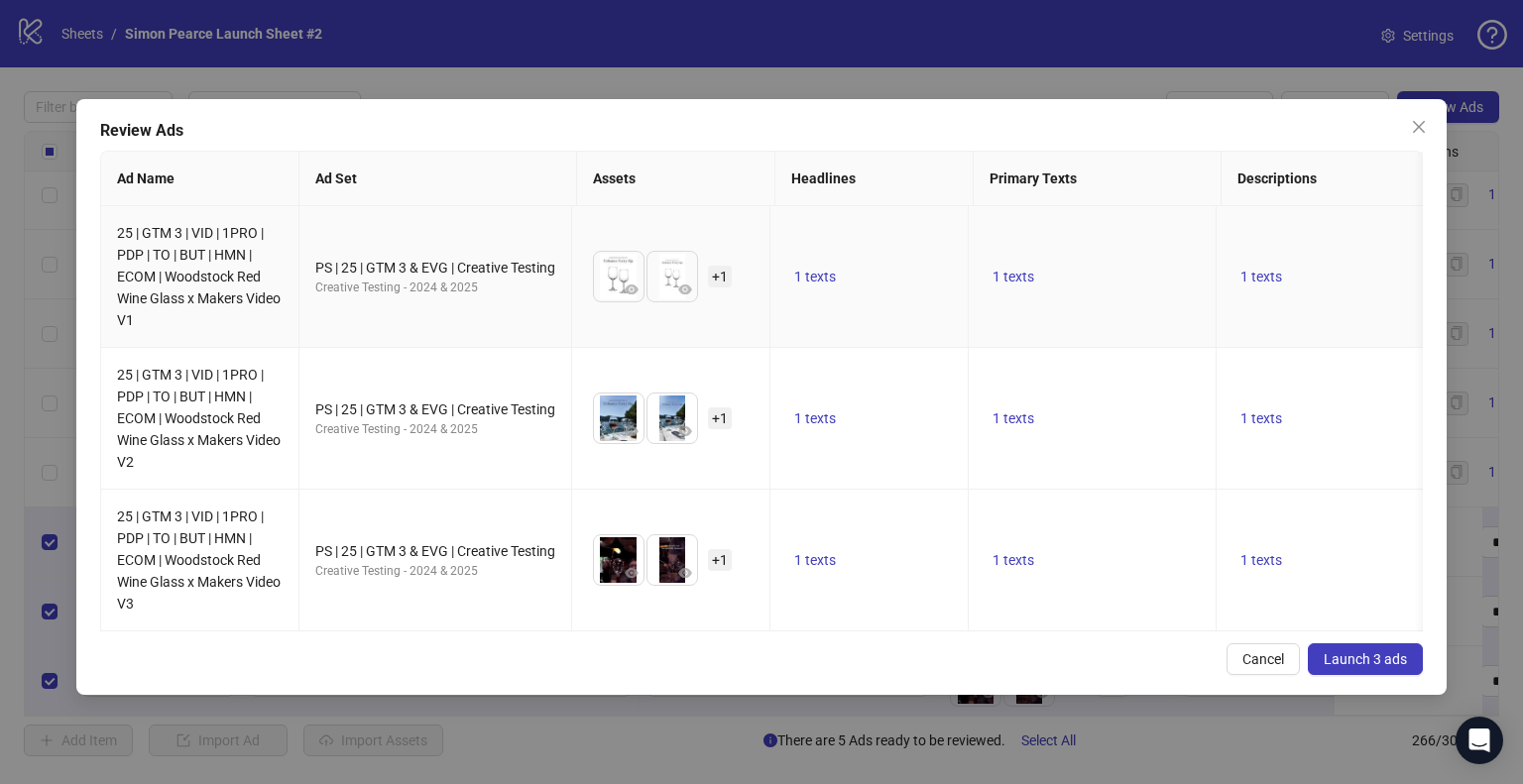 click on "+ 1" at bounding box center (720, 277) 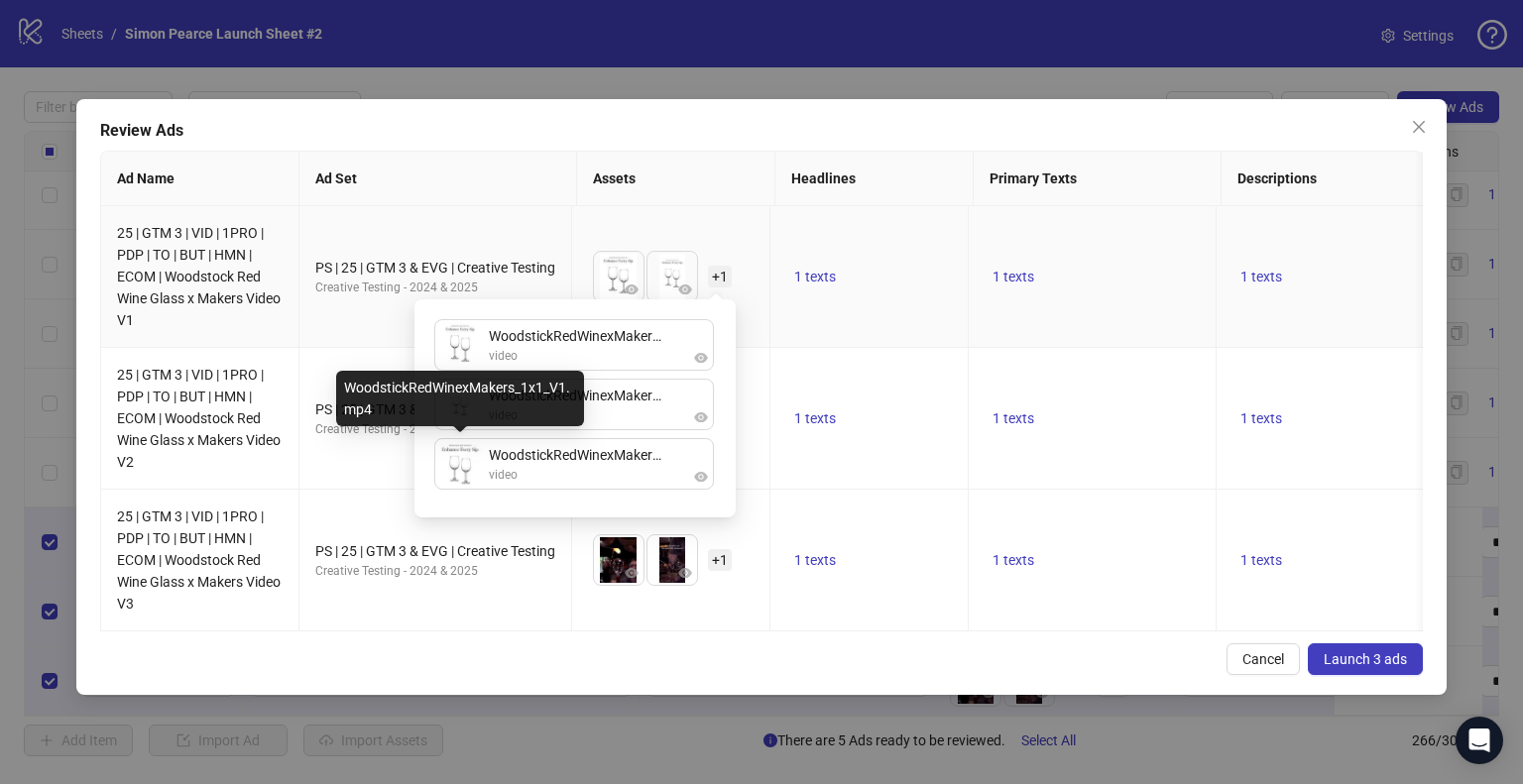 click on "PS | 25 | GTM 3 & EVG | Creative Testing" at bounding box center (435, 268) 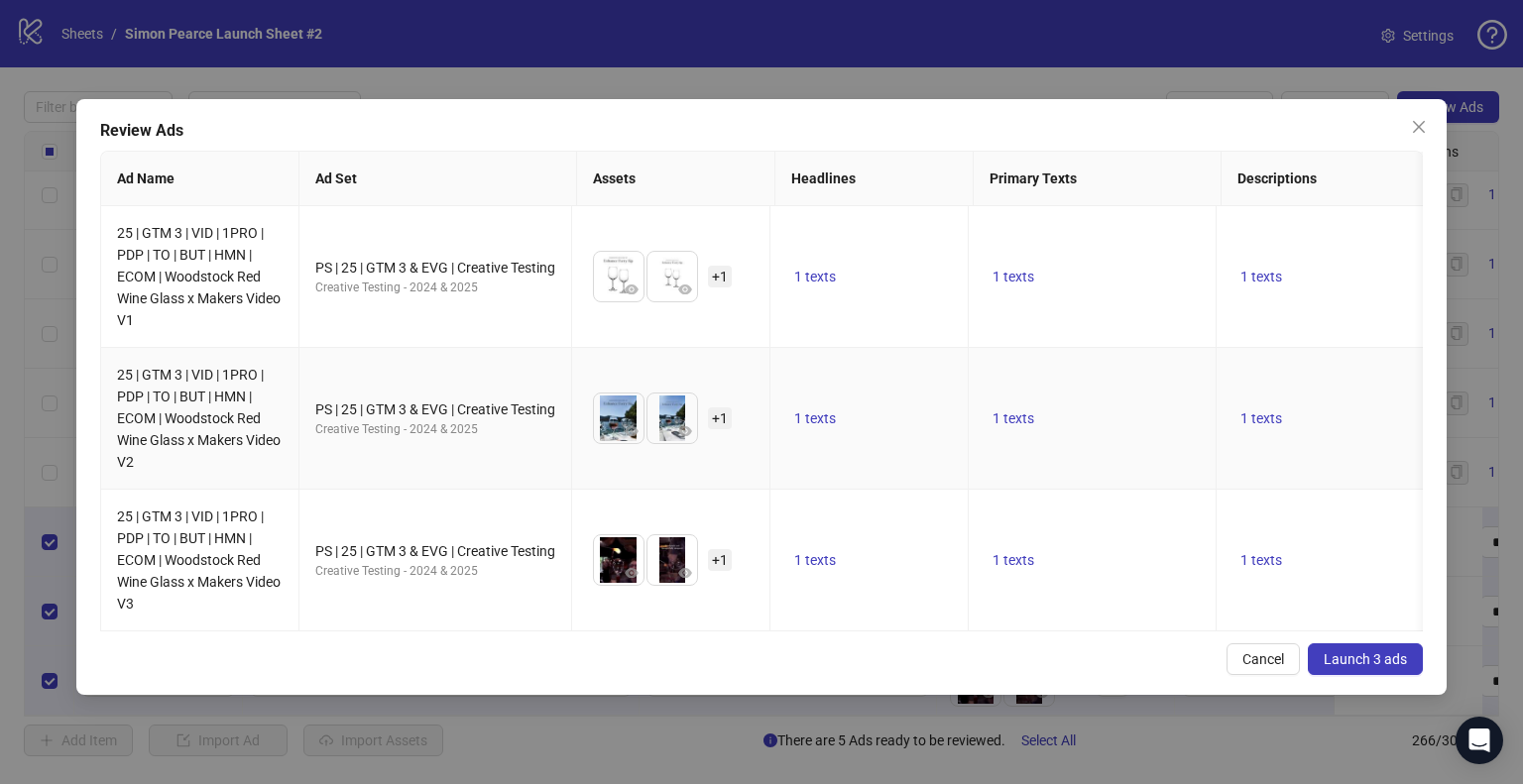 click on "+ 1" at bounding box center [720, 418] 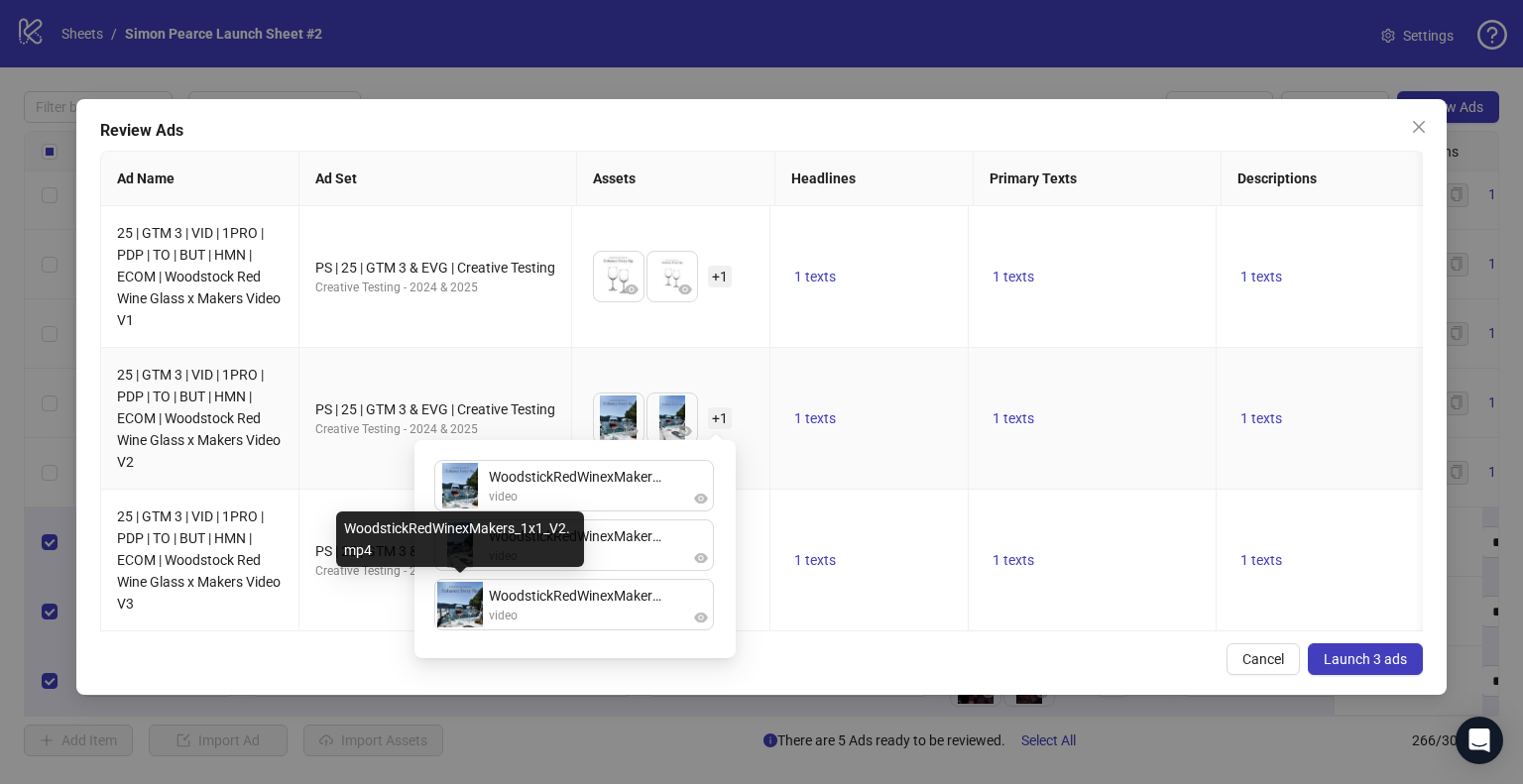 click at bounding box center [460, 605] 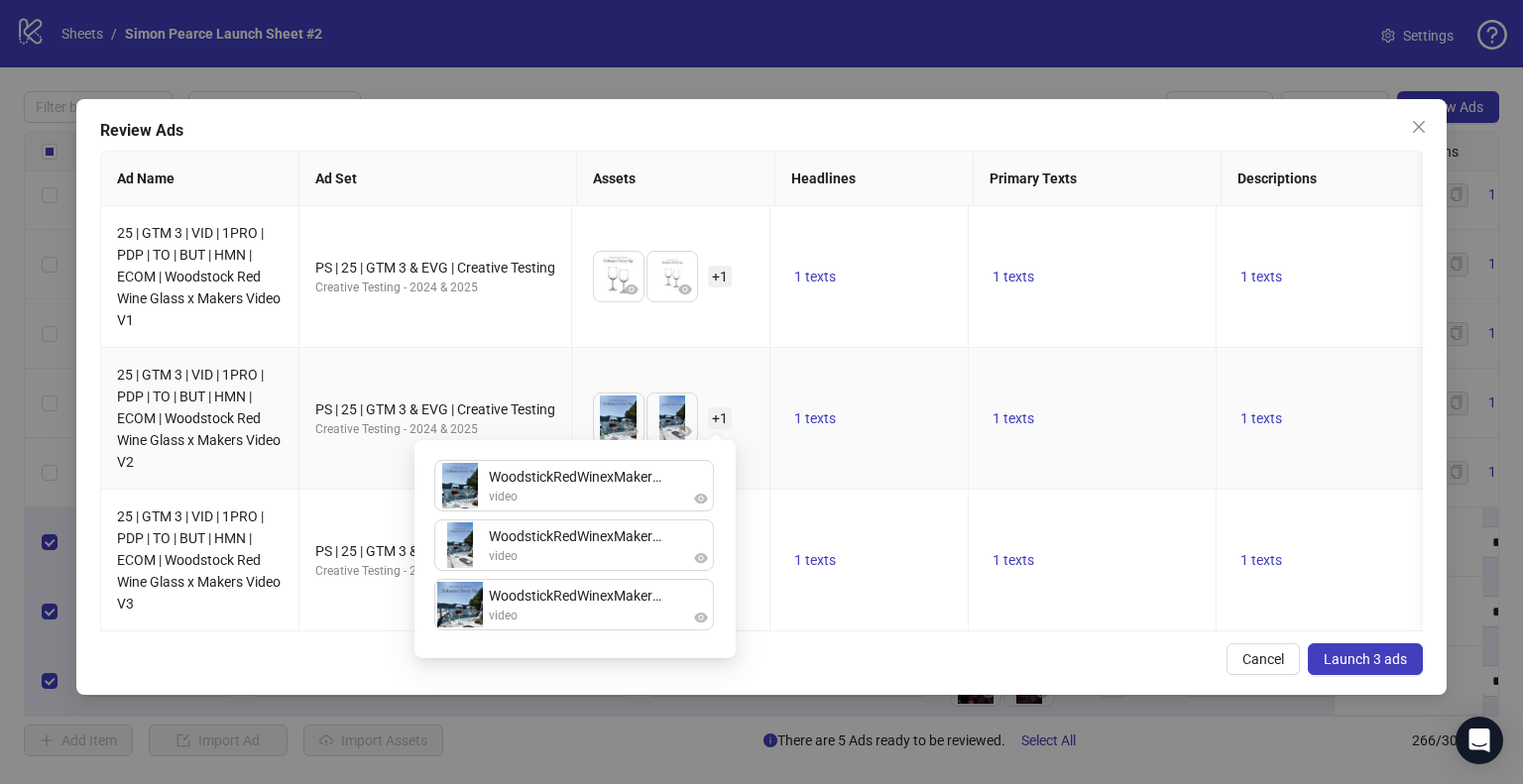 click on "PS | 25 | GTM 3 & EVG | Creative Testing" at bounding box center (435, 409) 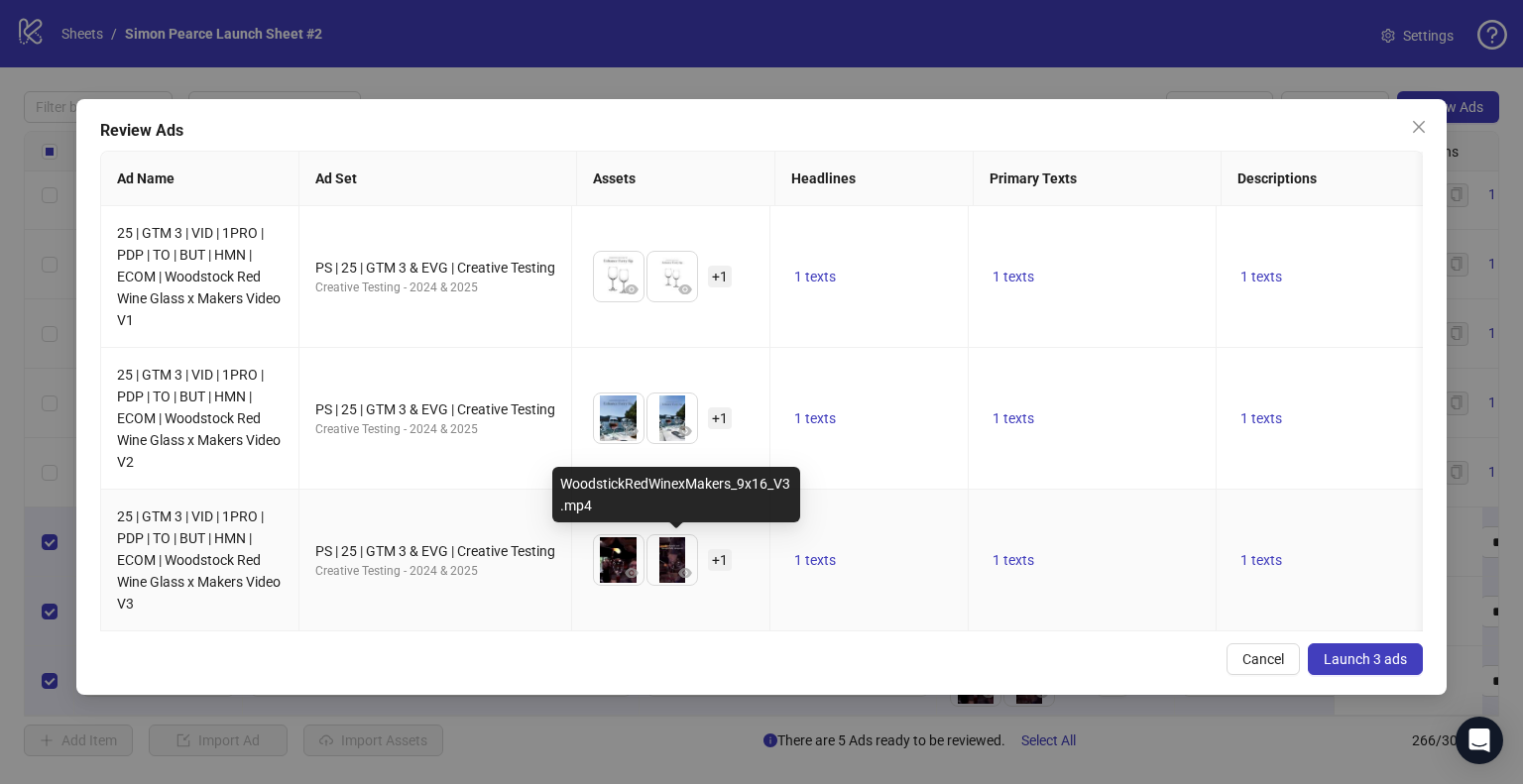 click on "+ 1" at bounding box center [720, 560] 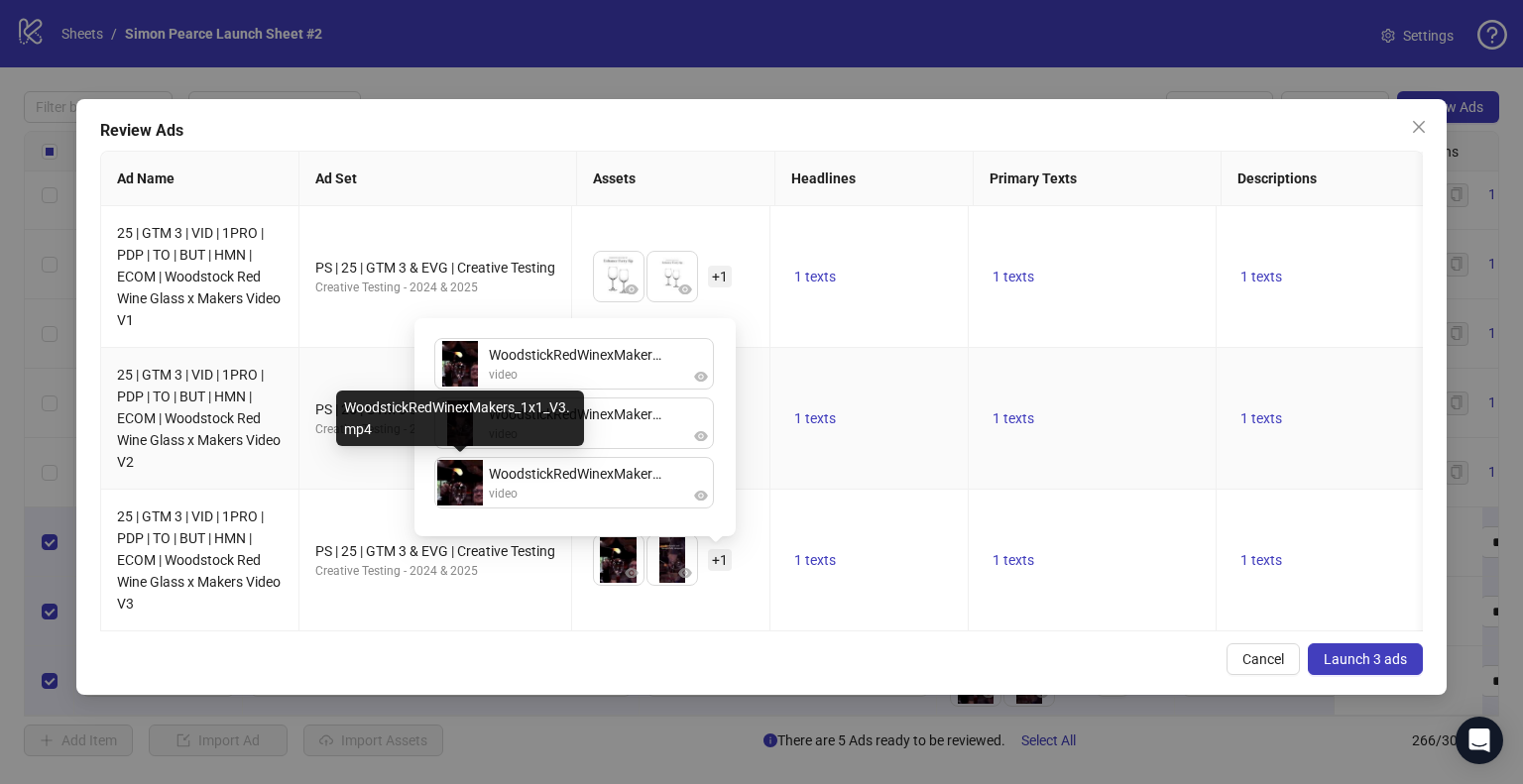 click on "PS | 25 | GTM 3 & EVG | Creative Testing Creative Testing - 2024 & 2025" at bounding box center [435, 418] 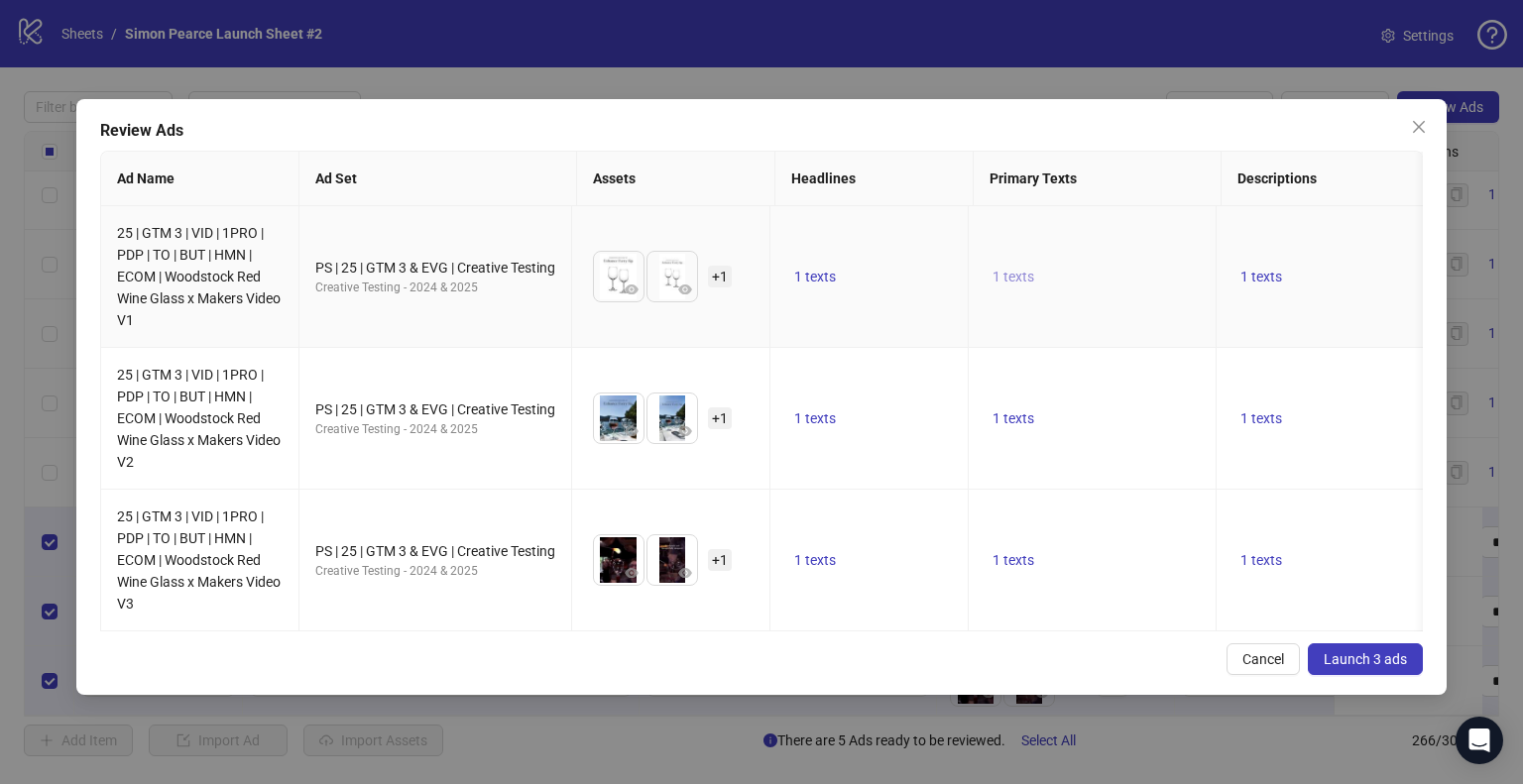 click on "1 texts" at bounding box center [1013, 277] 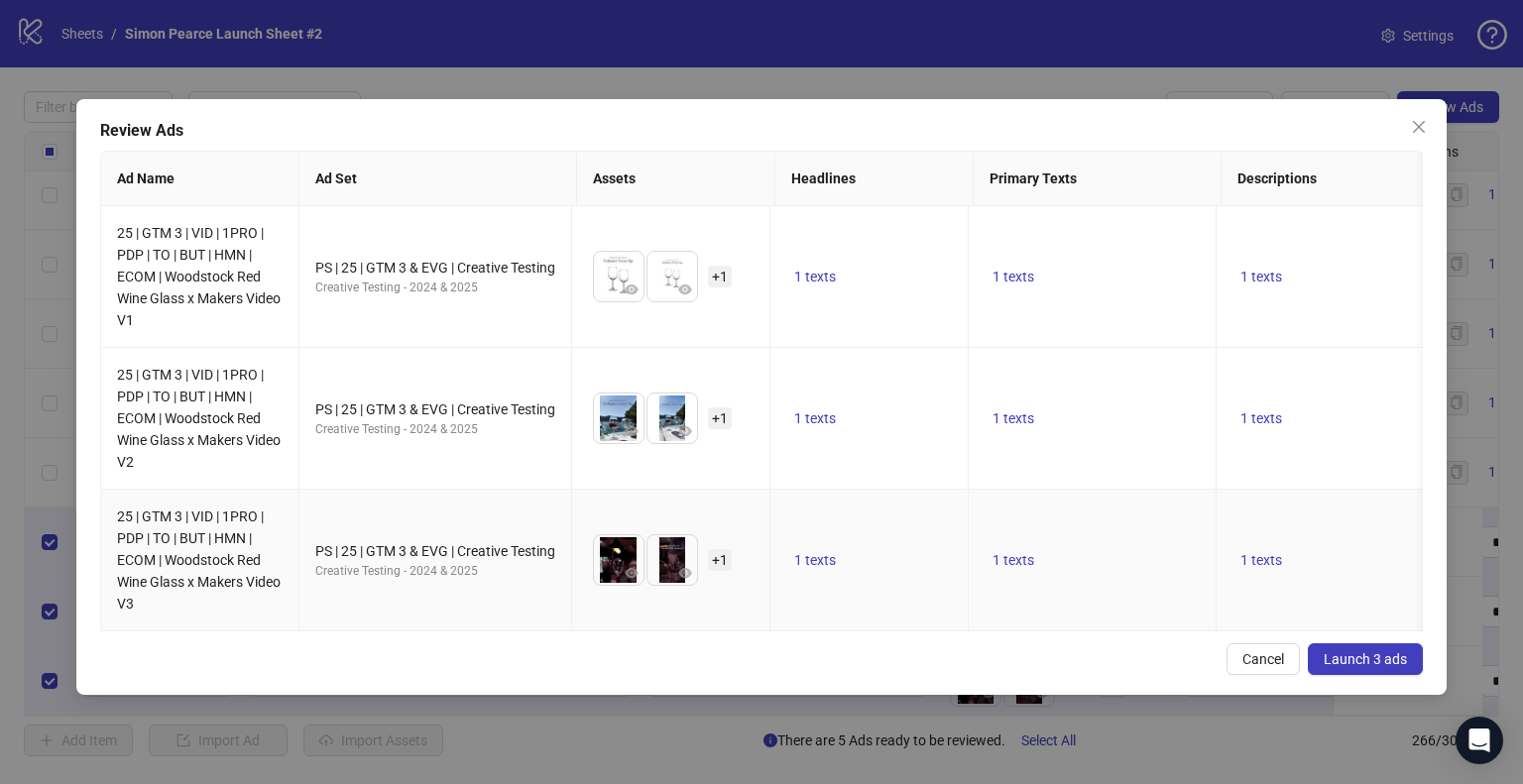 click on "1 texts" at bounding box center (870, 560) 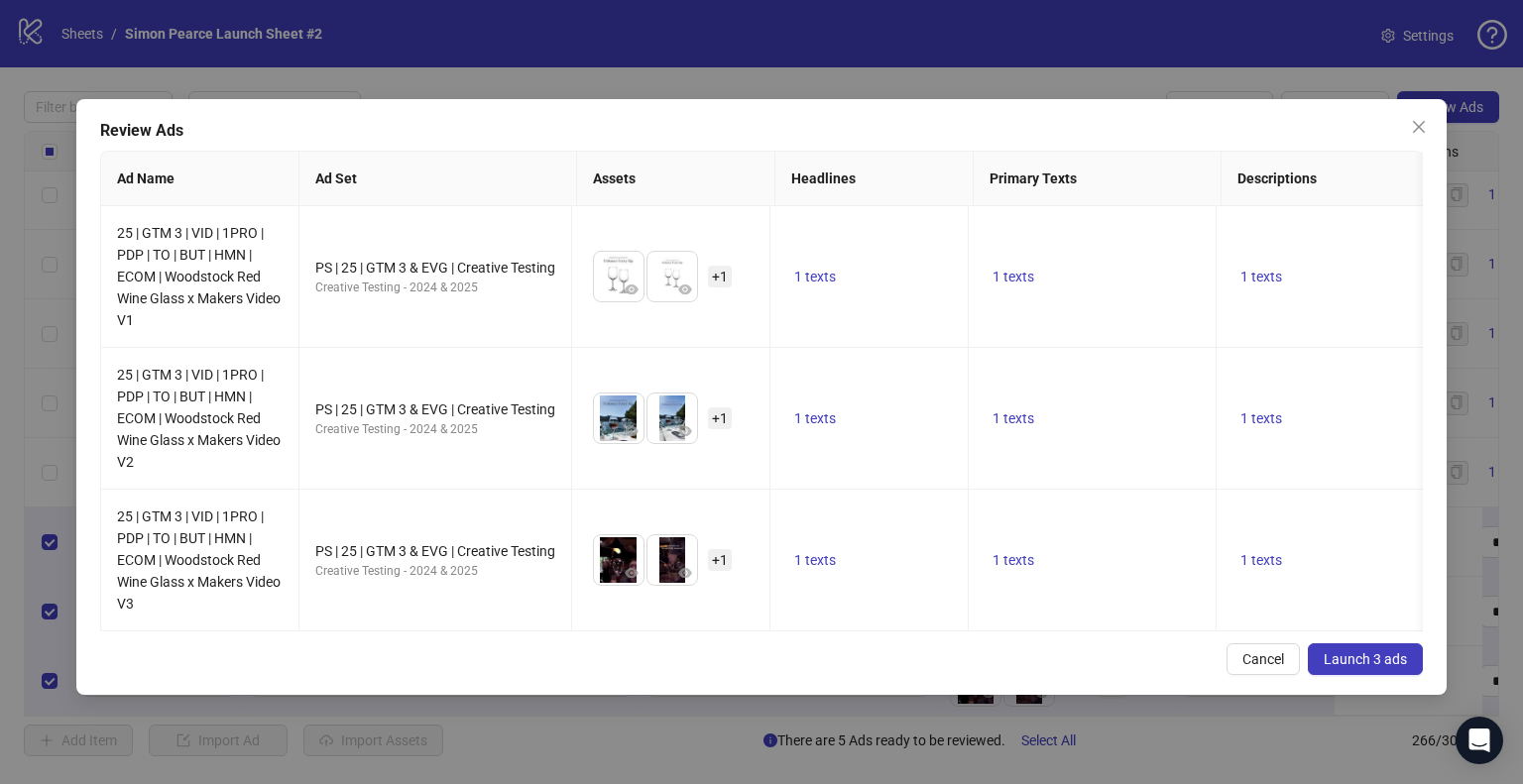 click on "Launch 3 ads" at bounding box center [1365, 659] 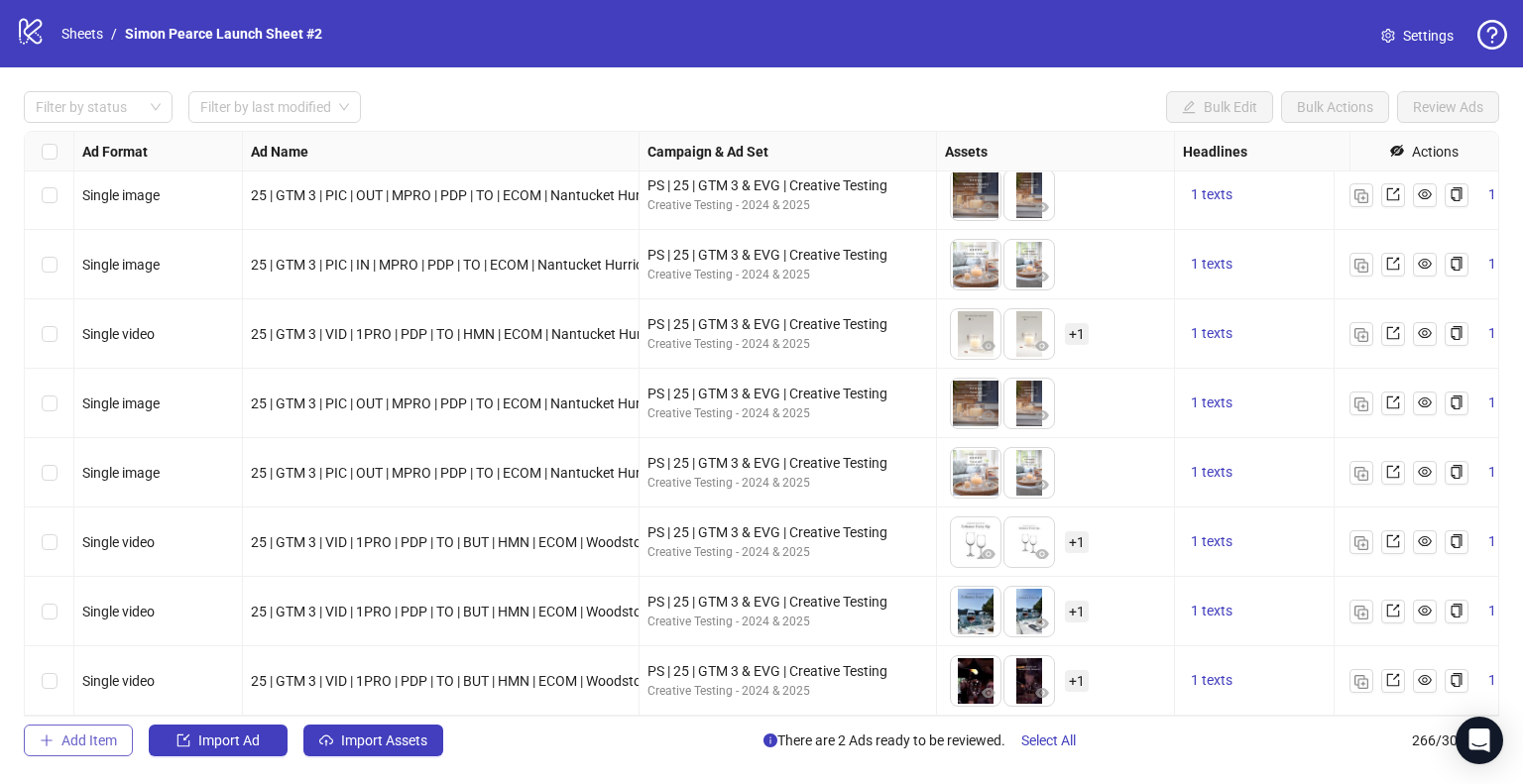 click on "Add Item" at bounding box center (89, 740) 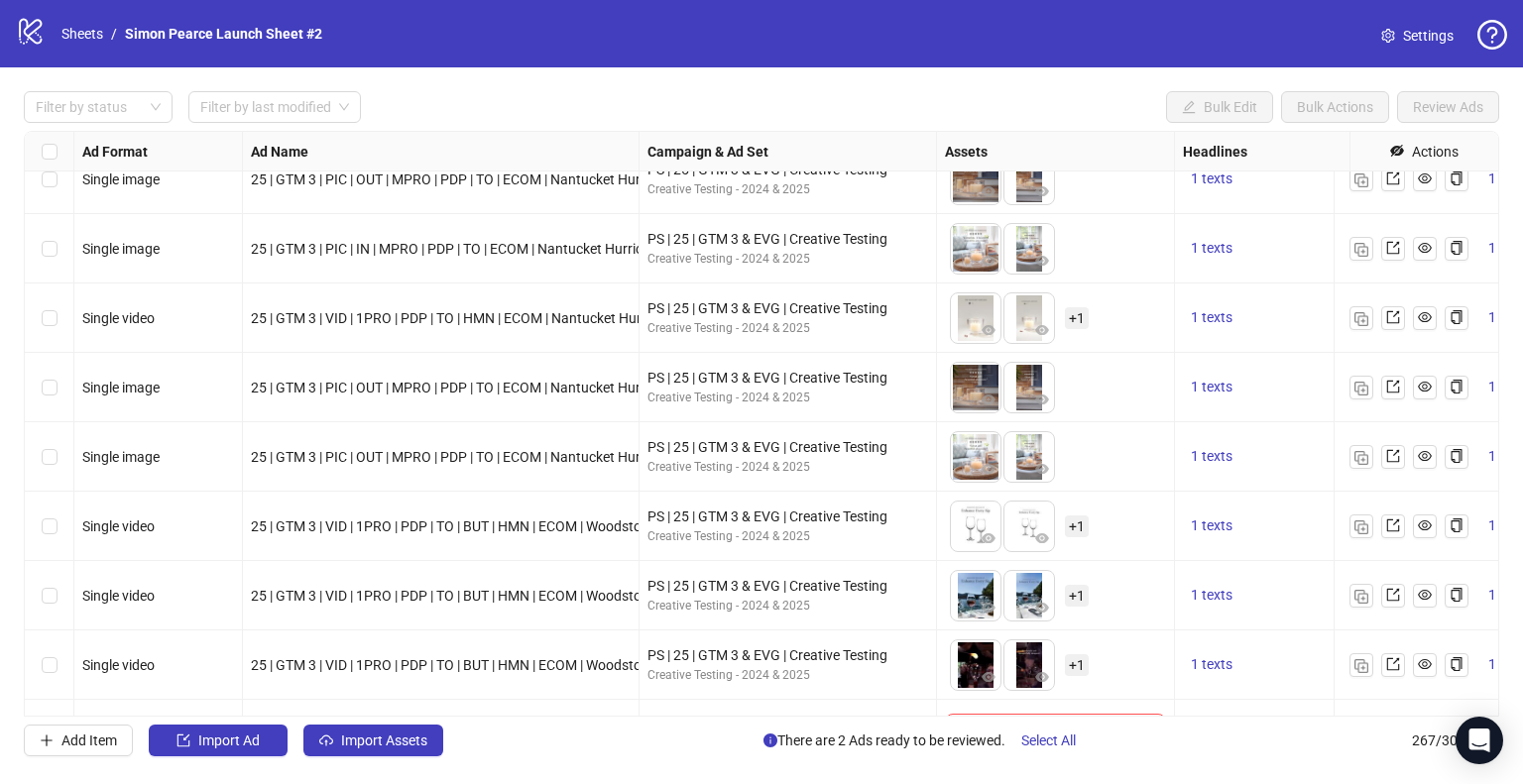 scroll, scrollTop: 17996, scrollLeft: 0, axis: vertical 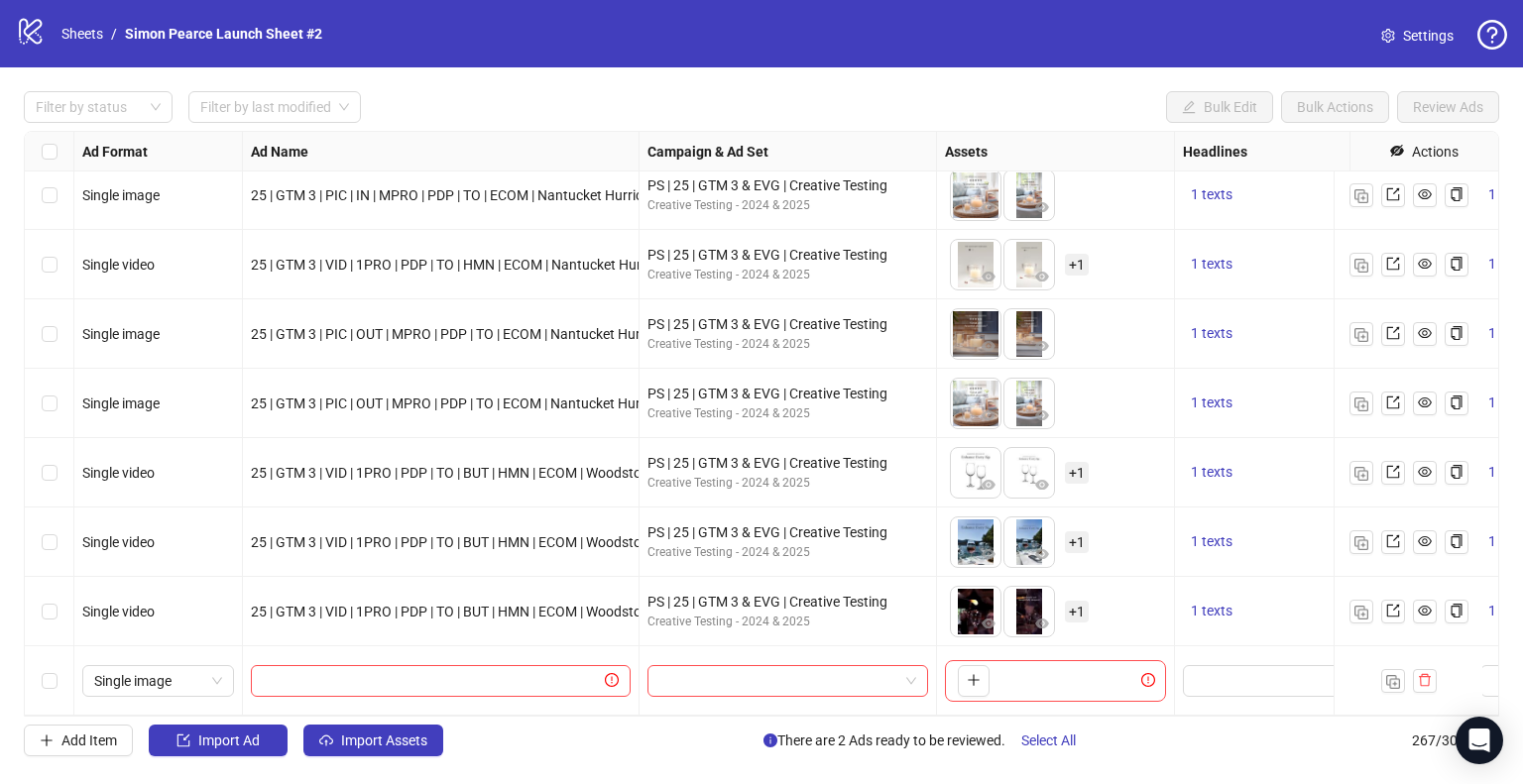click at bounding box center (788, 681) 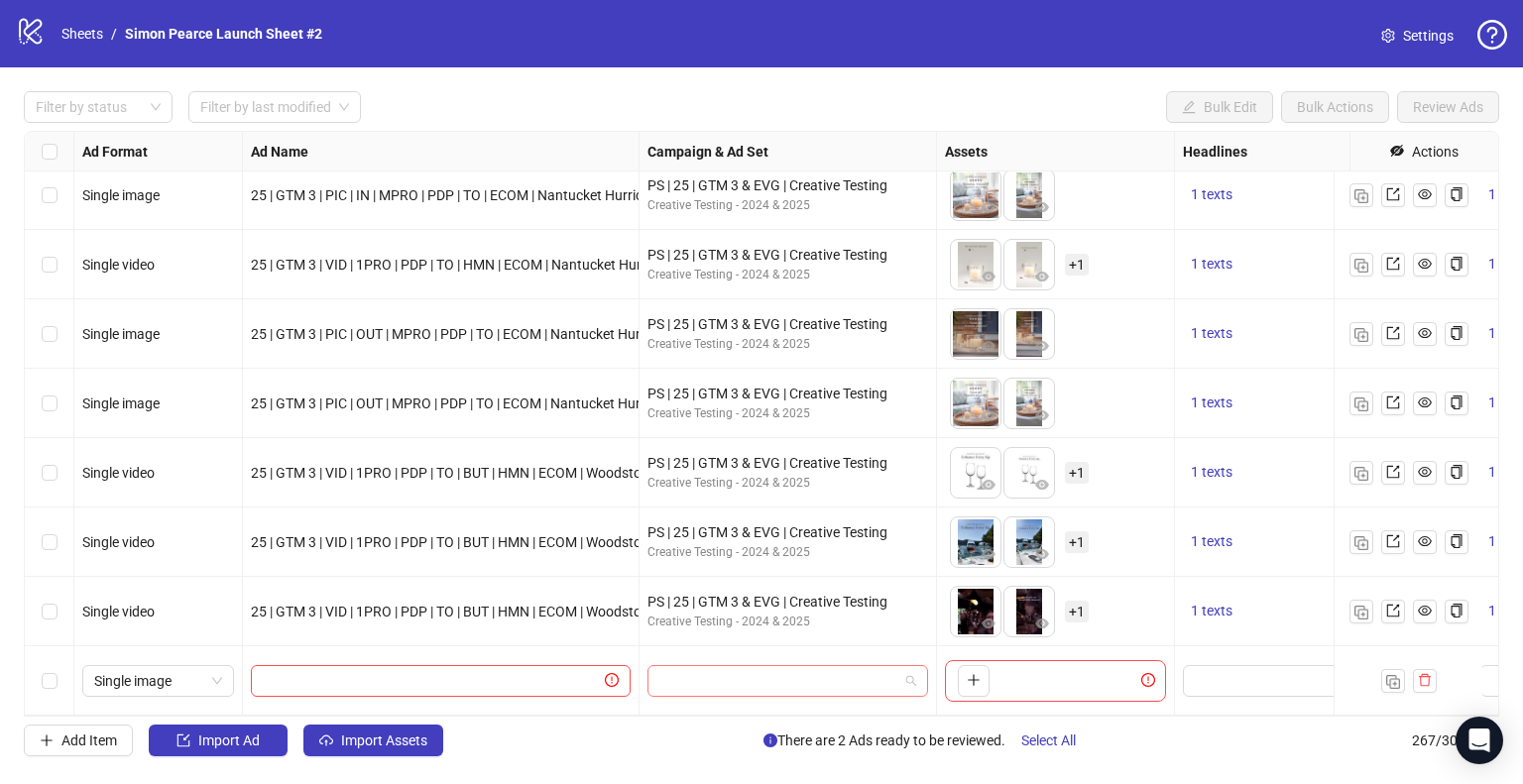 click at bounding box center [778, 681] 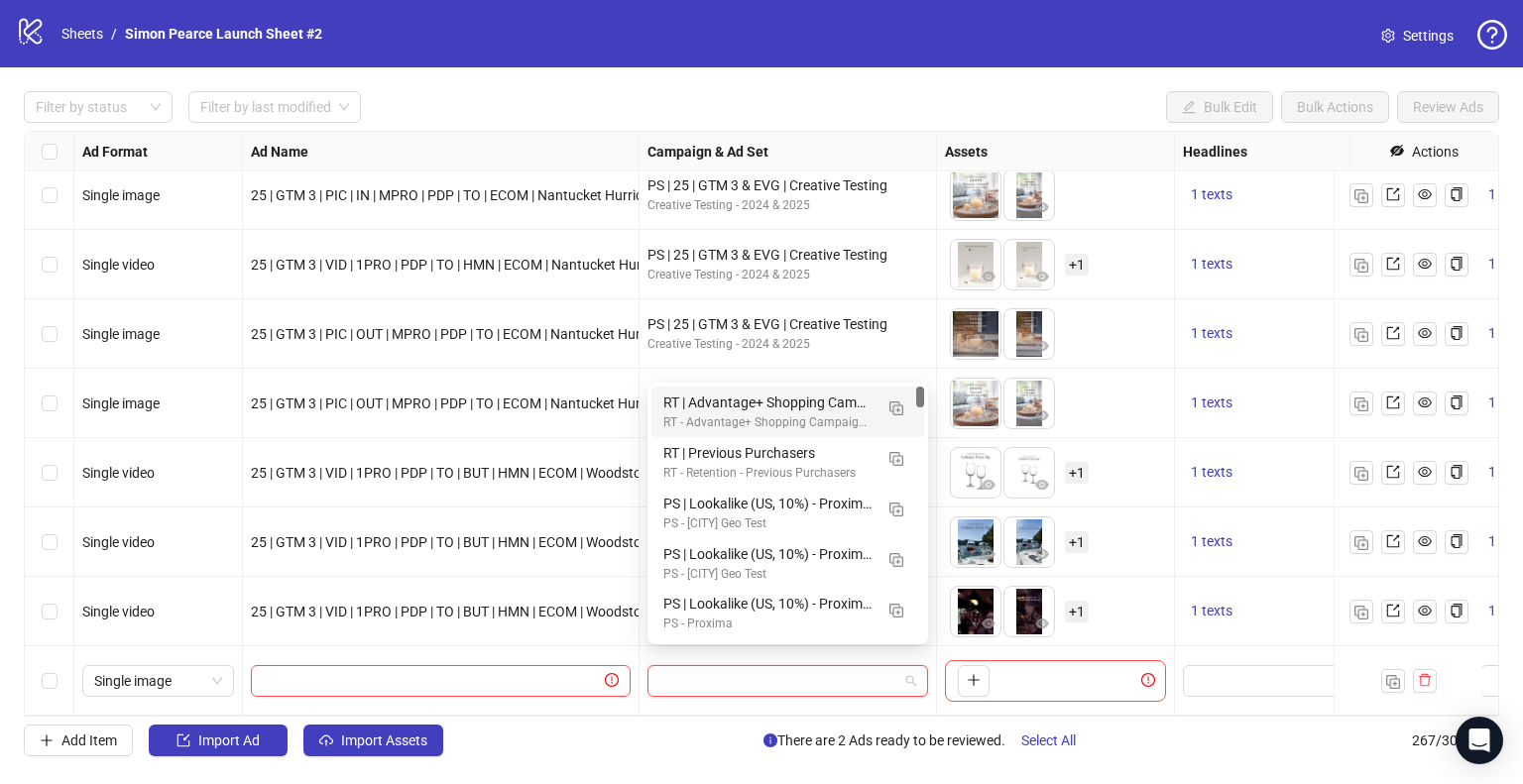 paste on "**********" 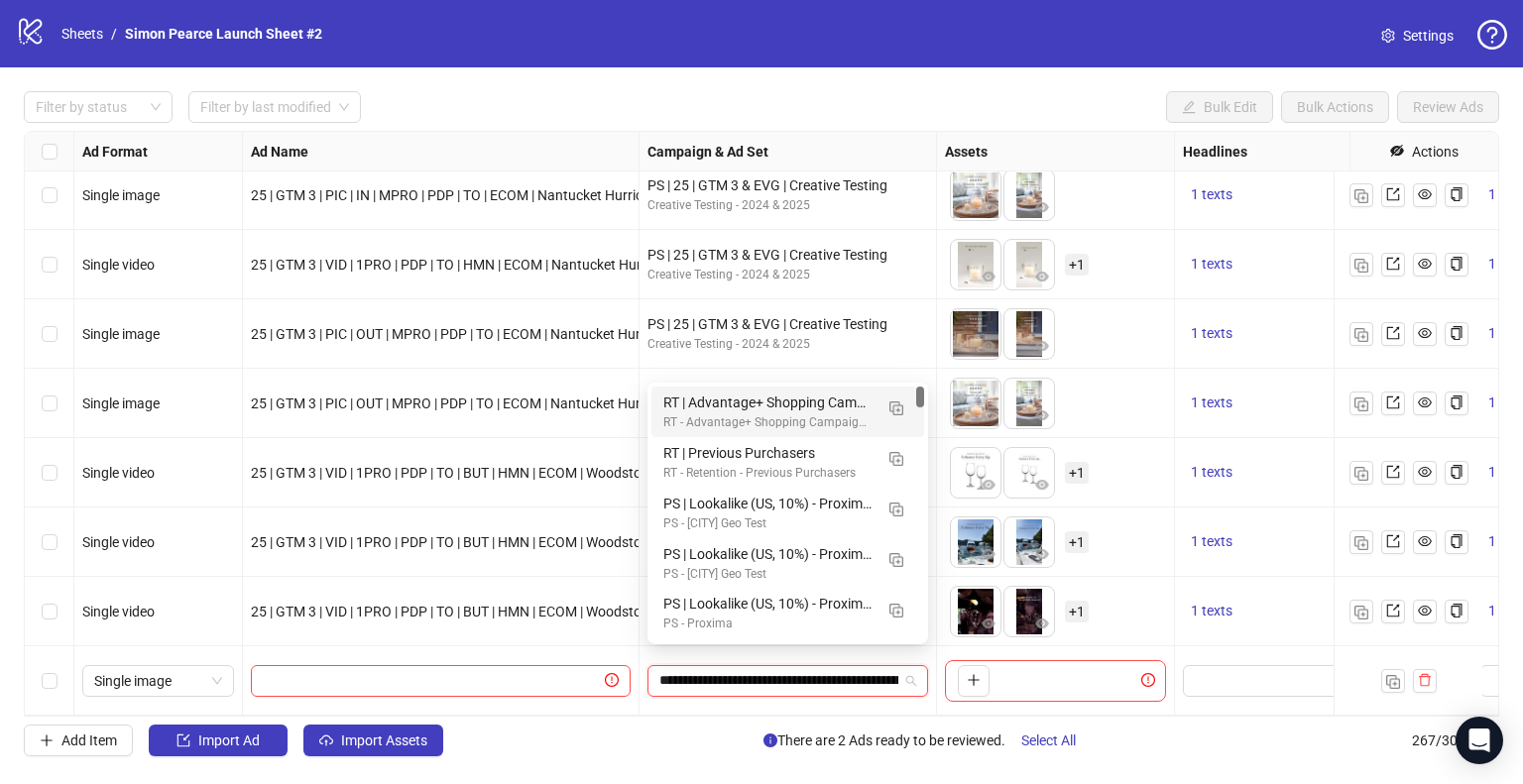 scroll, scrollTop: 0, scrollLeft: 460, axis: horizontal 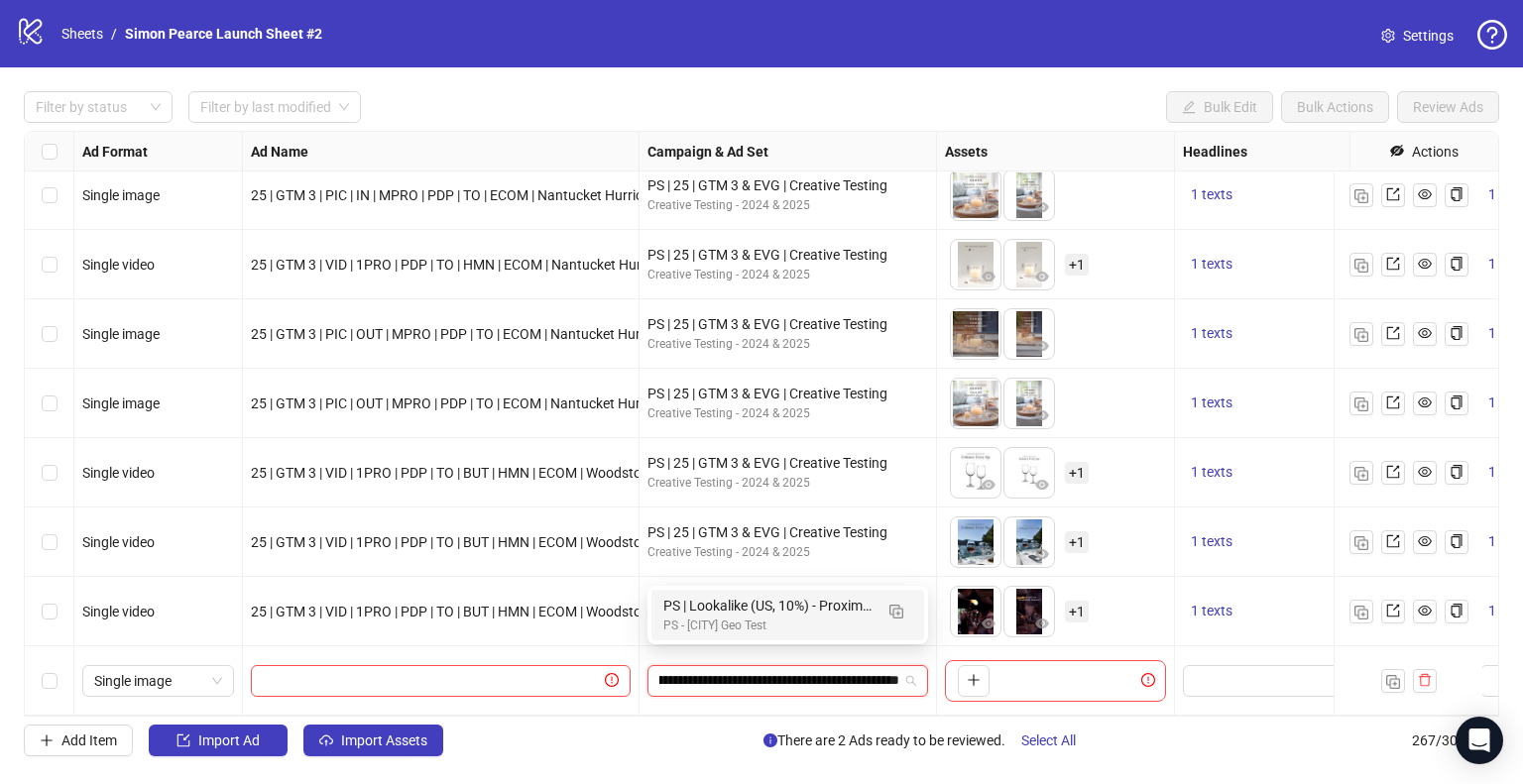 click on "PS | Lookalike (US, 10%) - Proxima - Simon Pearce - BSim V10 - [DATE] (Frequent Wedding Gift Home Shoppers)" at bounding box center (767, 606) 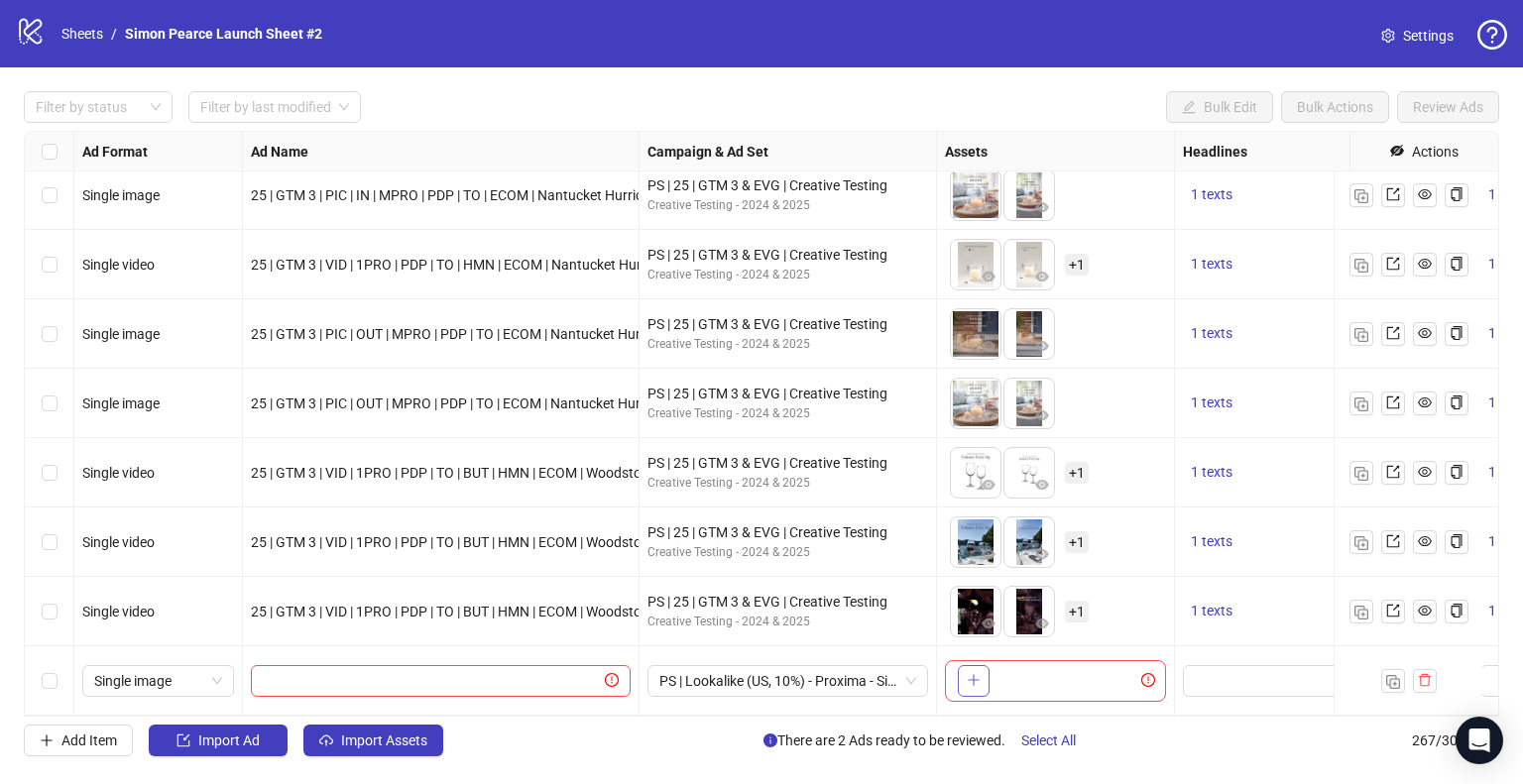click at bounding box center [974, 681] 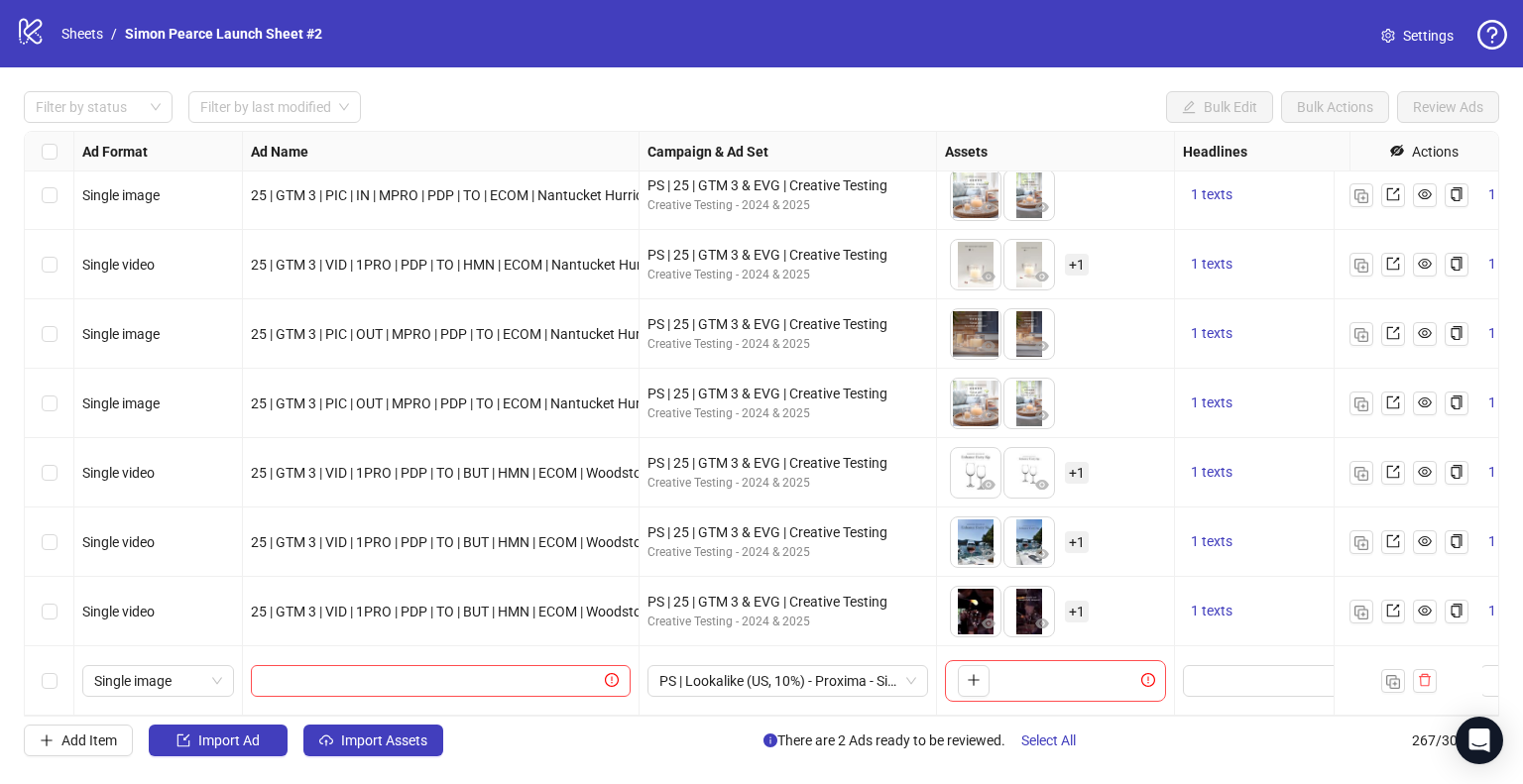 type 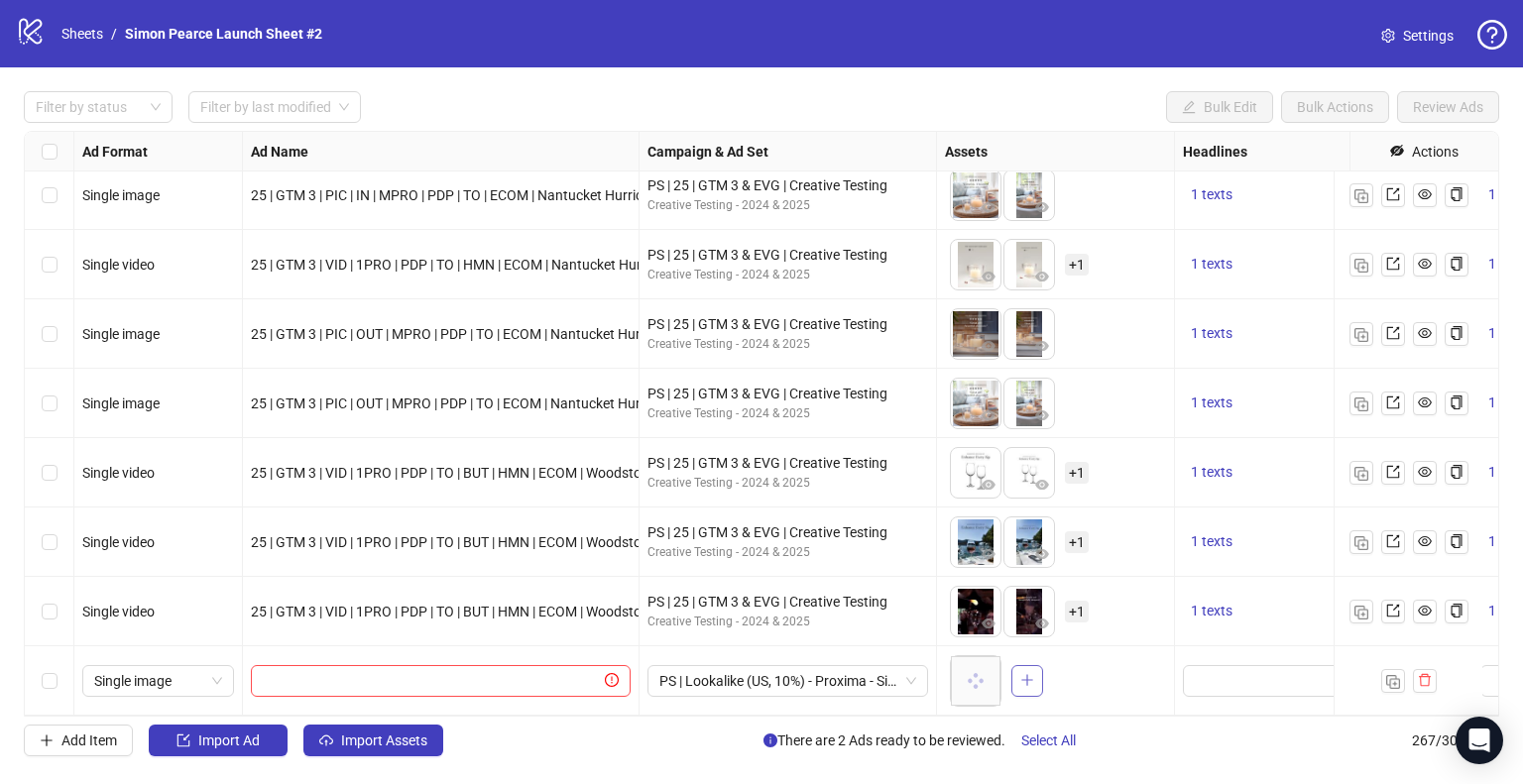 click 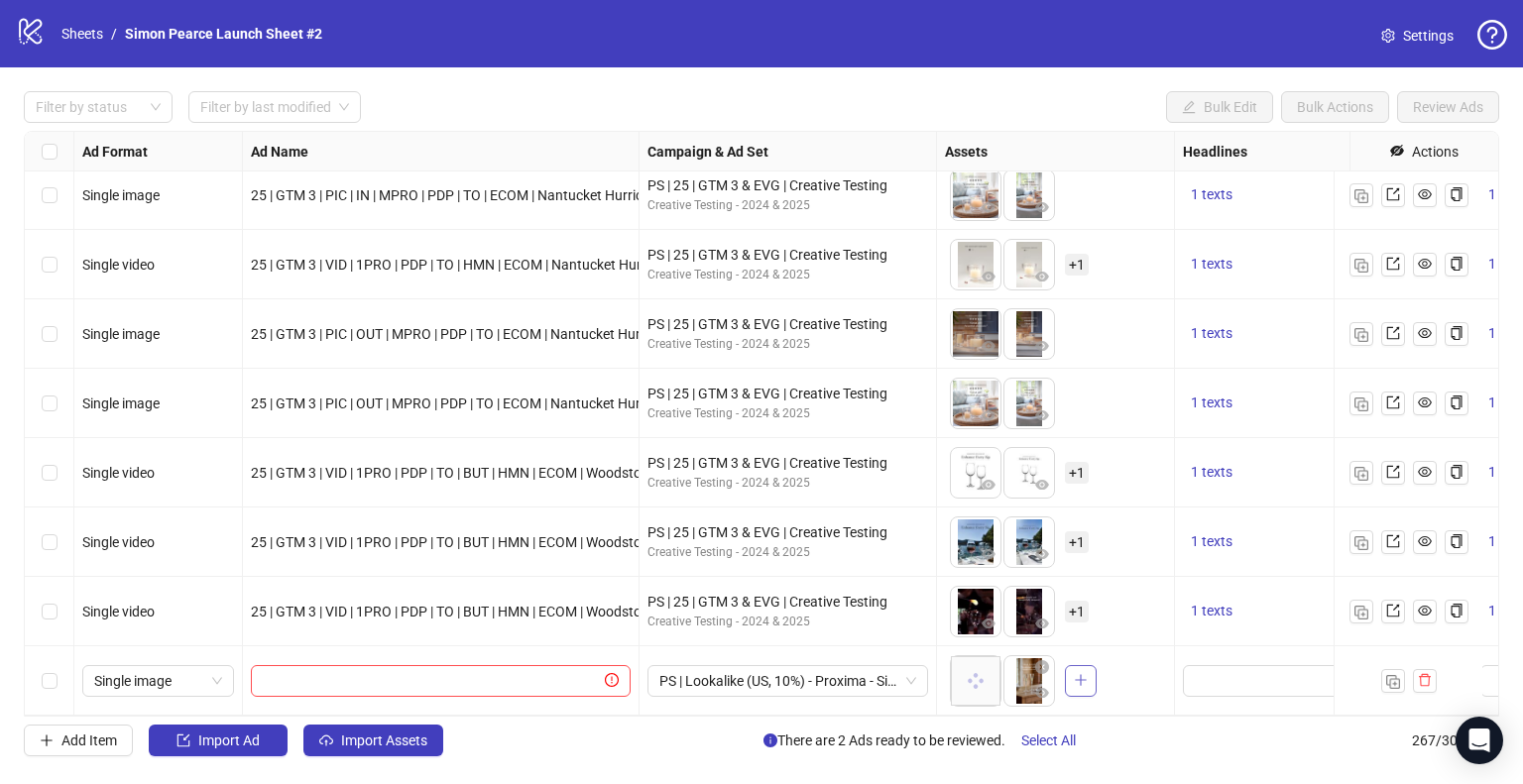 click 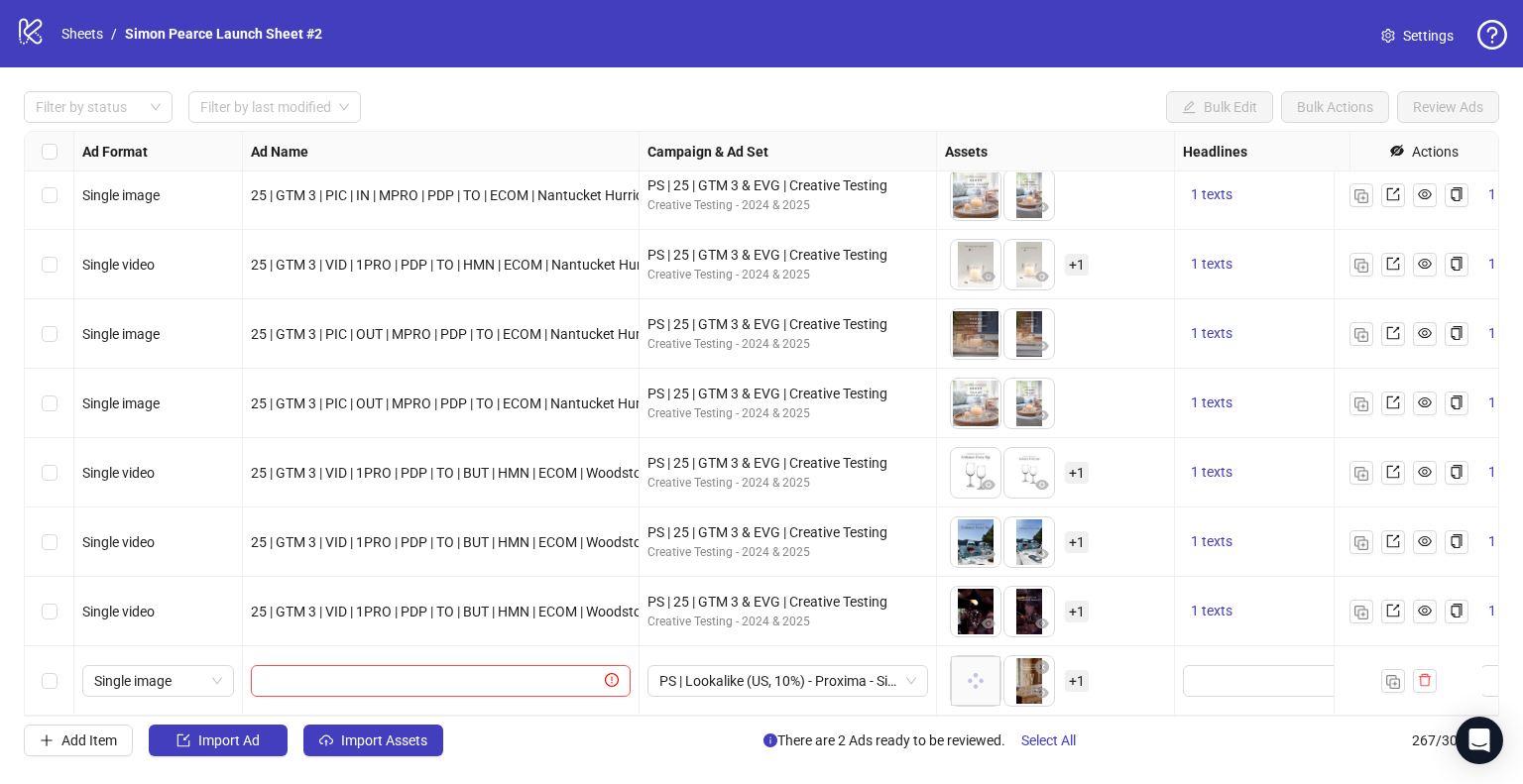 click on "+ 1" at bounding box center [1077, 681] 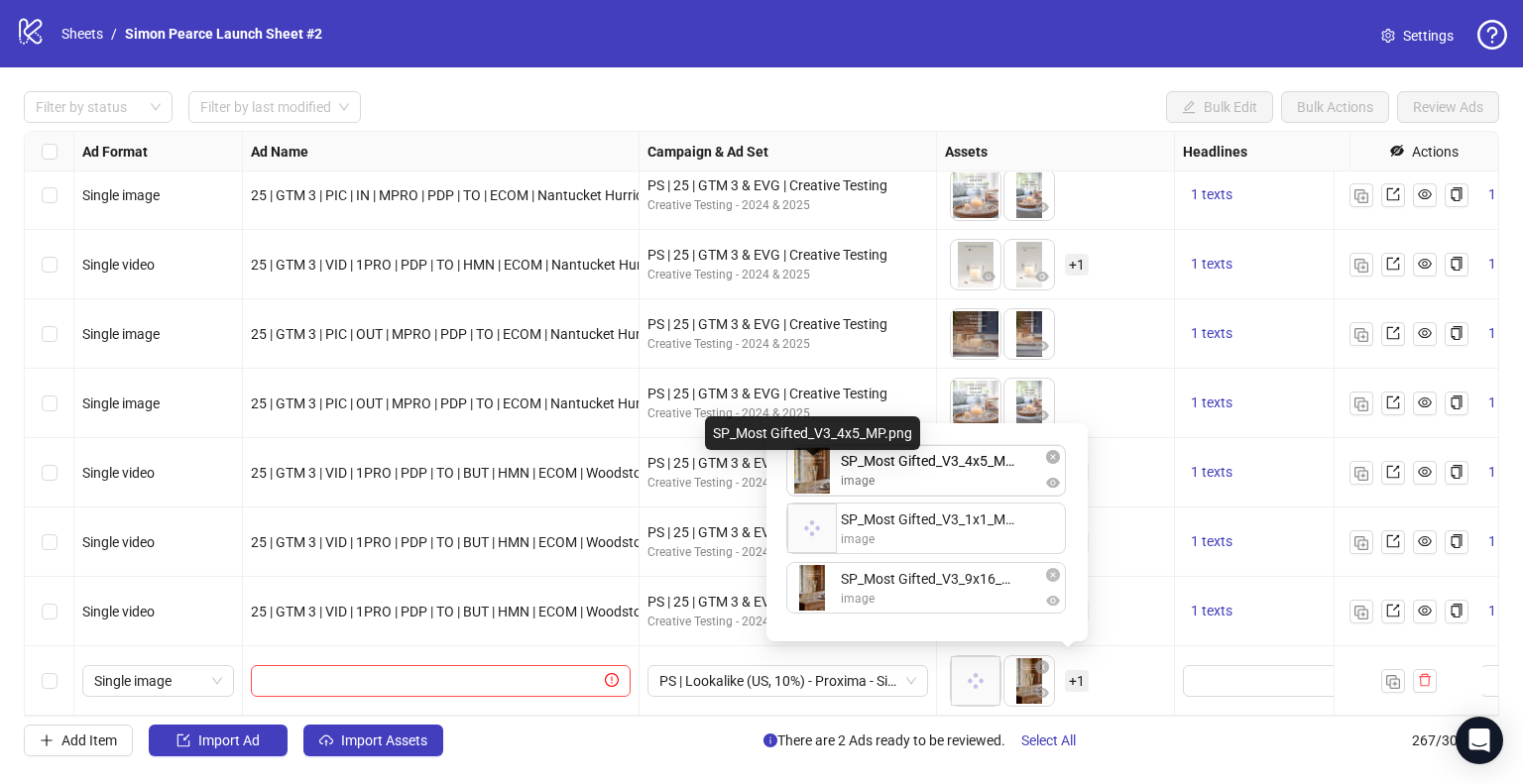 drag, startPoint x: 812, startPoint y: 580, endPoint x: 814, endPoint y: 472, distance: 108.01852 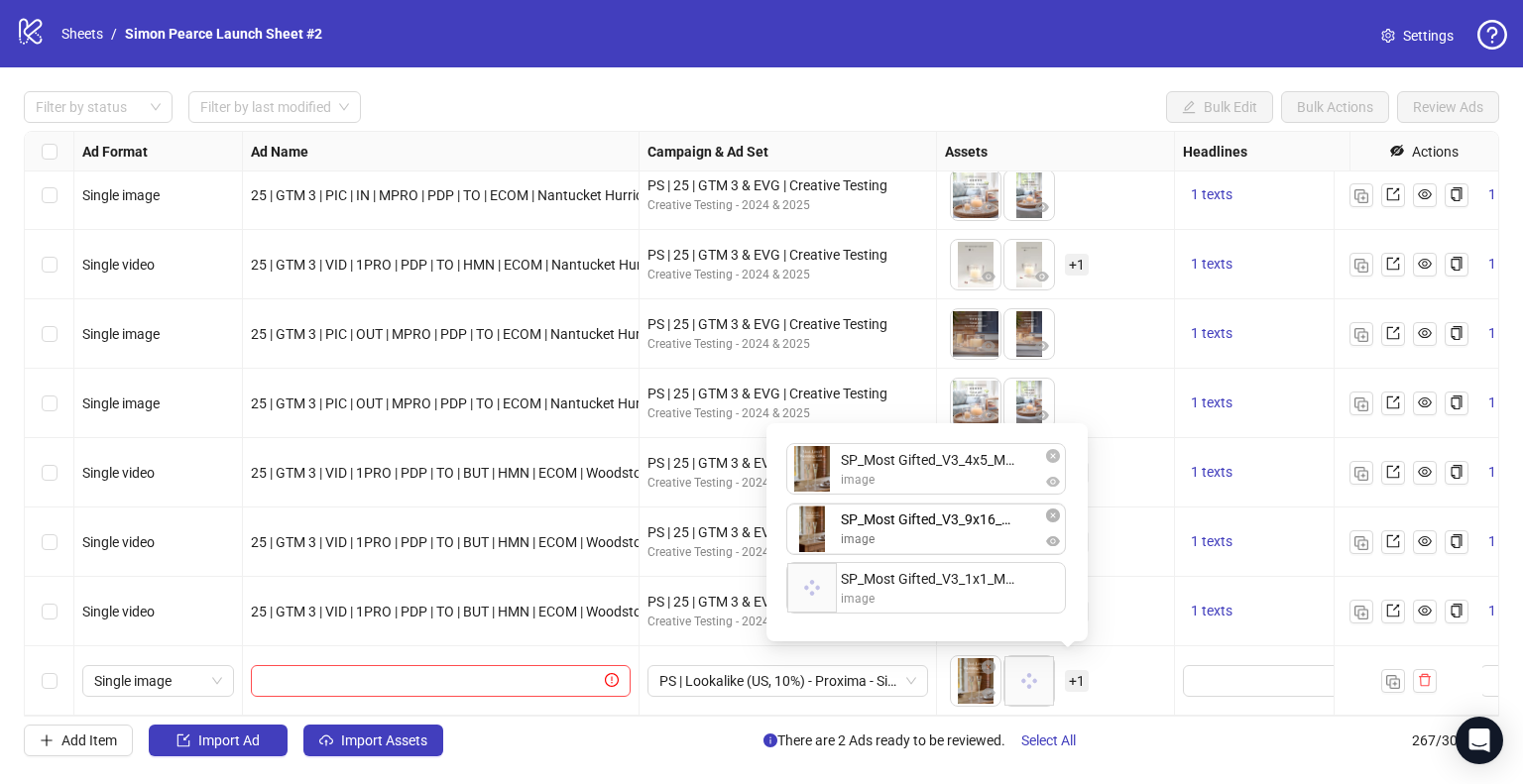 drag, startPoint x: 885, startPoint y: 595, endPoint x: 894, endPoint y: 526, distance: 69.58448 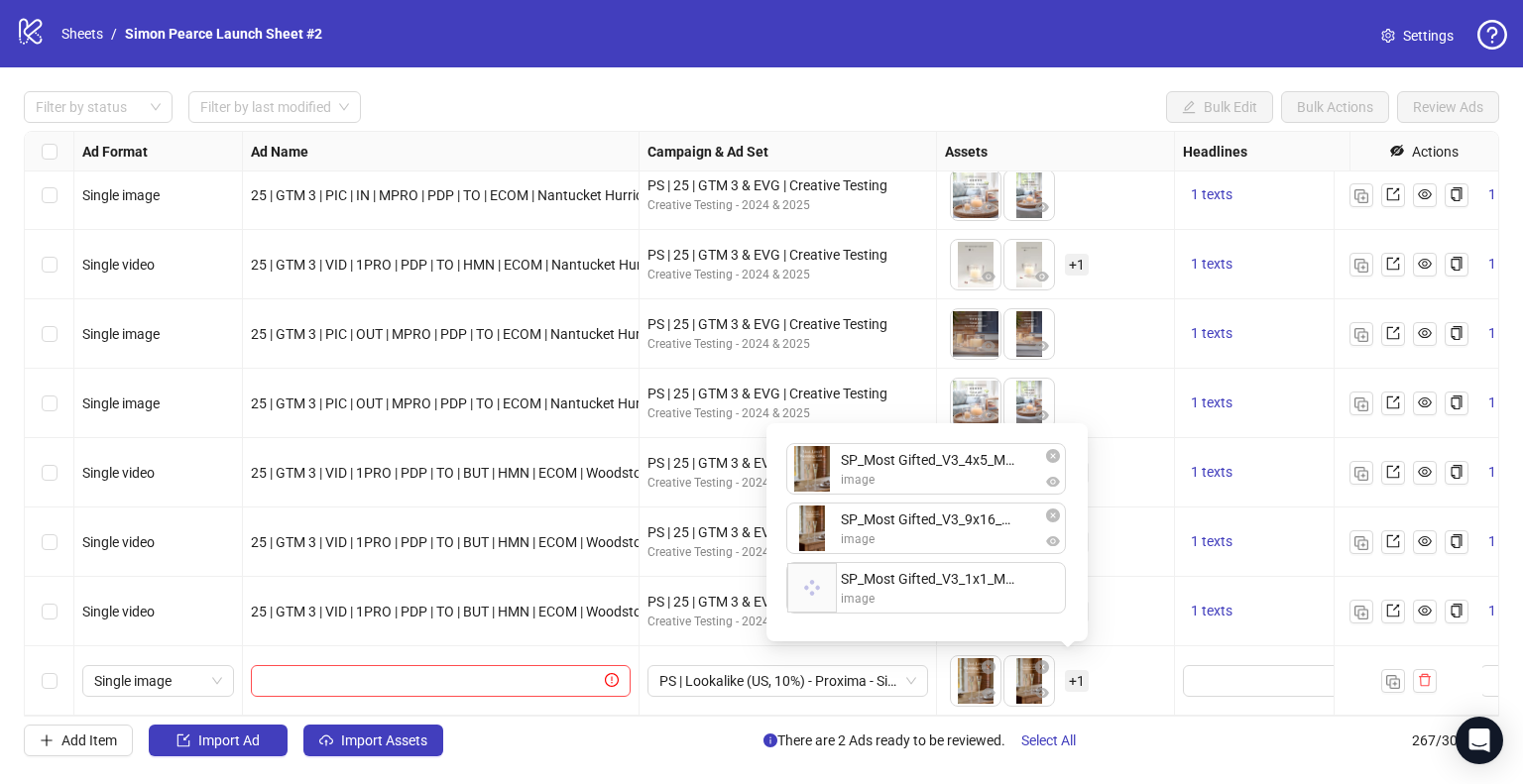 click on "To pick up a draggable item, press the space bar.
While dragging, use the arrow keys to move the item.
Press space again to drop the item in its new position, or press escape to cancel.
+ 1" at bounding box center (1055, 681) 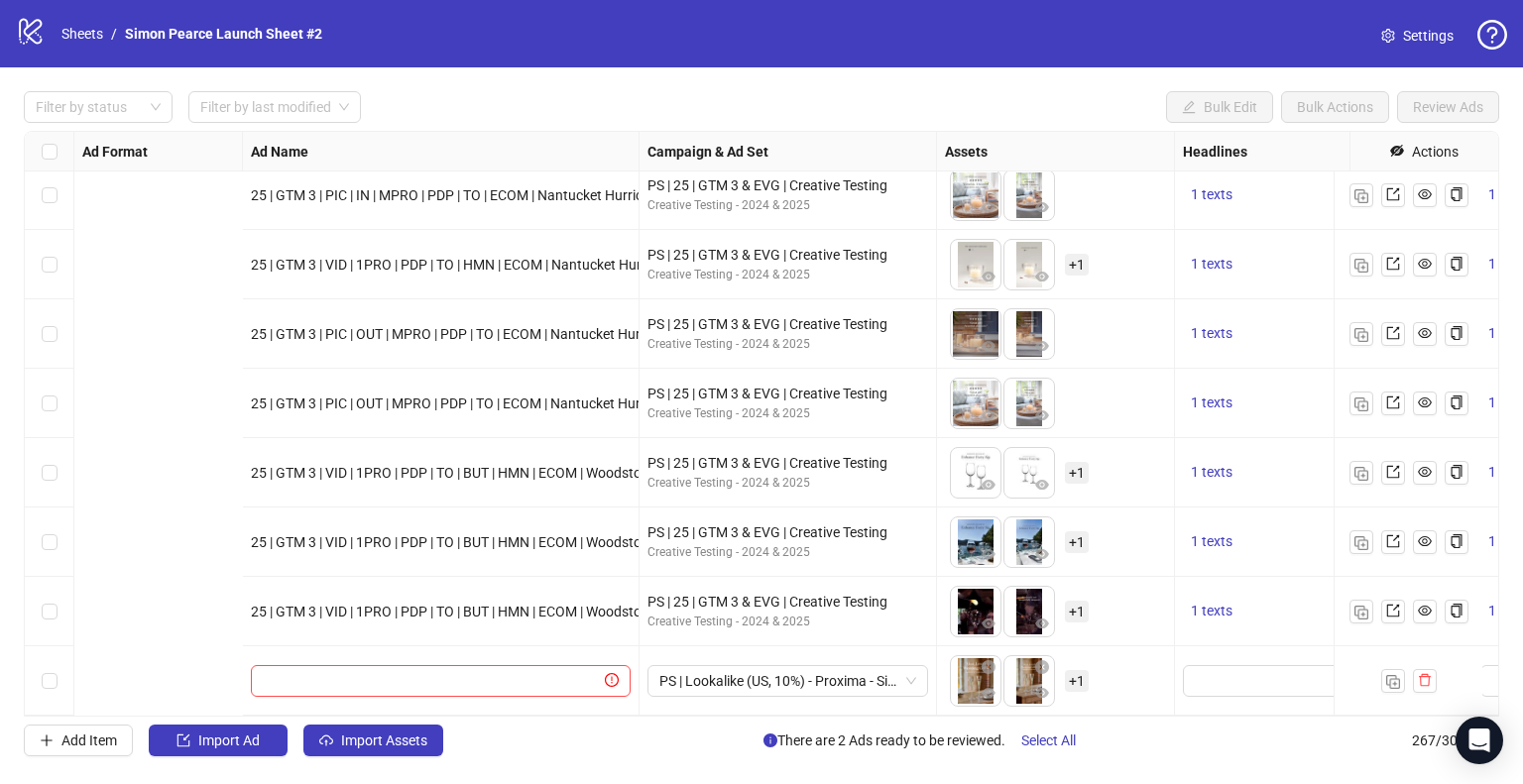 scroll, scrollTop: 17996, scrollLeft: 778, axis: both 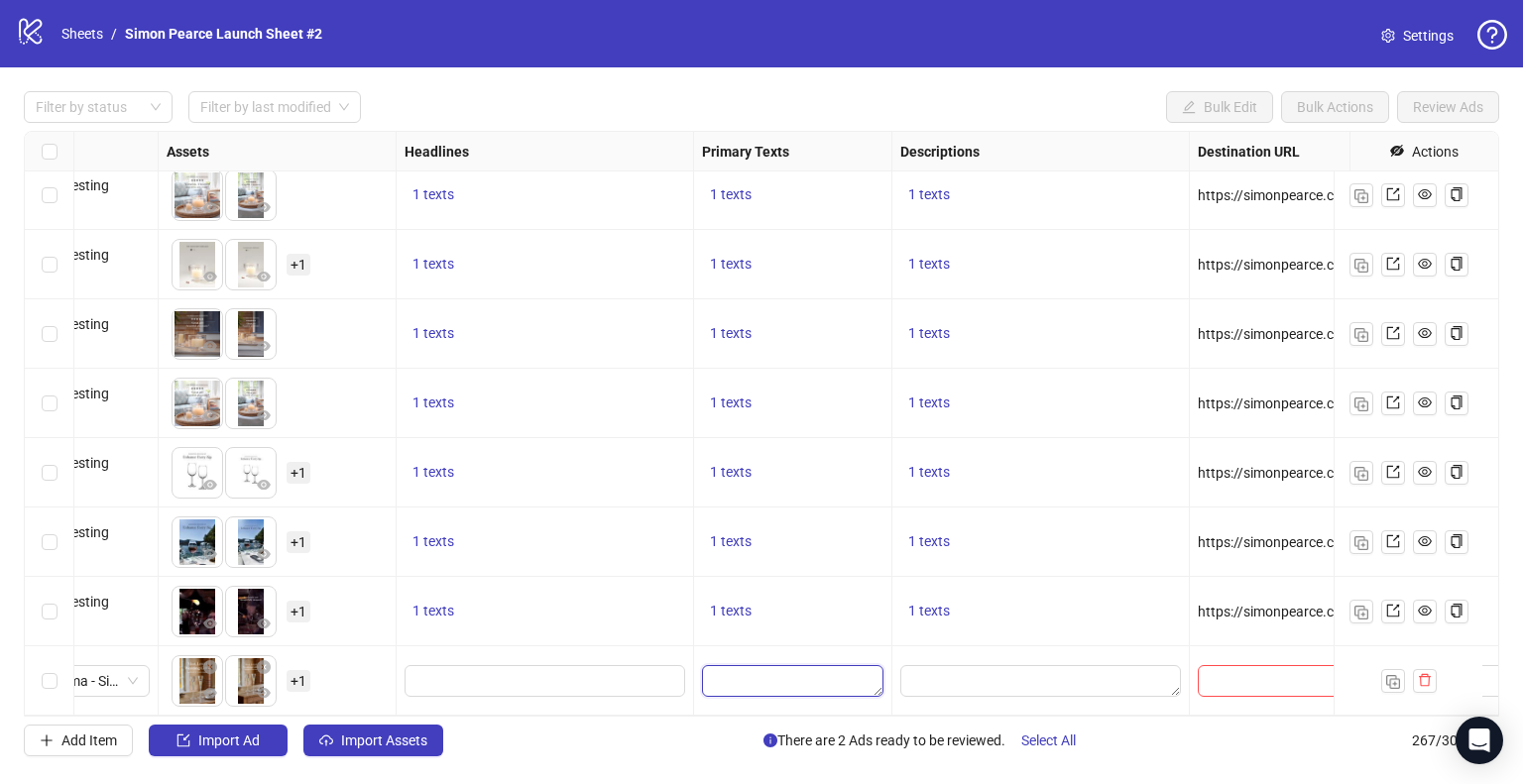 click at bounding box center (792, 681) 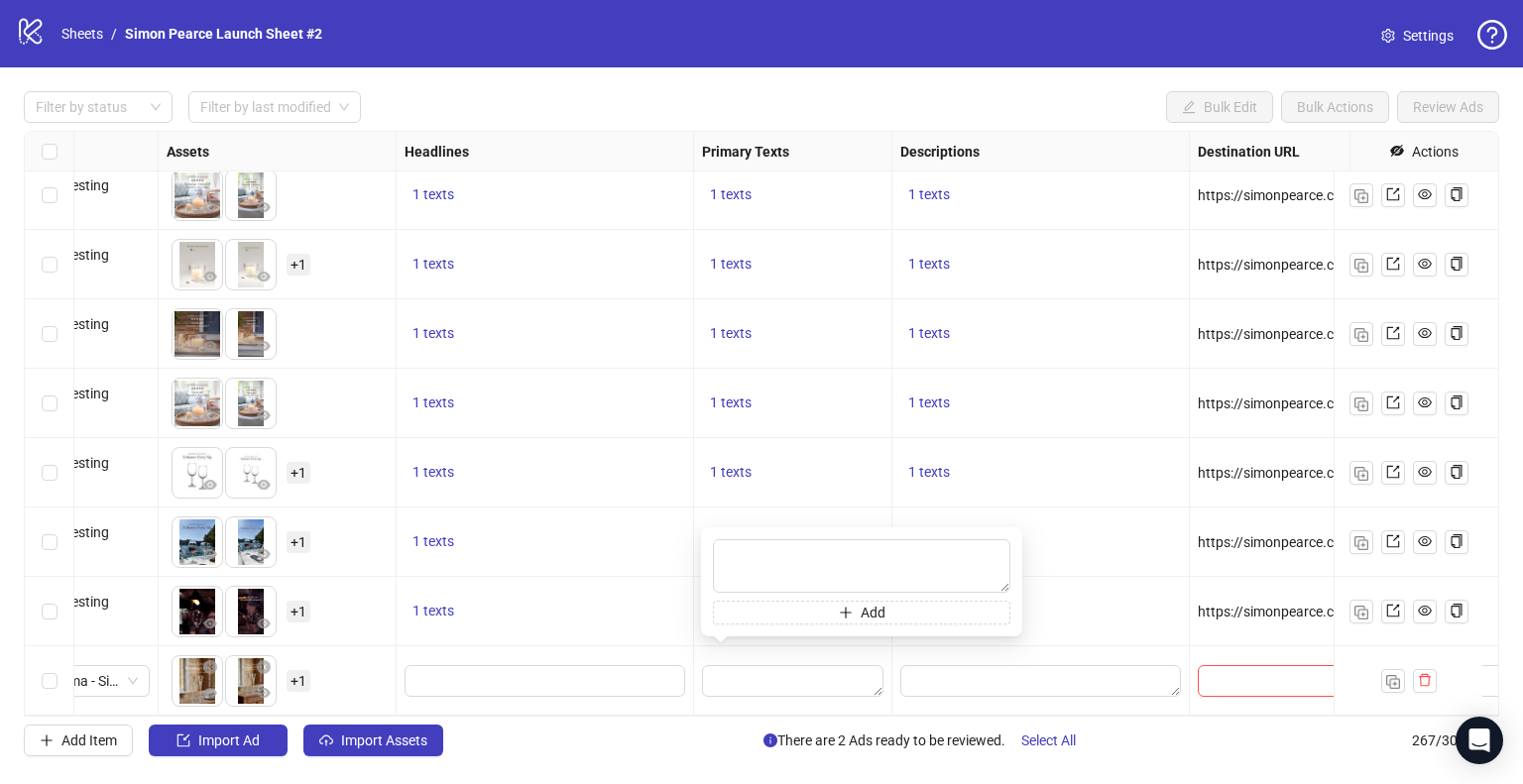 type on "**********" 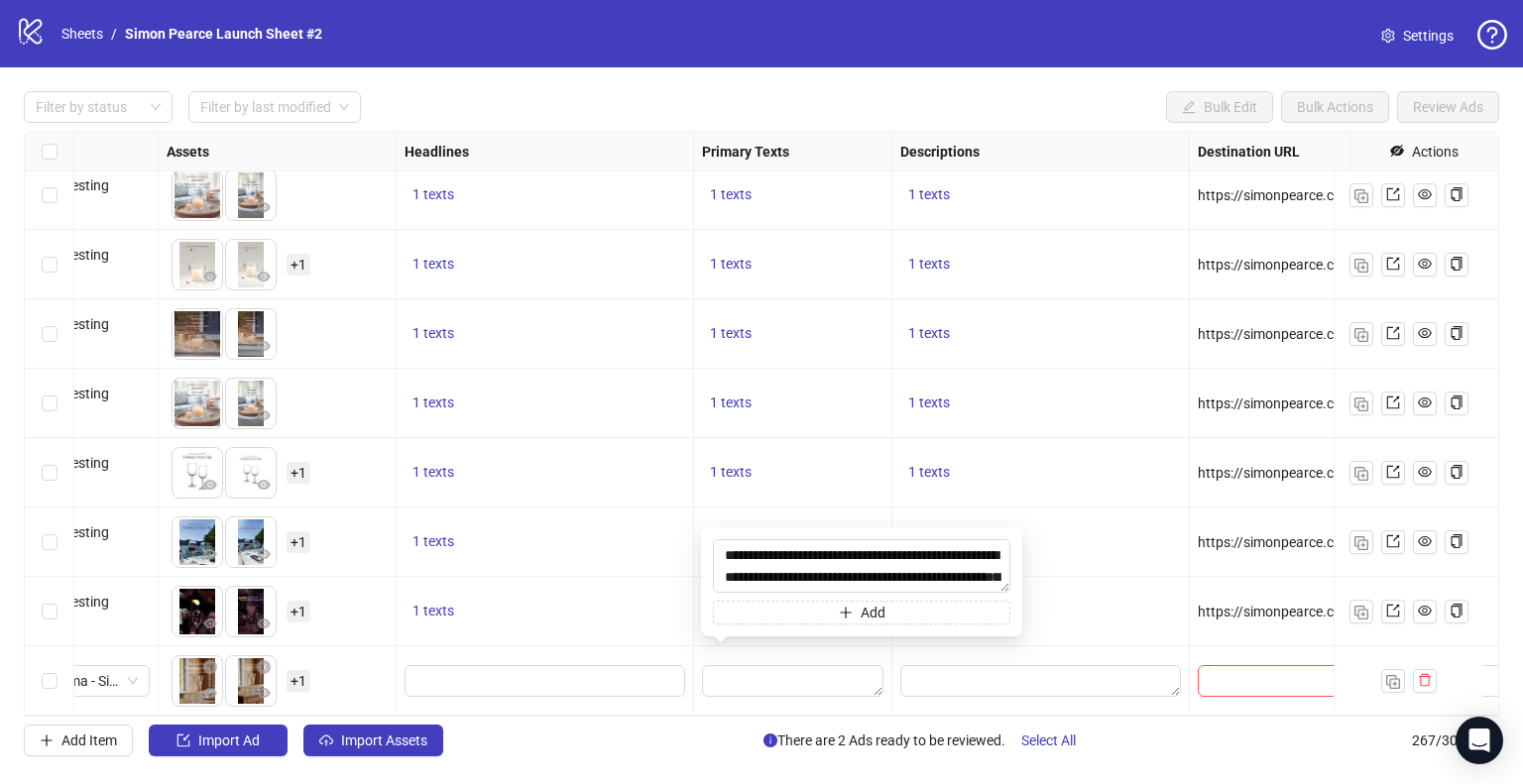 scroll, scrollTop: 298, scrollLeft: 0, axis: vertical 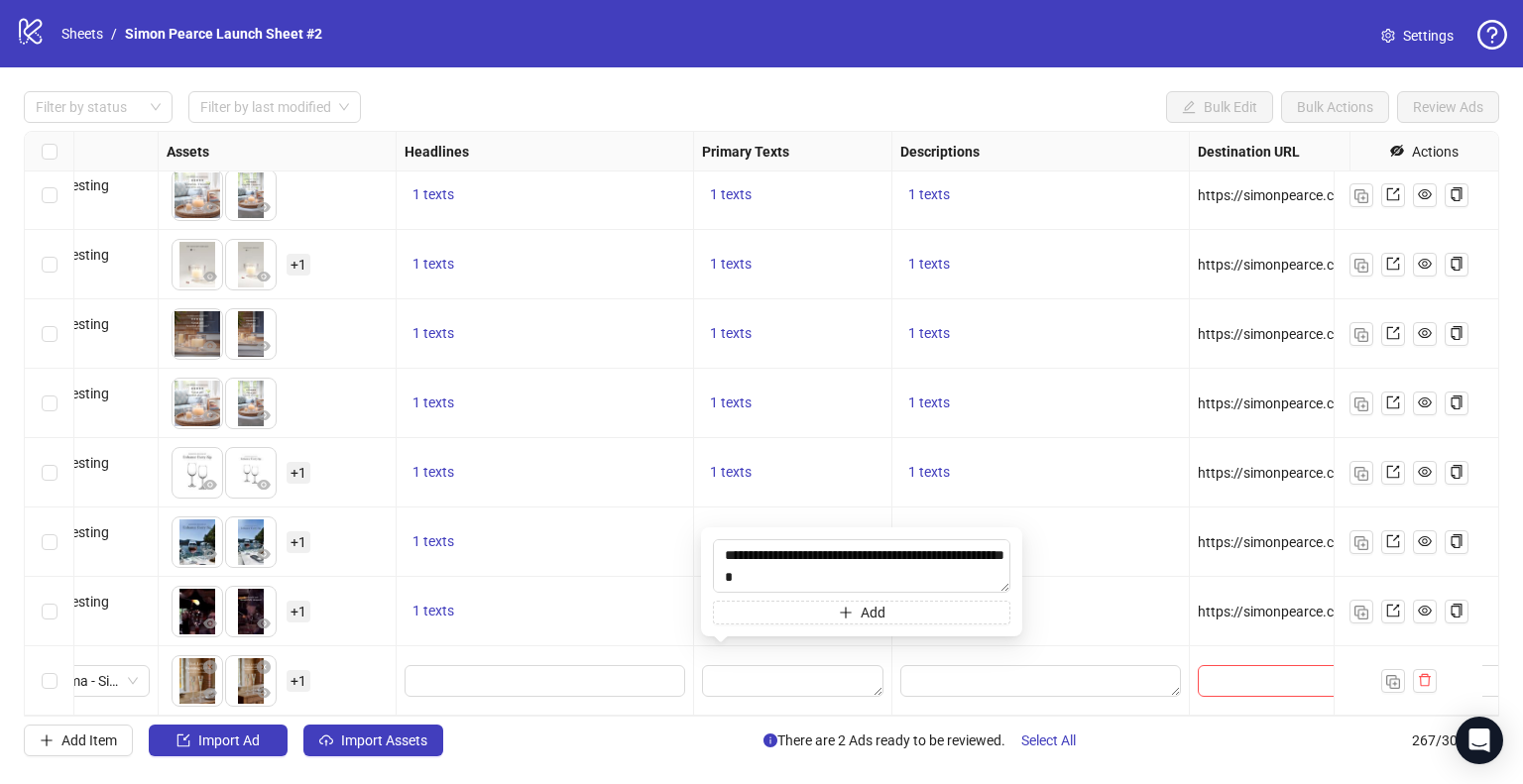 click at bounding box center (793, 681) 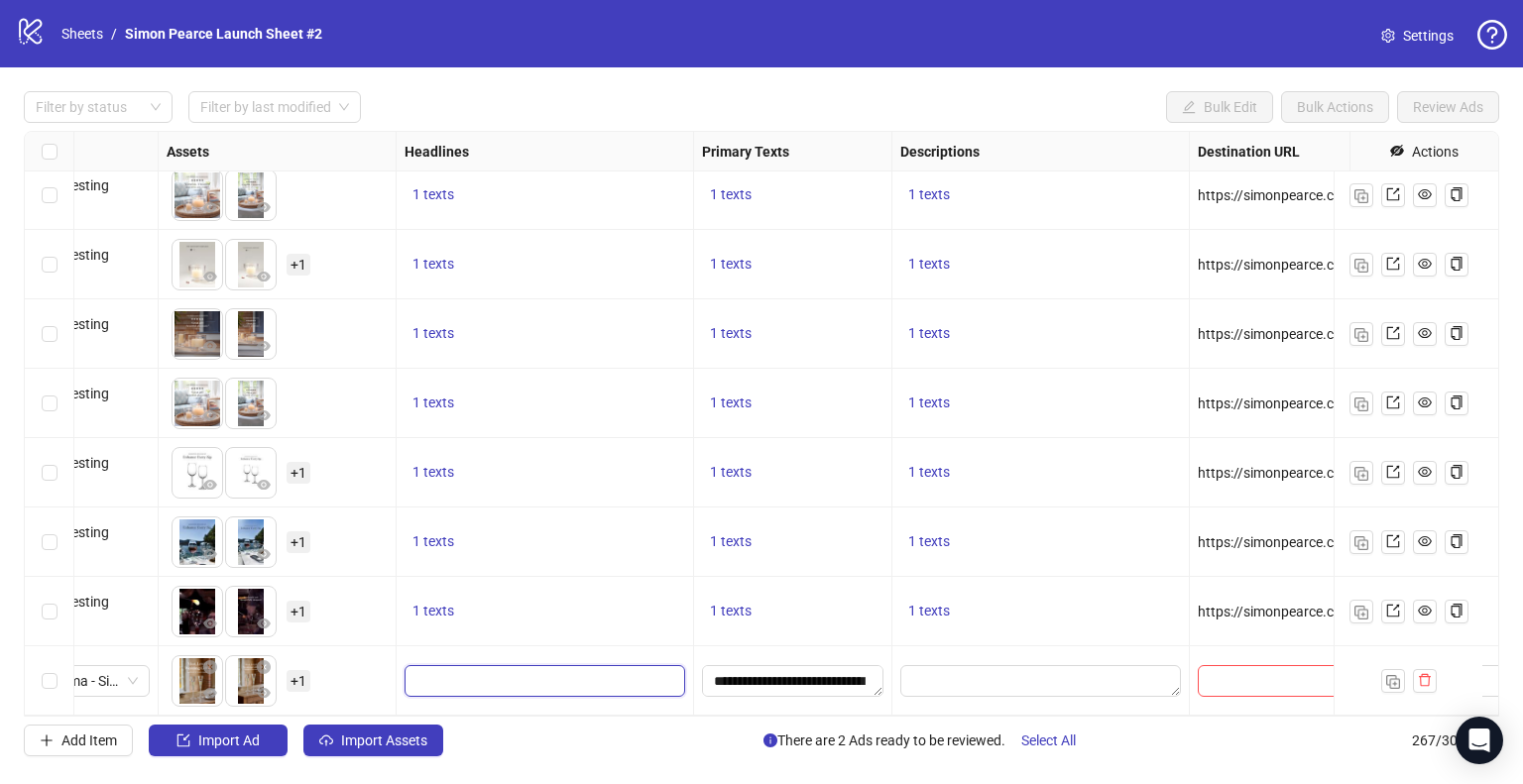 click at bounding box center [542, 681] 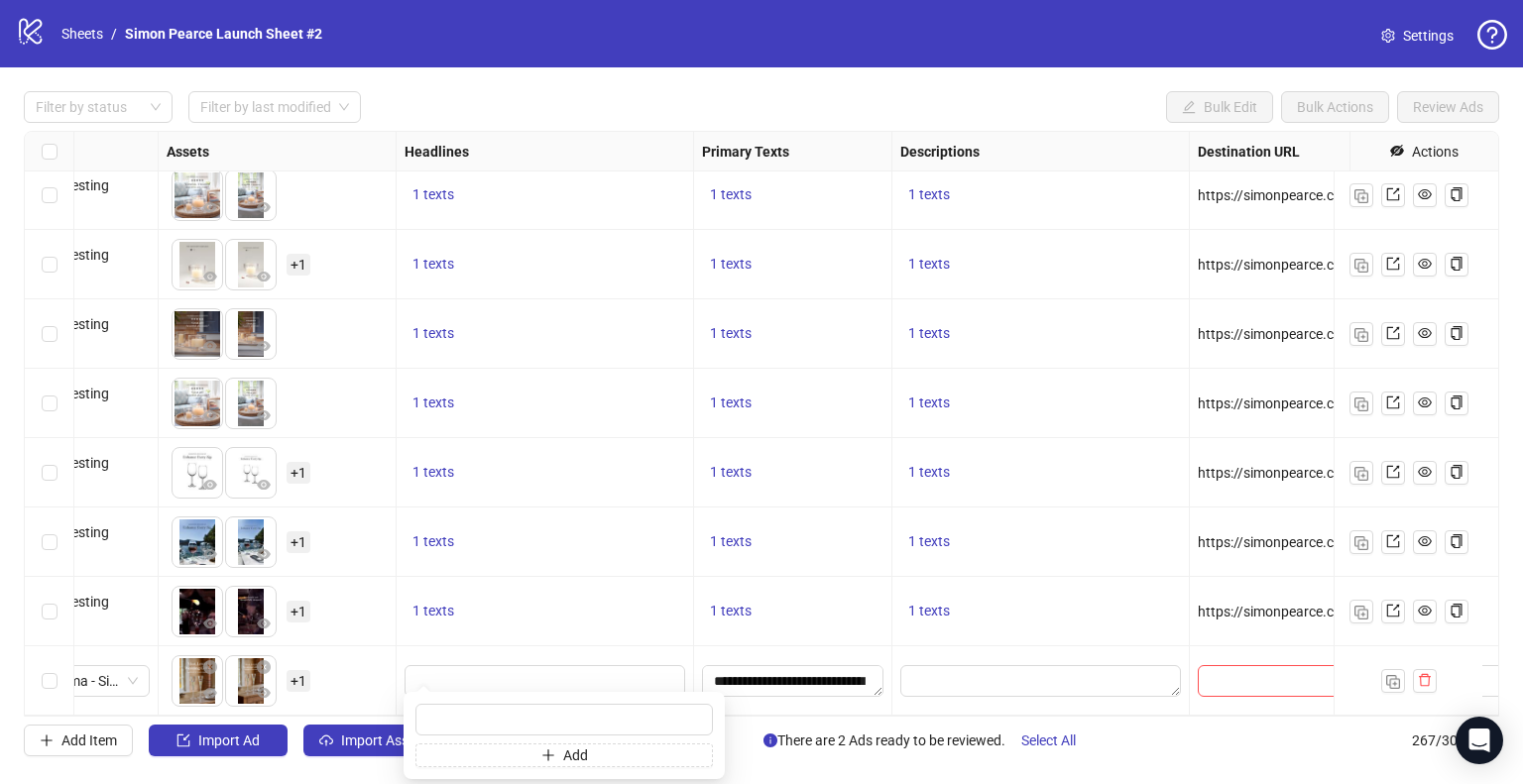 type on "**********" 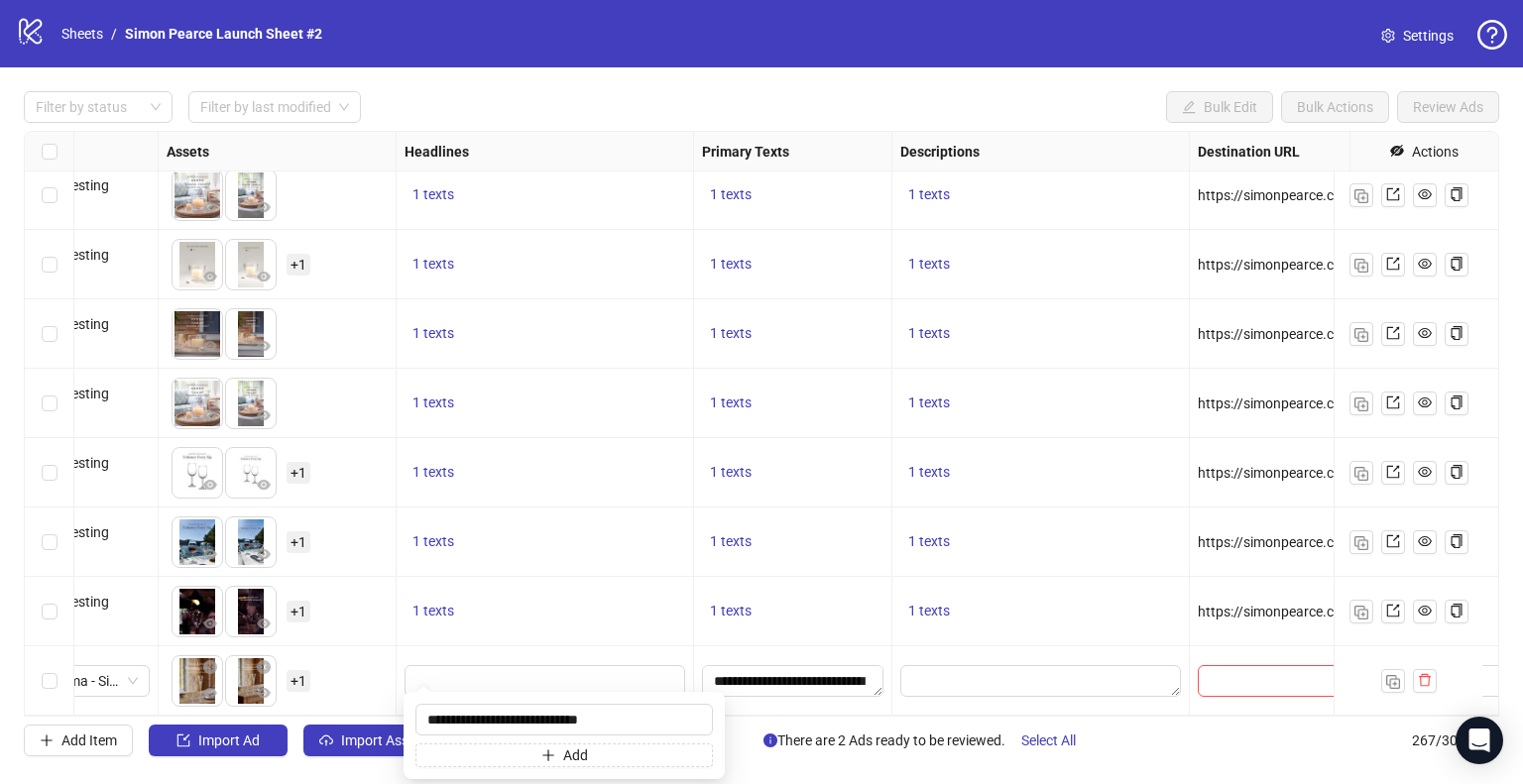 click at bounding box center (545, 681) 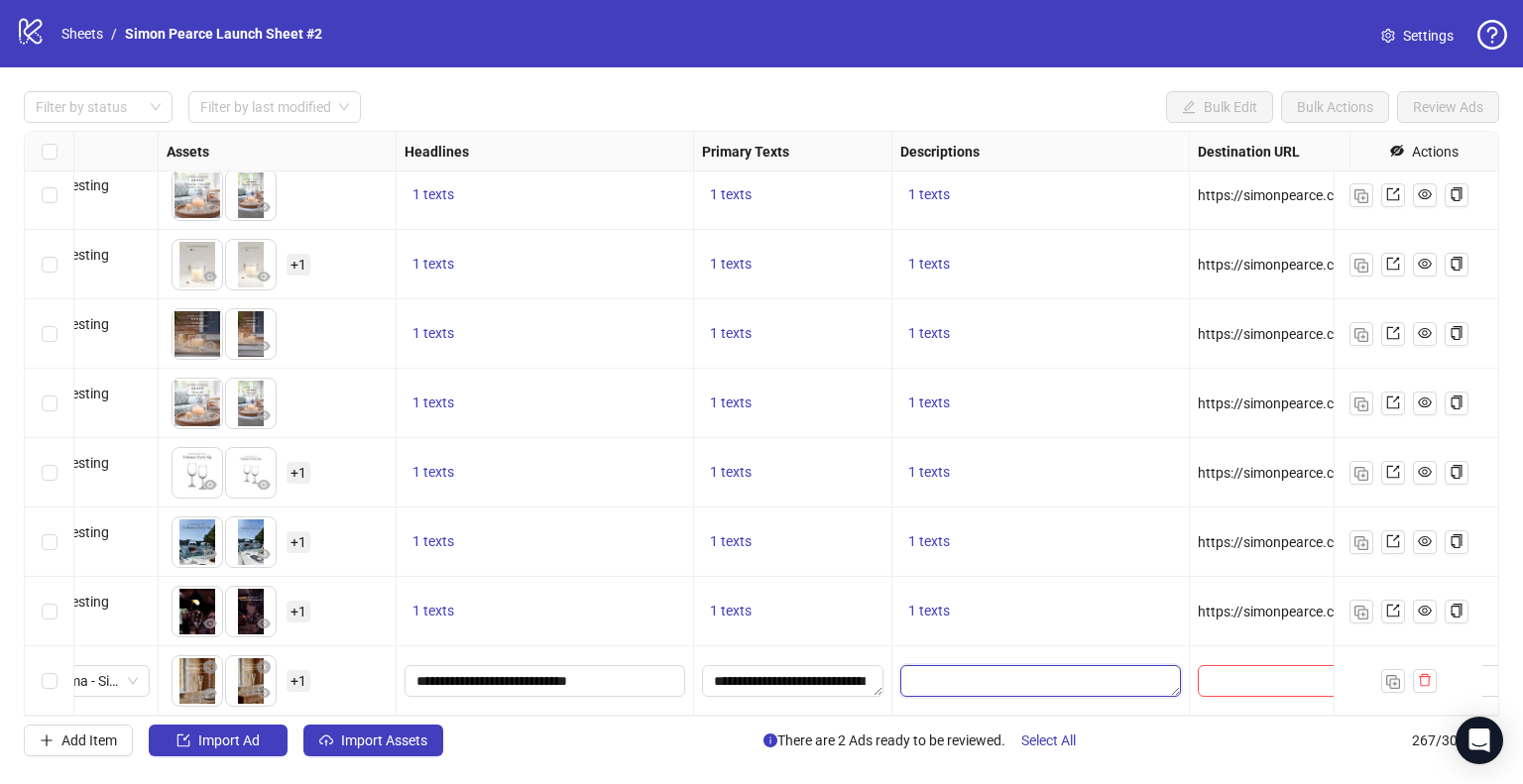click at bounding box center [1040, 681] 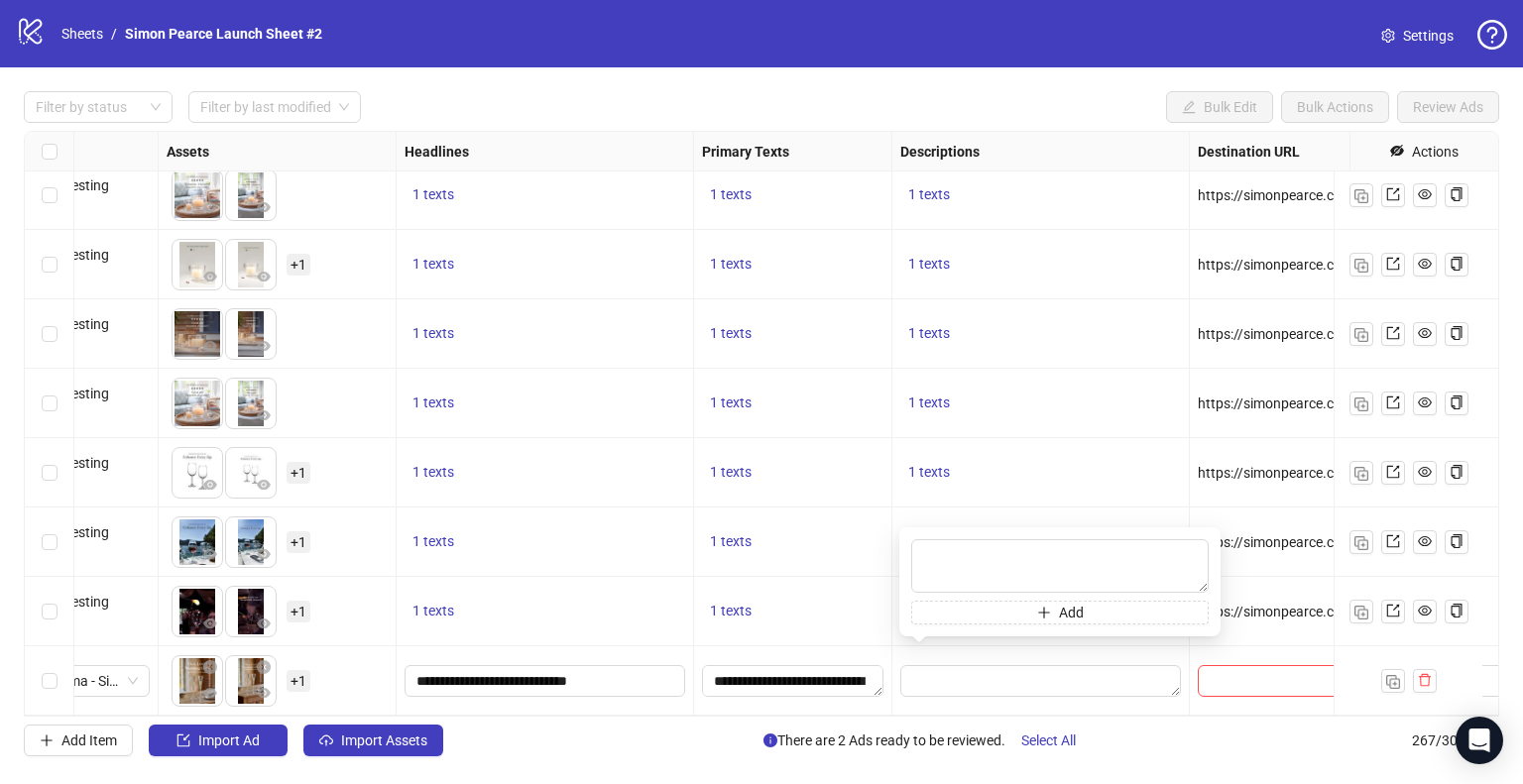 type on "**********" 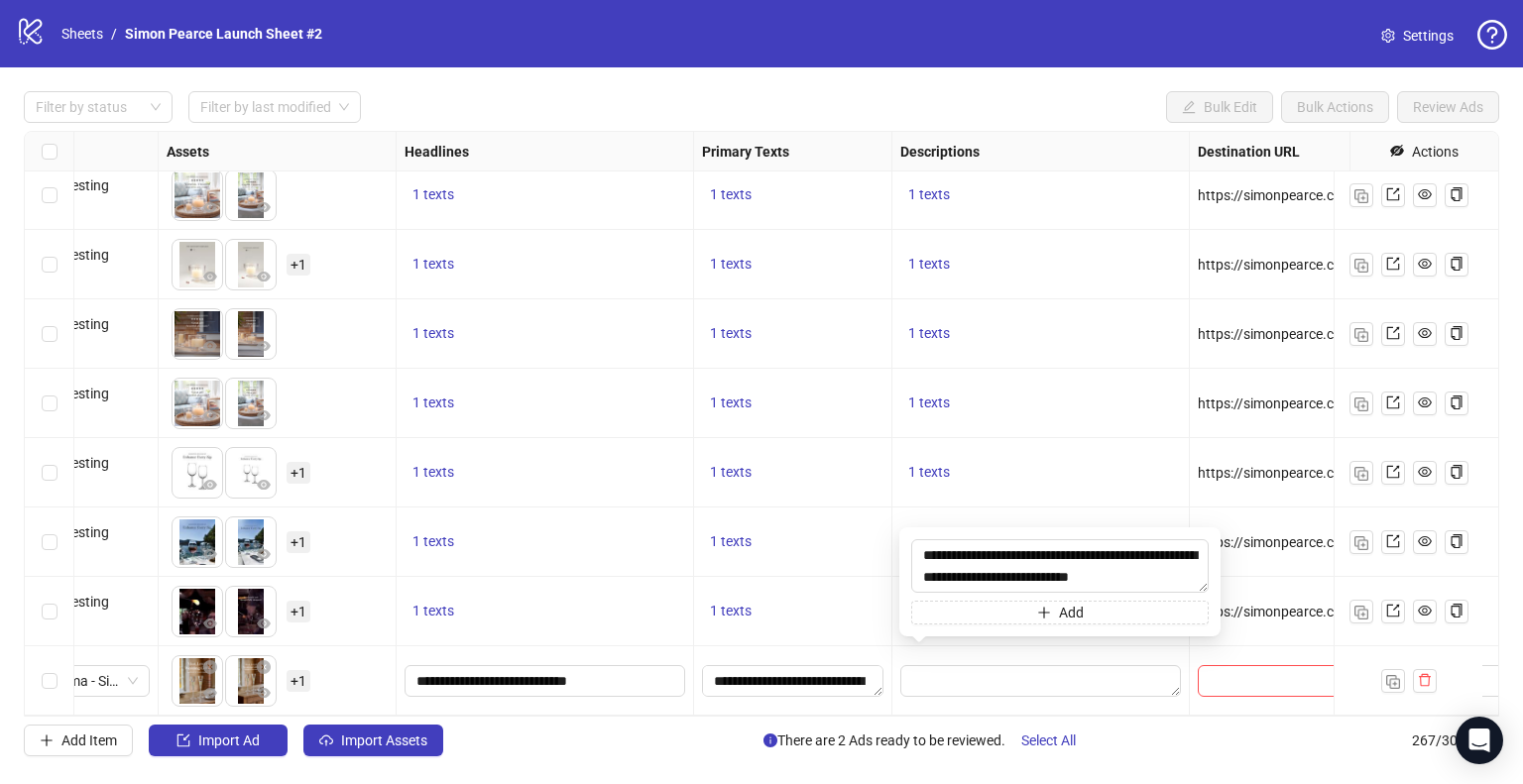 scroll, scrollTop: 15, scrollLeft: 0, axis: vertical 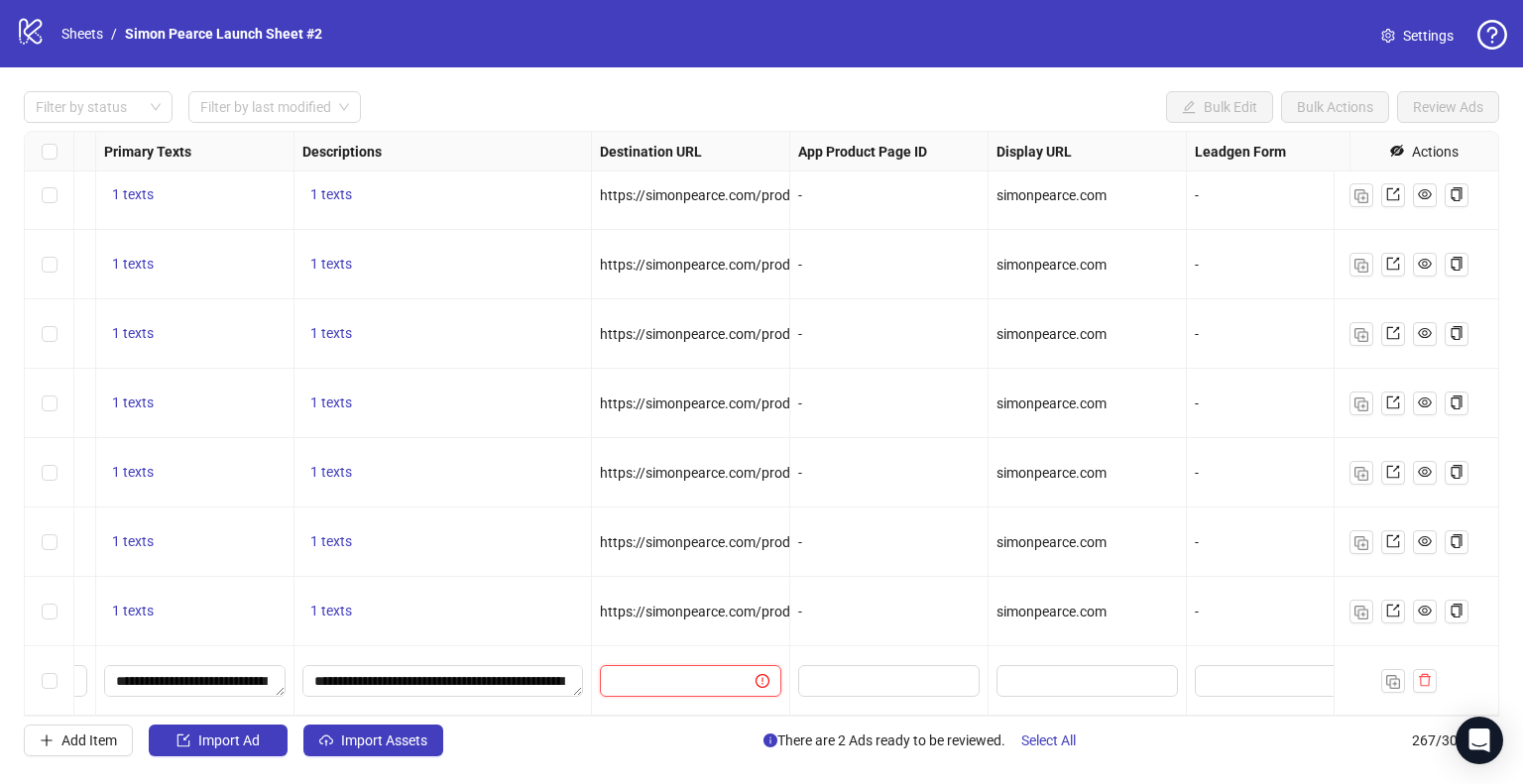 click at bounding box center [669, 681] 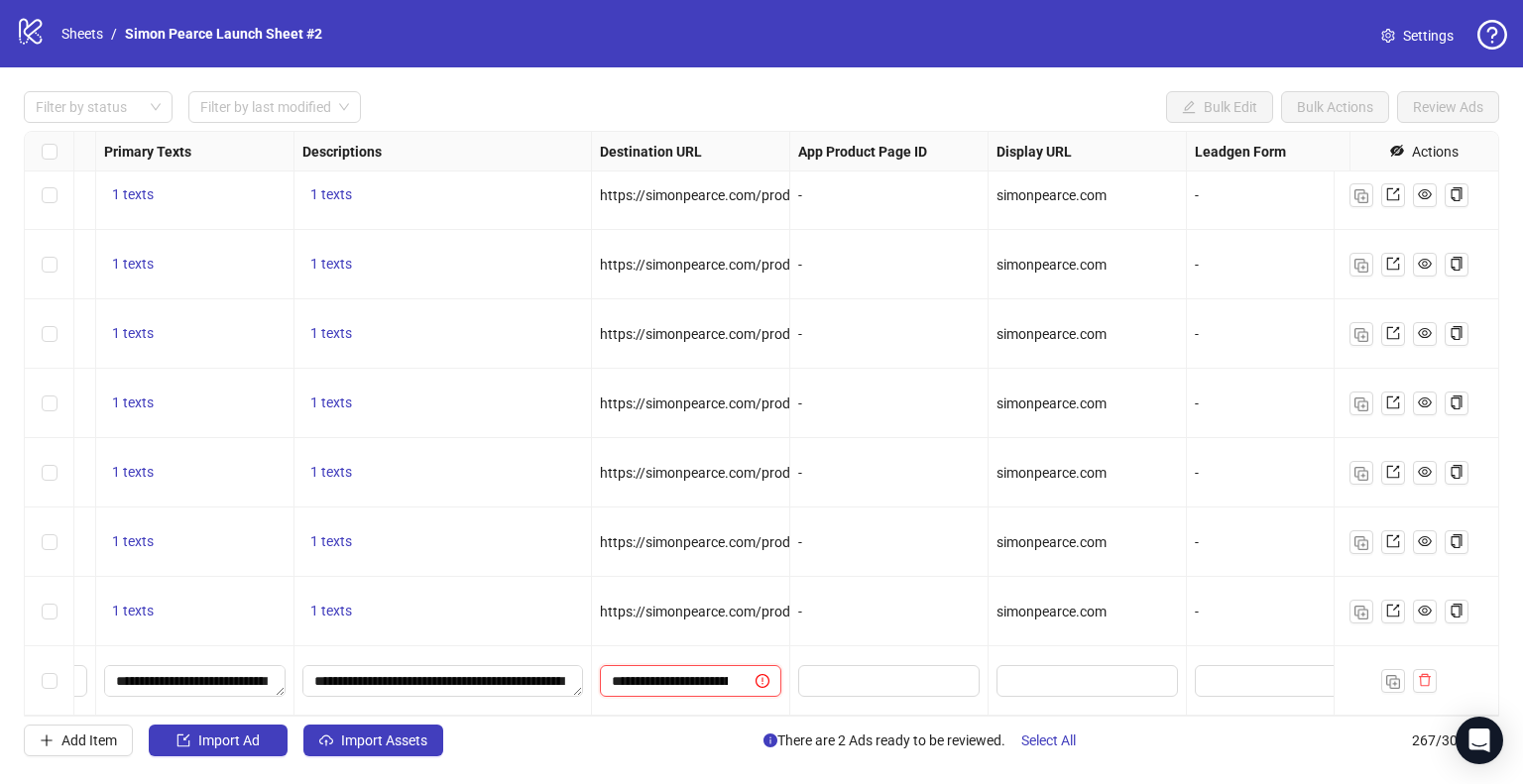 scroll, scrollTop: 0, scrollLeft: 187, axis: horizontal 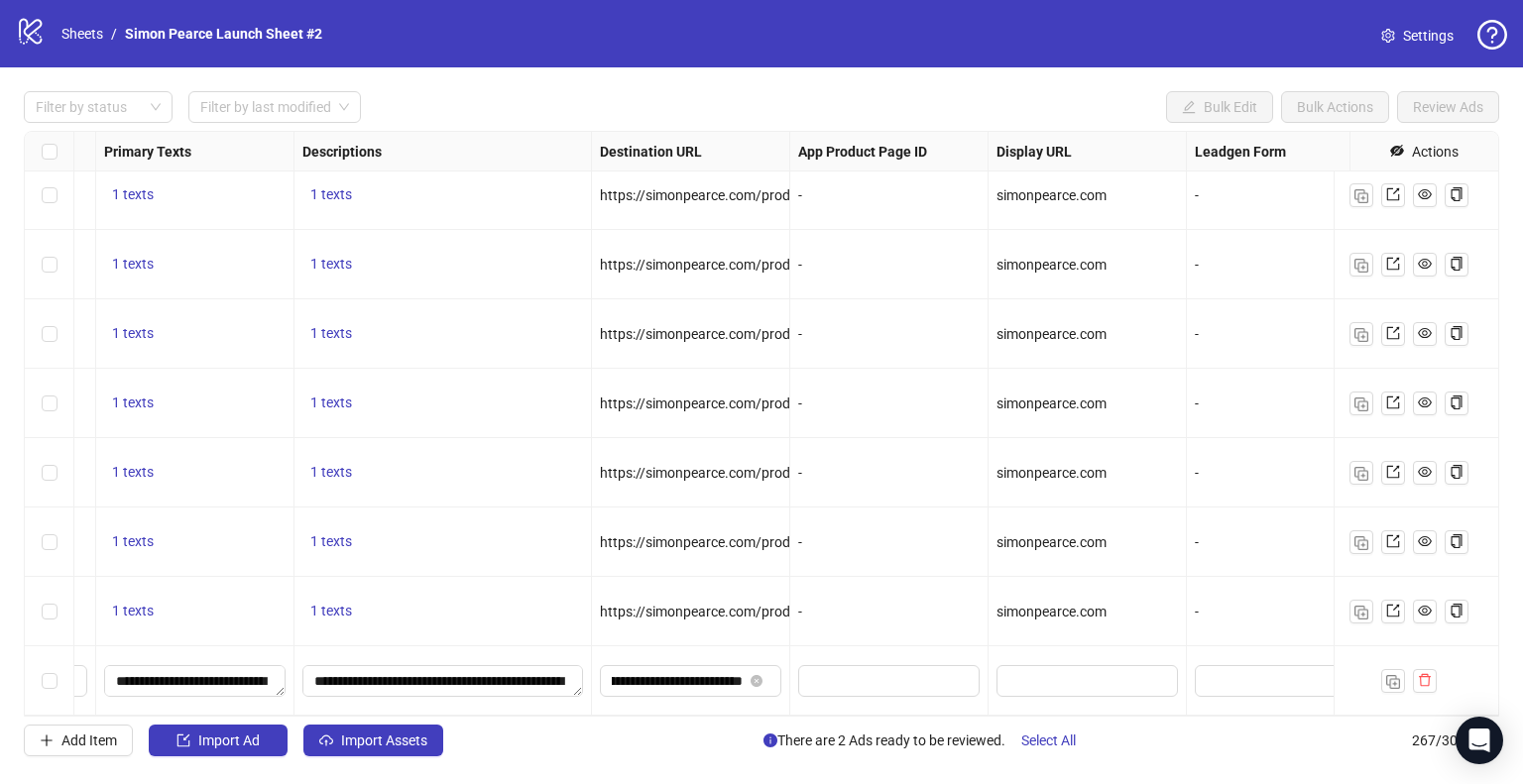 click on "**********" at bounding box center (691, 681) 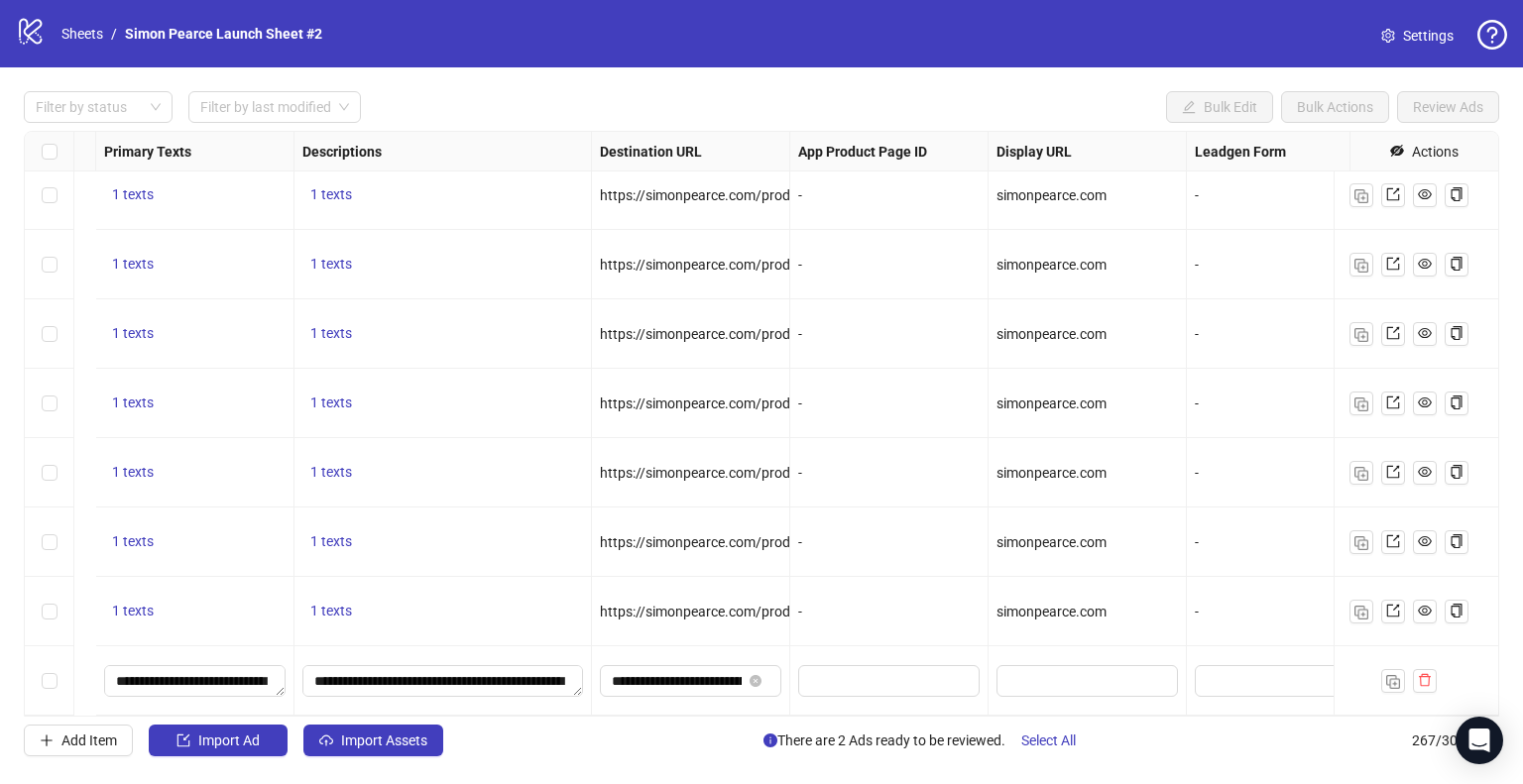 scroll, scrollTop: 17996, scrollLeft: 1718, axis: both 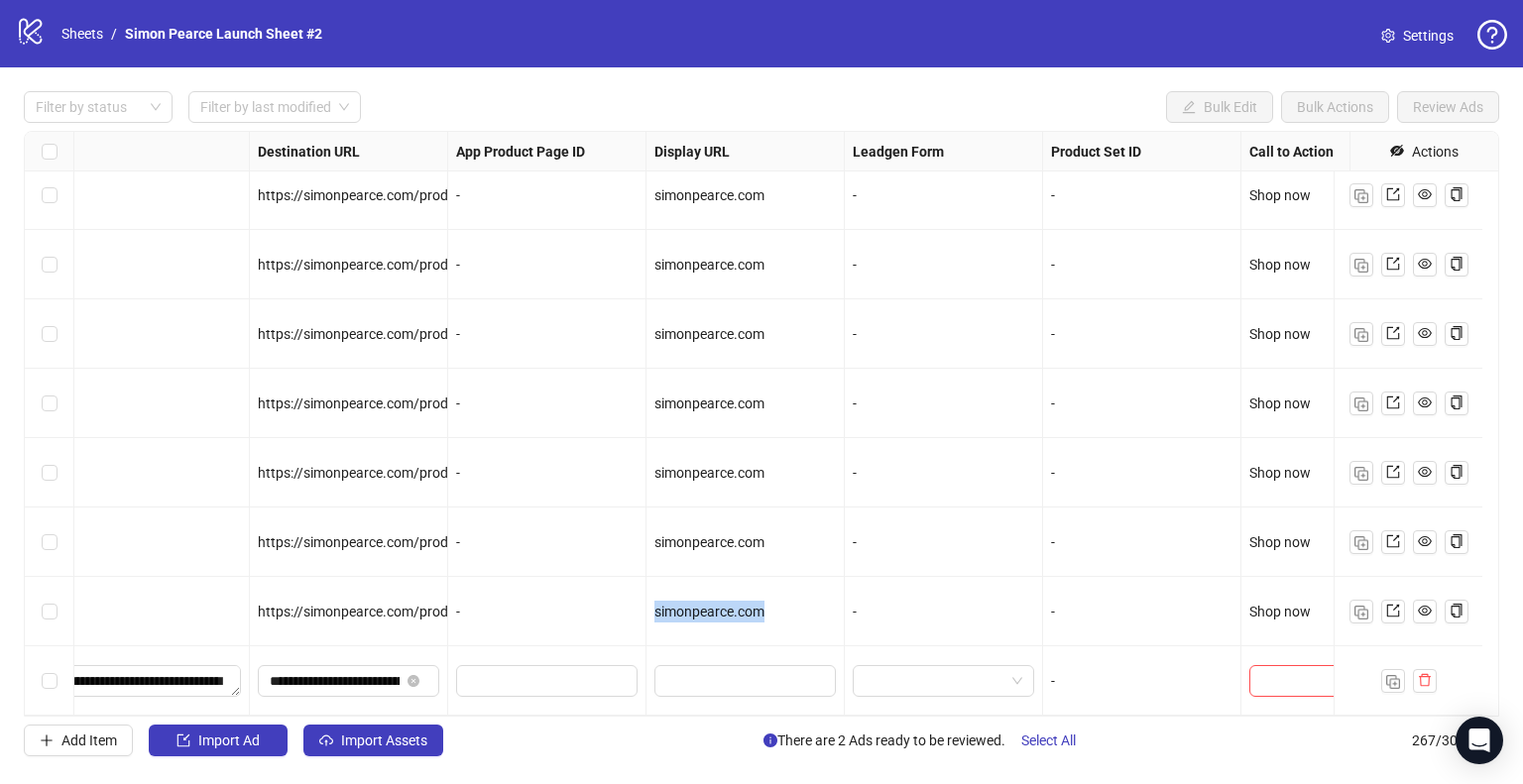 drag, startPoint x: 787, startPoint y: 596, endPoint x: 611, endPoint y: 597, distance: 176.0028 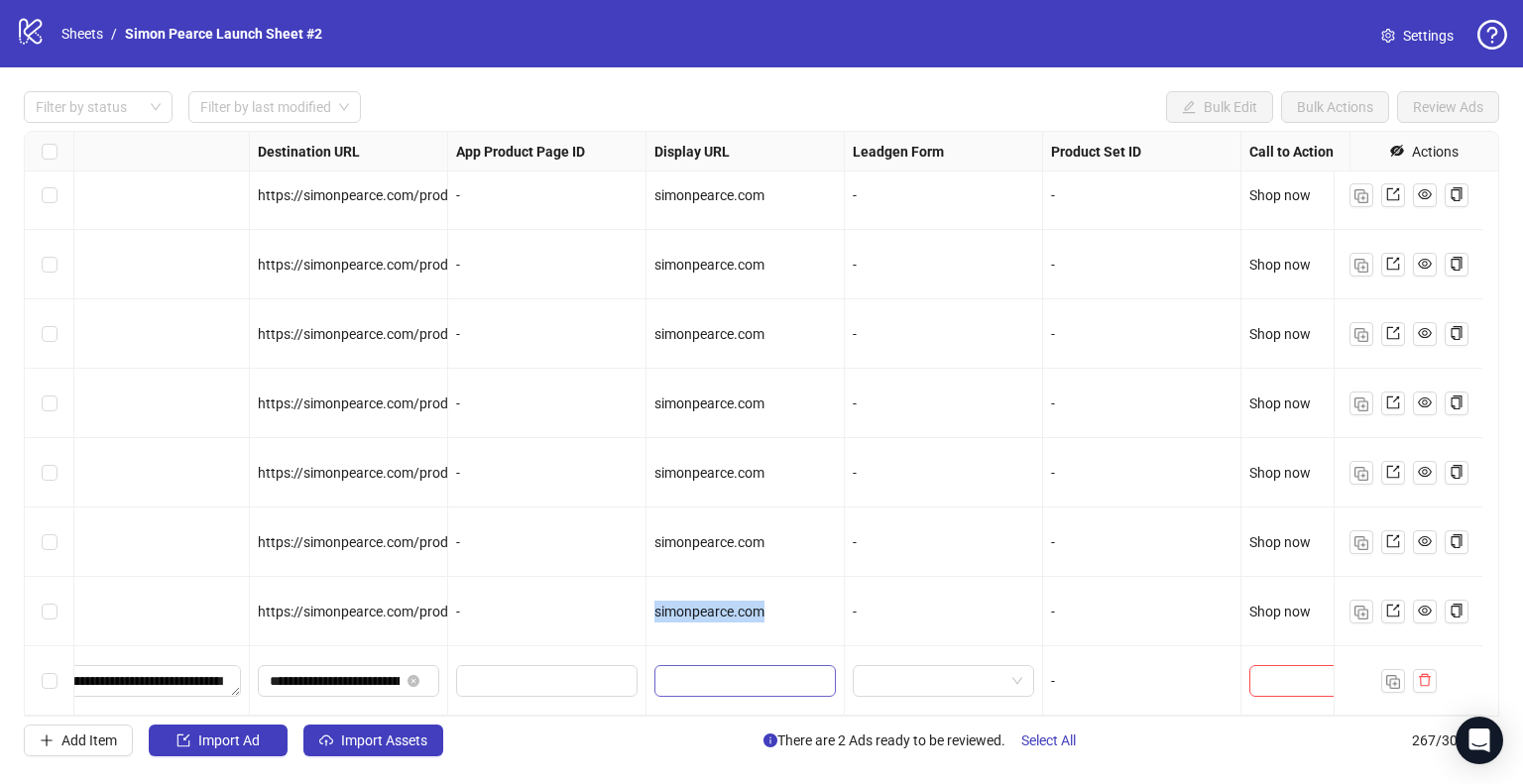 copy on "simonpearce.com" 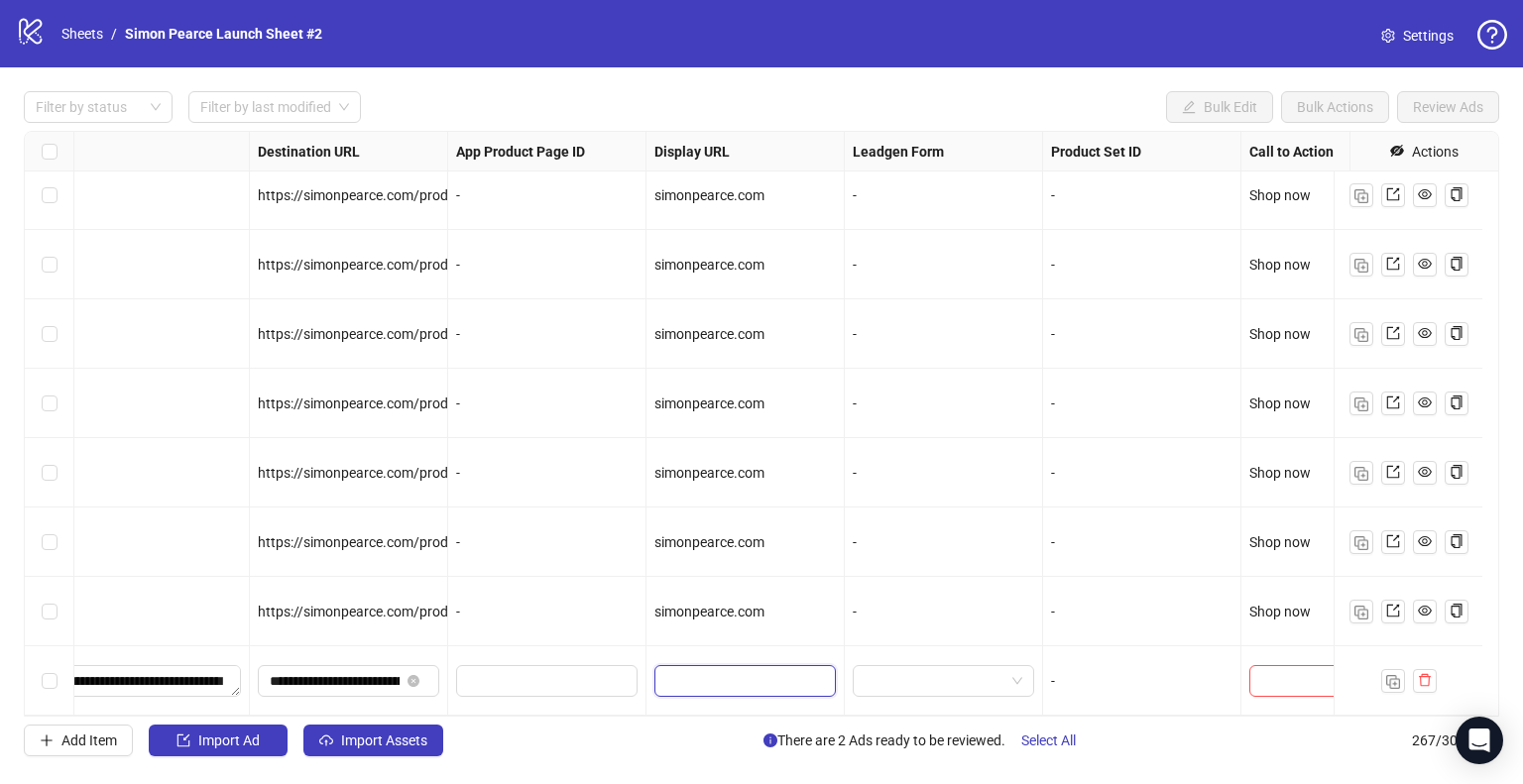 click at bounding box center (743, 681) 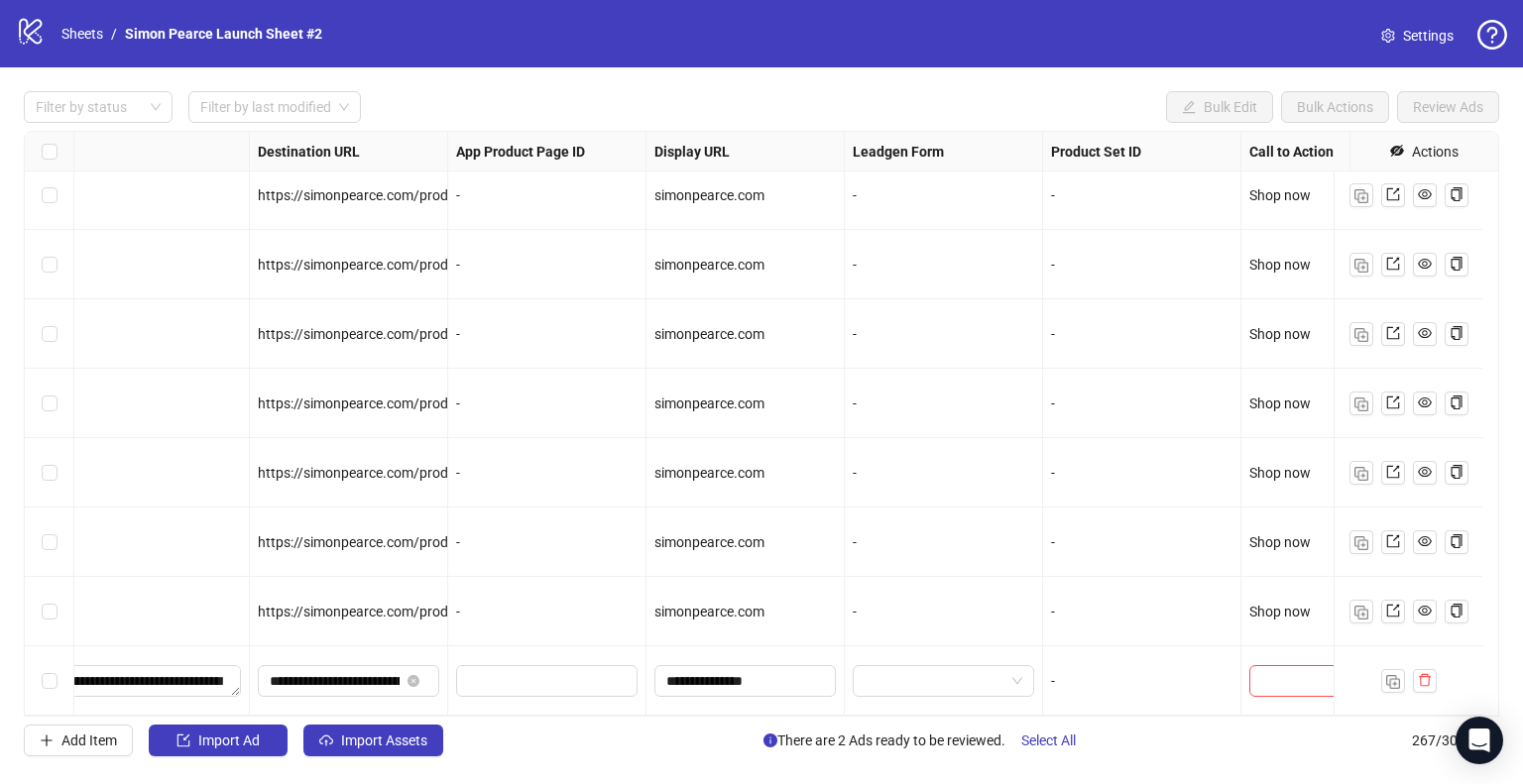 click on "**********" at bounding box center (746, 681) 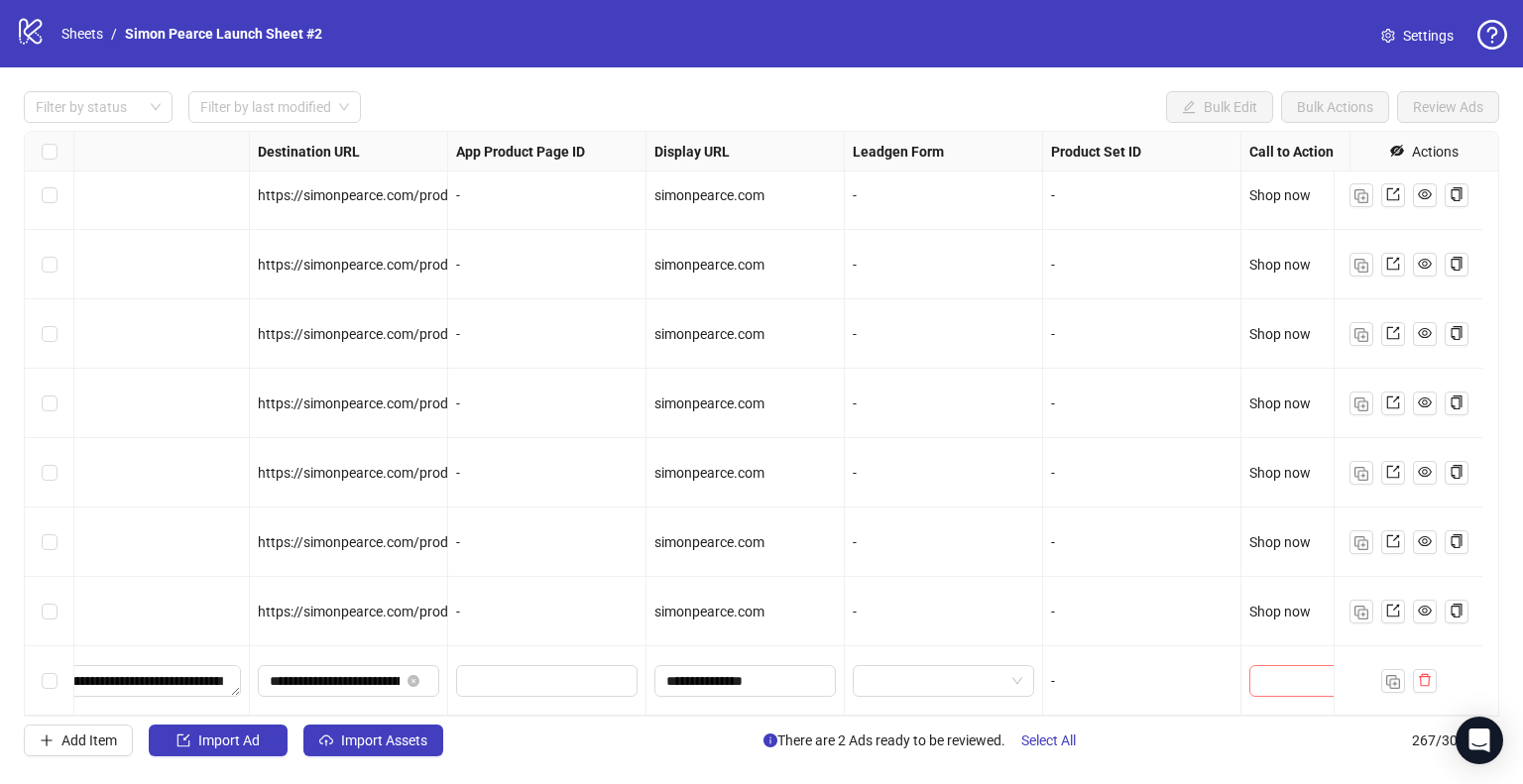 scroll, scrollTop: 17996, scrollLeft: 1785, axis: both 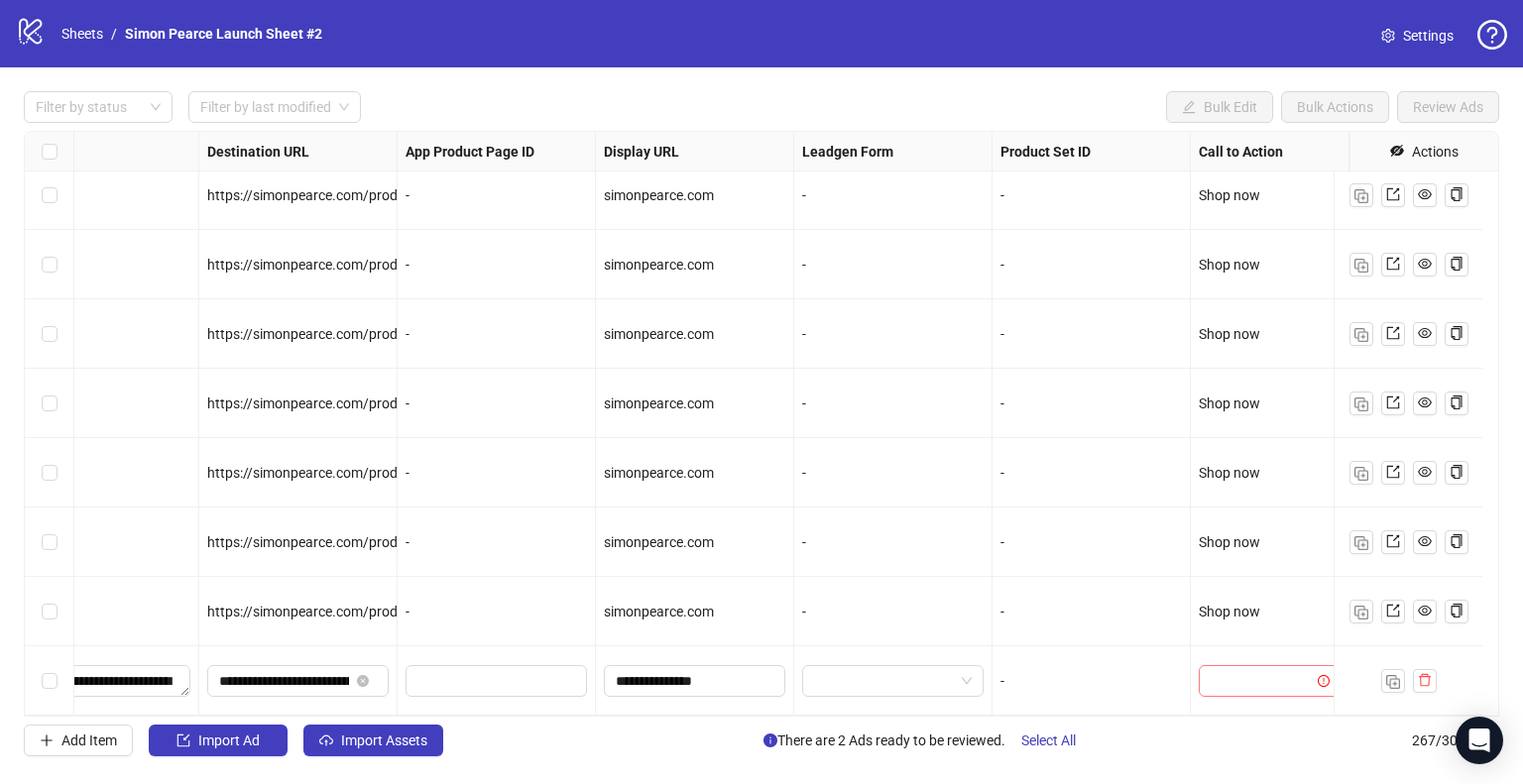 click at bounding box center [1260, 681] 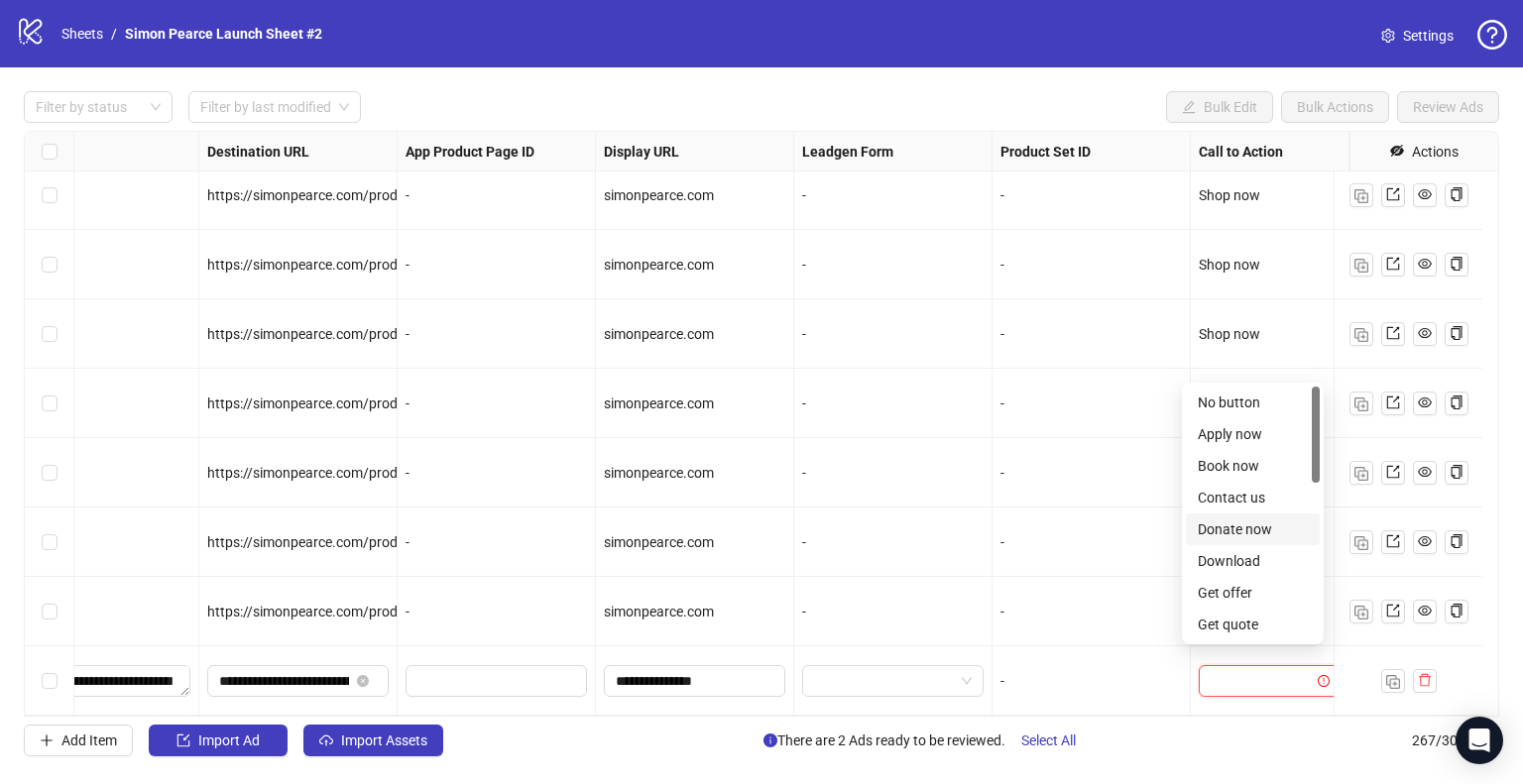 scroll, scrollTop: 412, scrollLeft: 0, axis: vertical 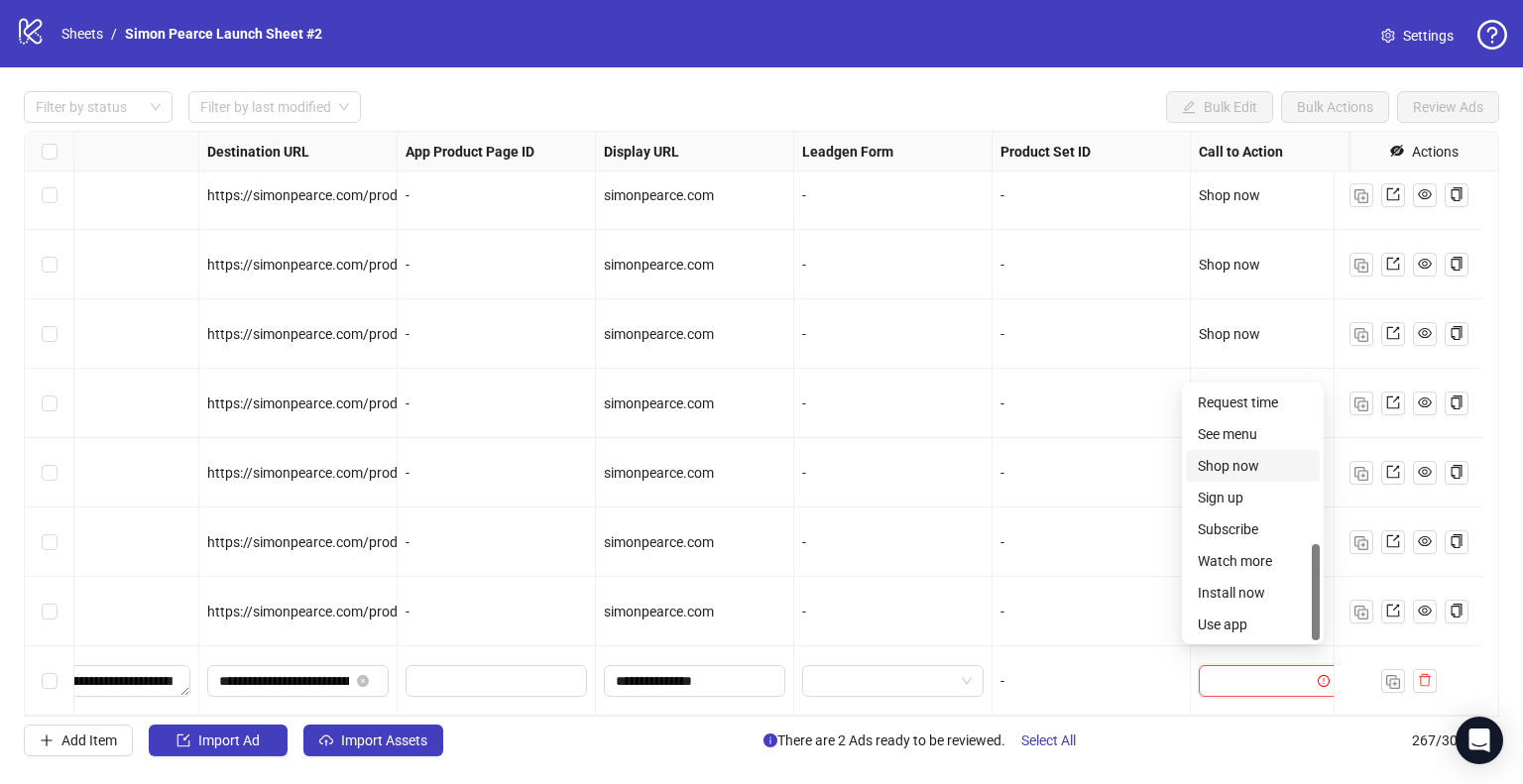 click on "Shop now" at bounding box center (1252, 466) 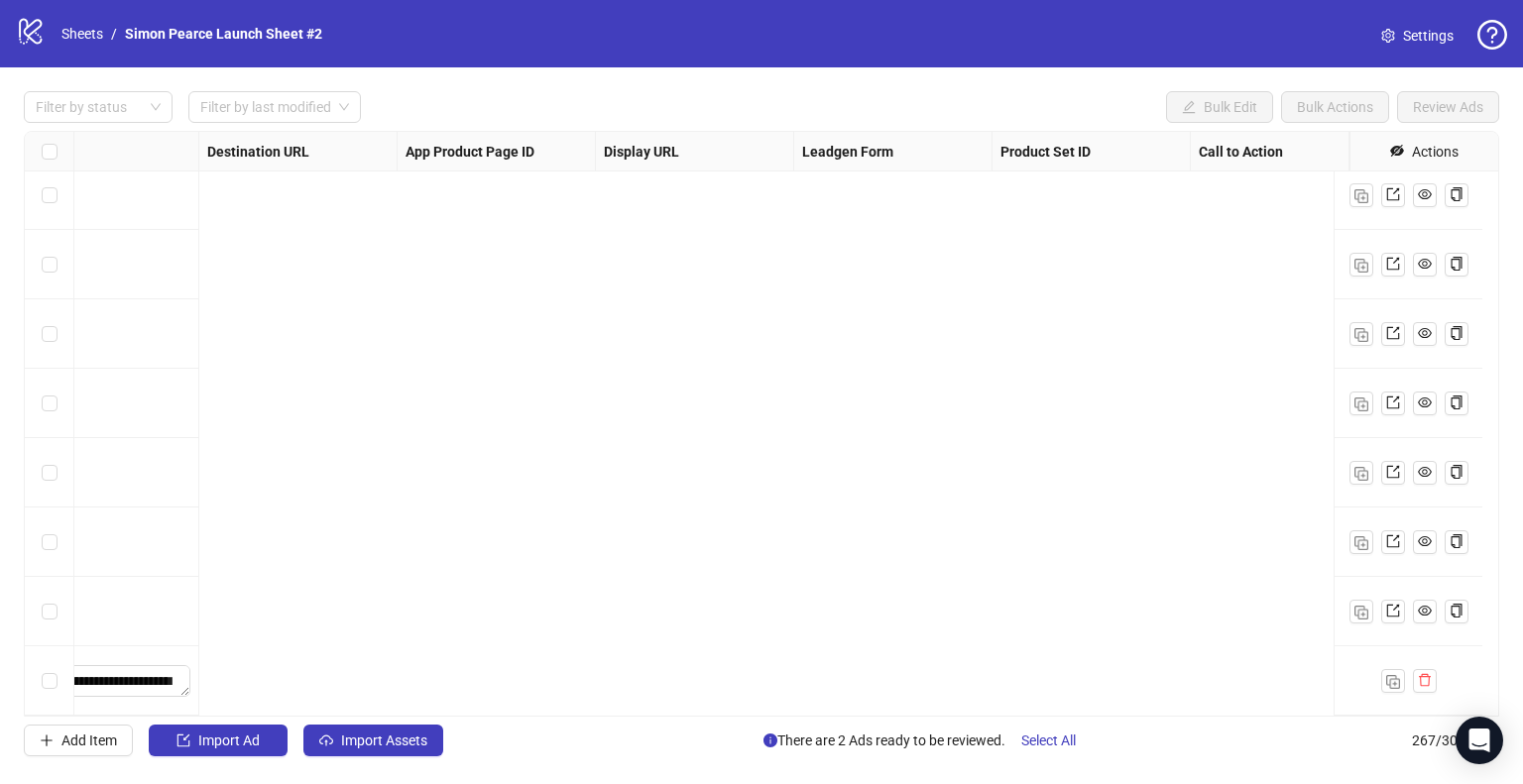 scroll, scrollTop: 17996, scrollLeft: 0, axis: vertical 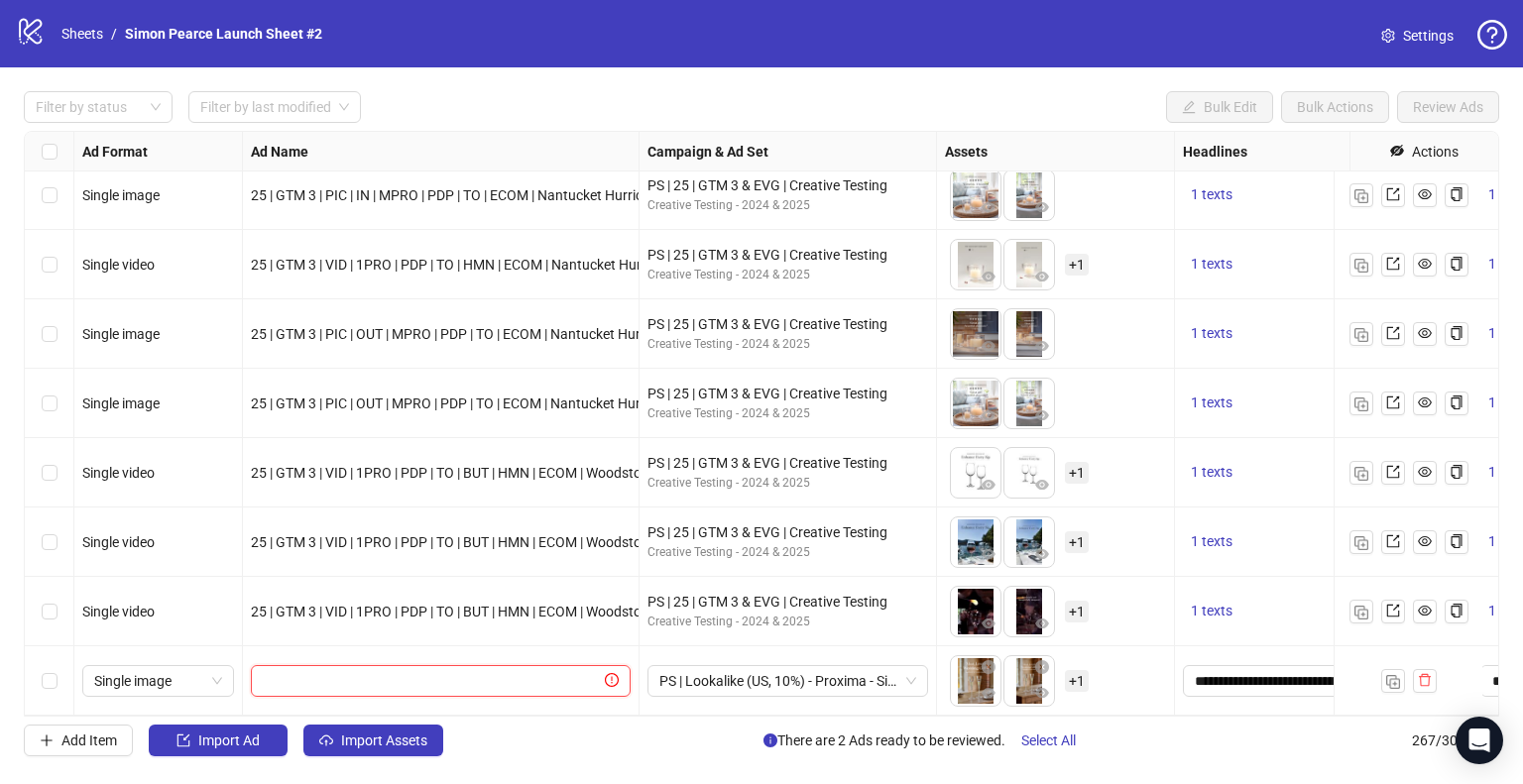 click at bounding box center (431, 681) 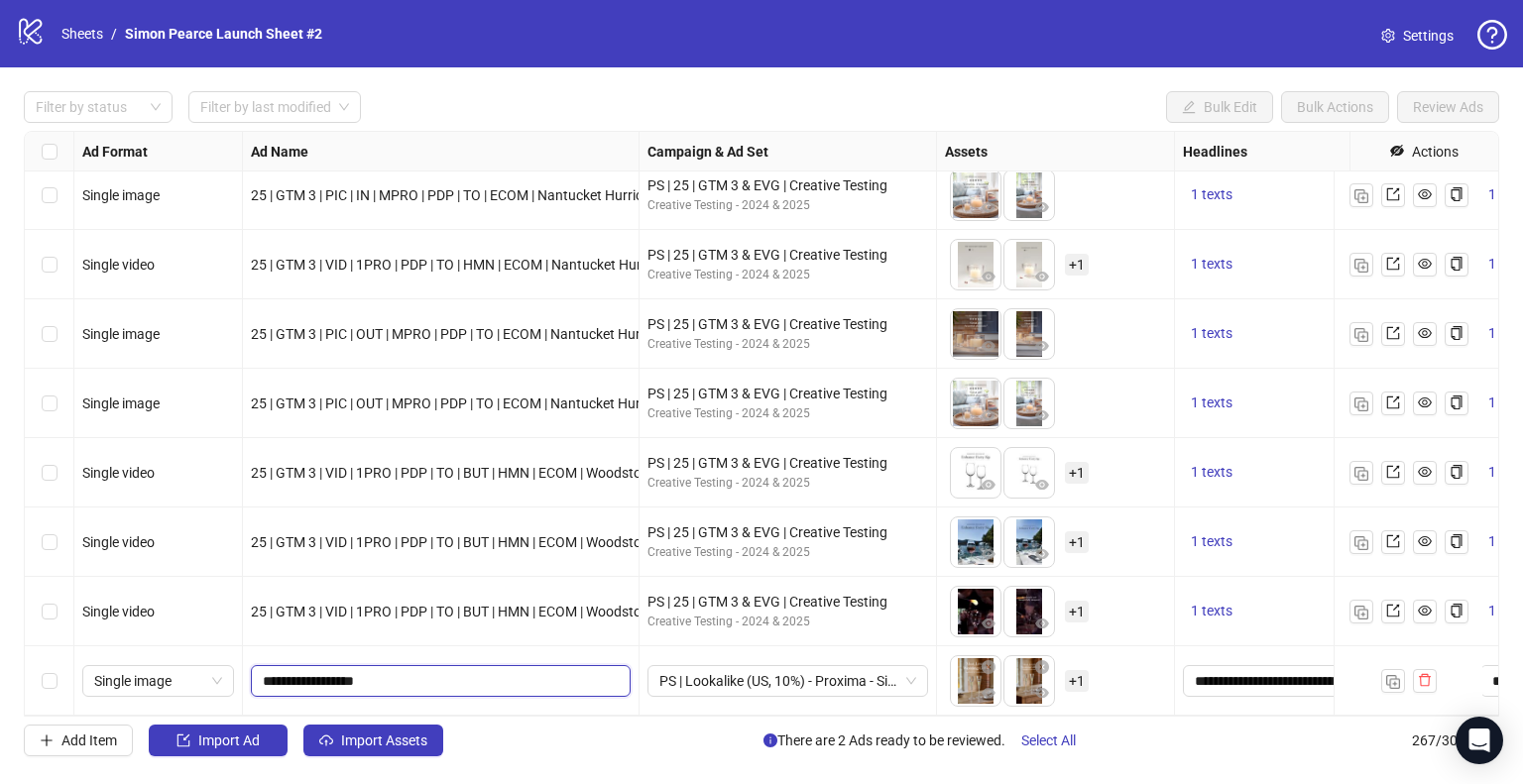type on "**********" 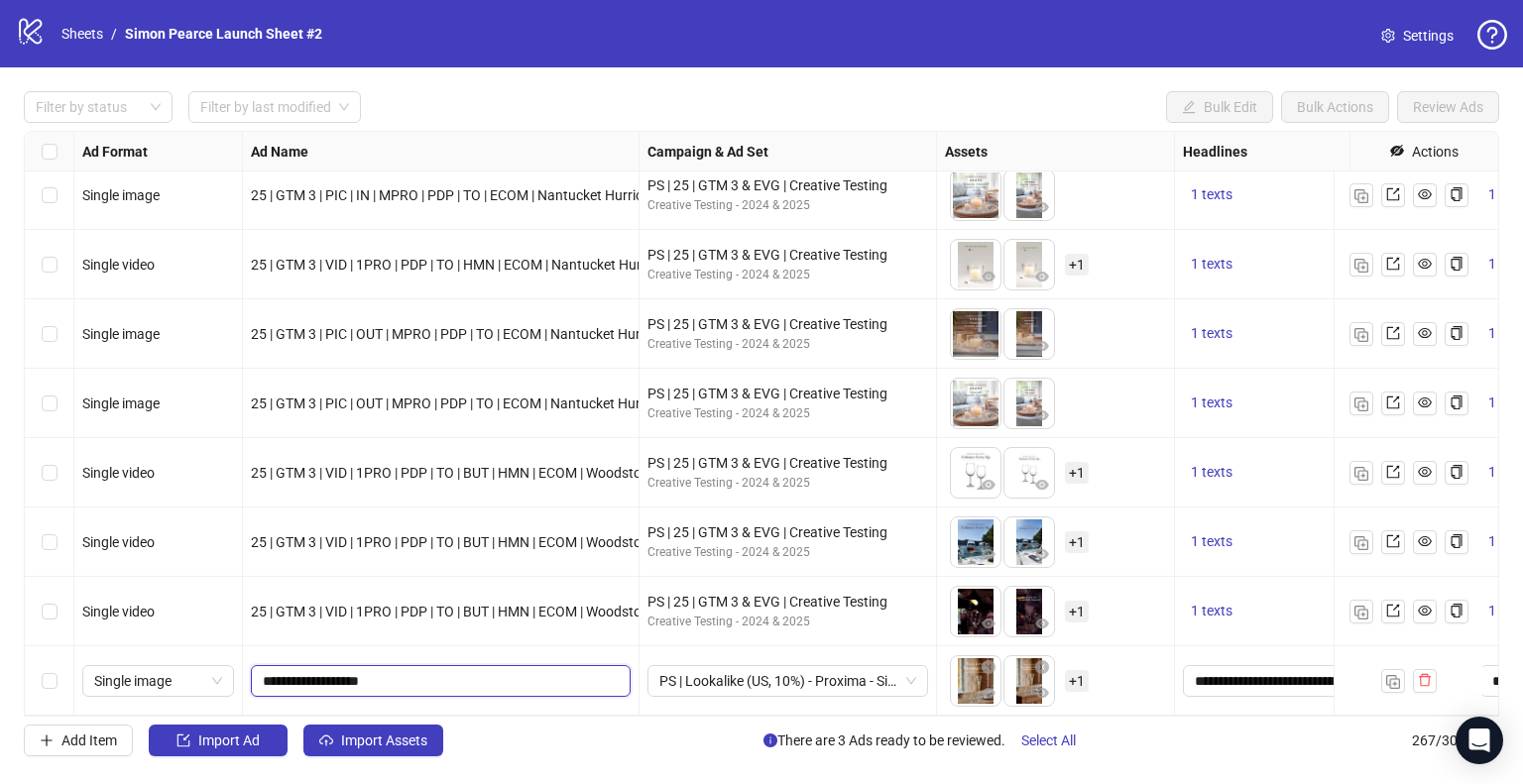 click on "**********" at bounding box center (438, 681) 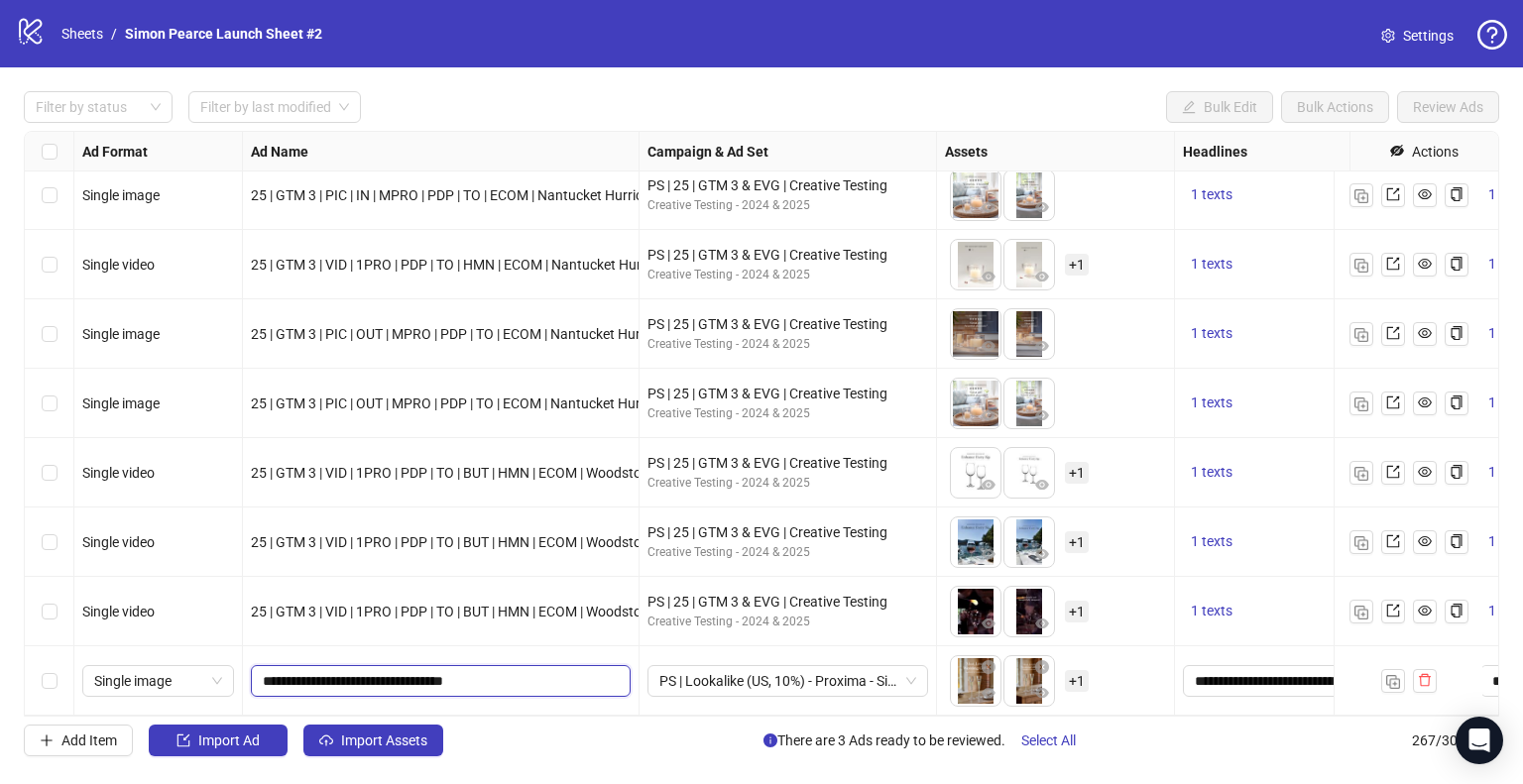 type on "**********" 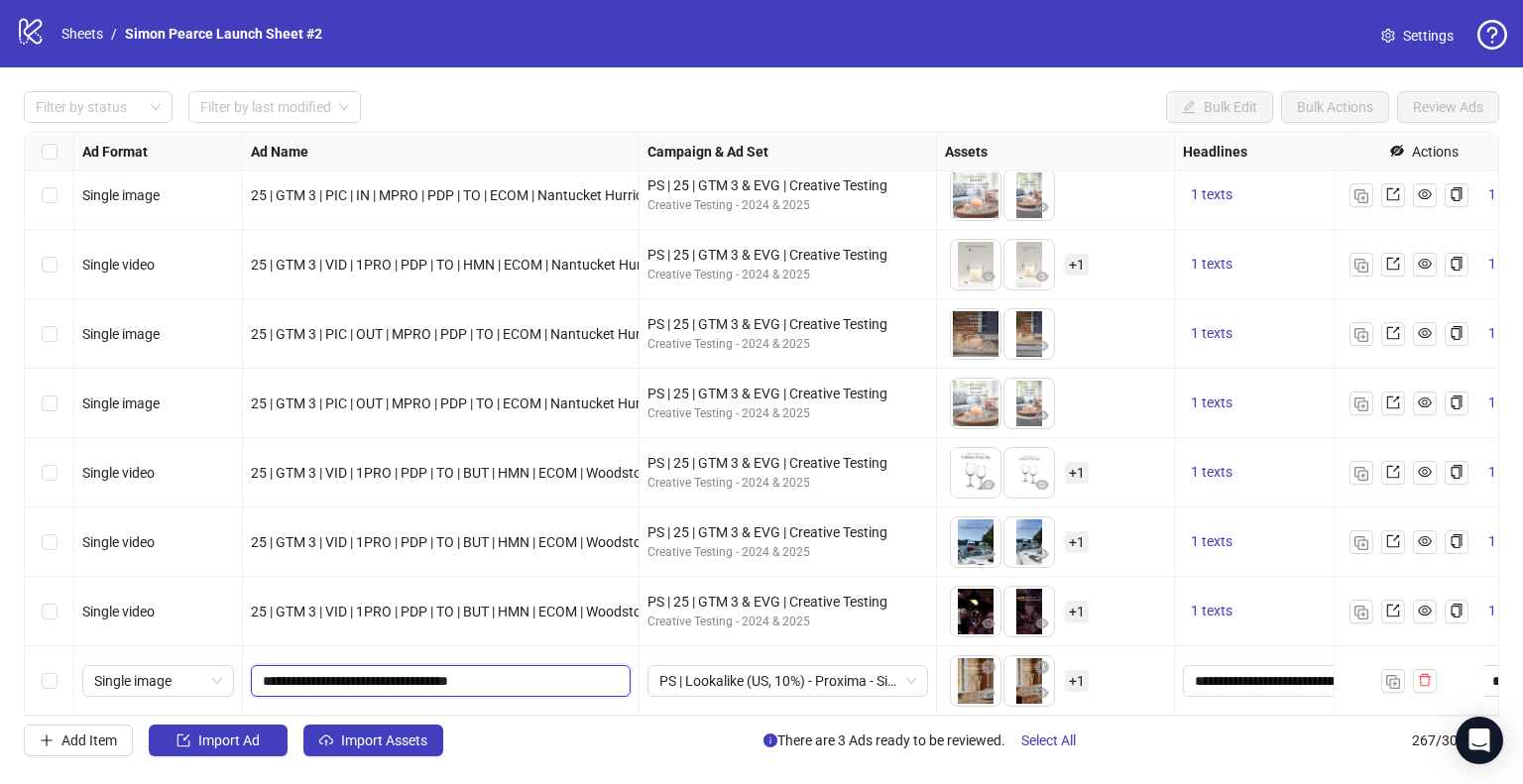click on "**********" at bounding box center [438, 681] 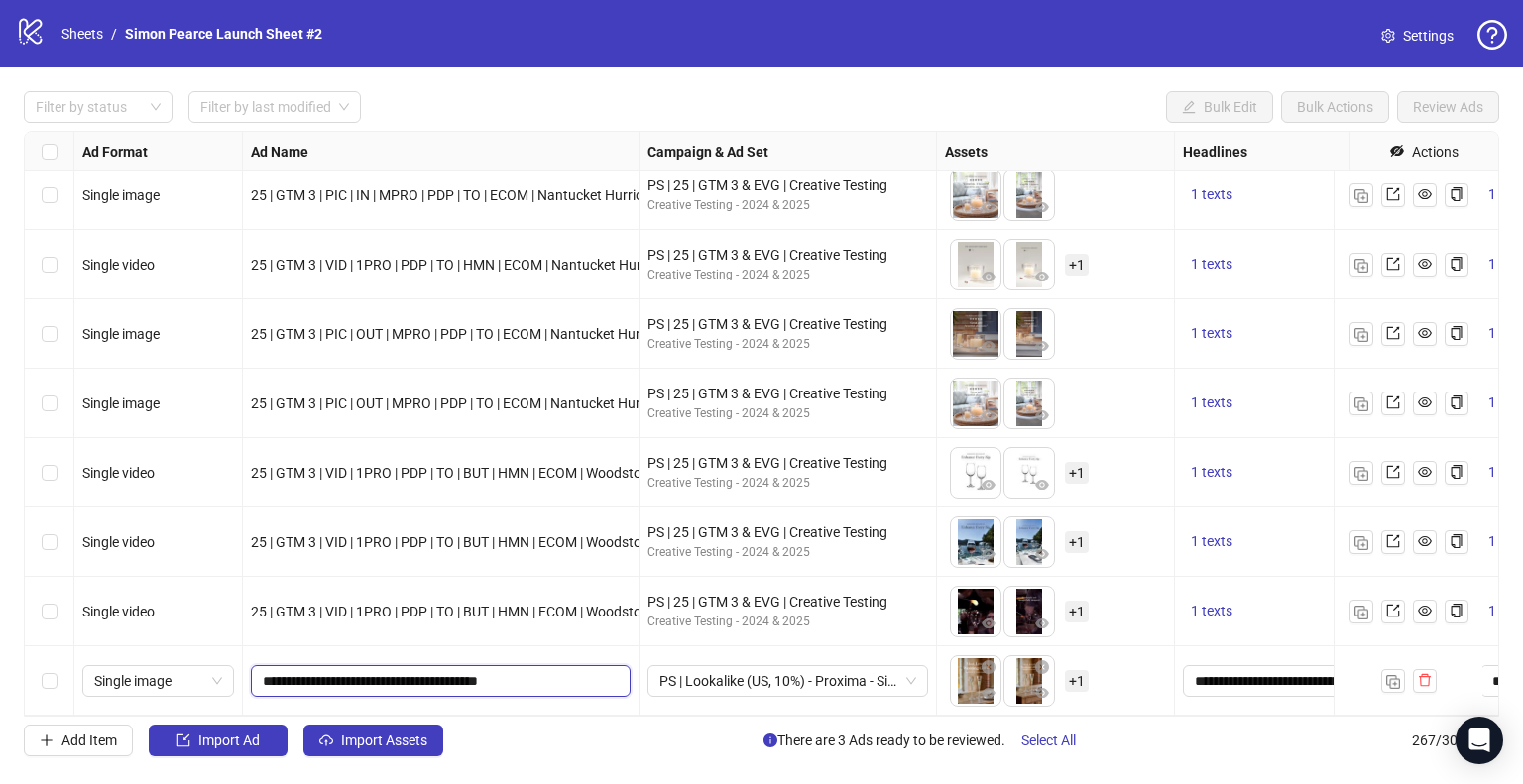 type on "**********" 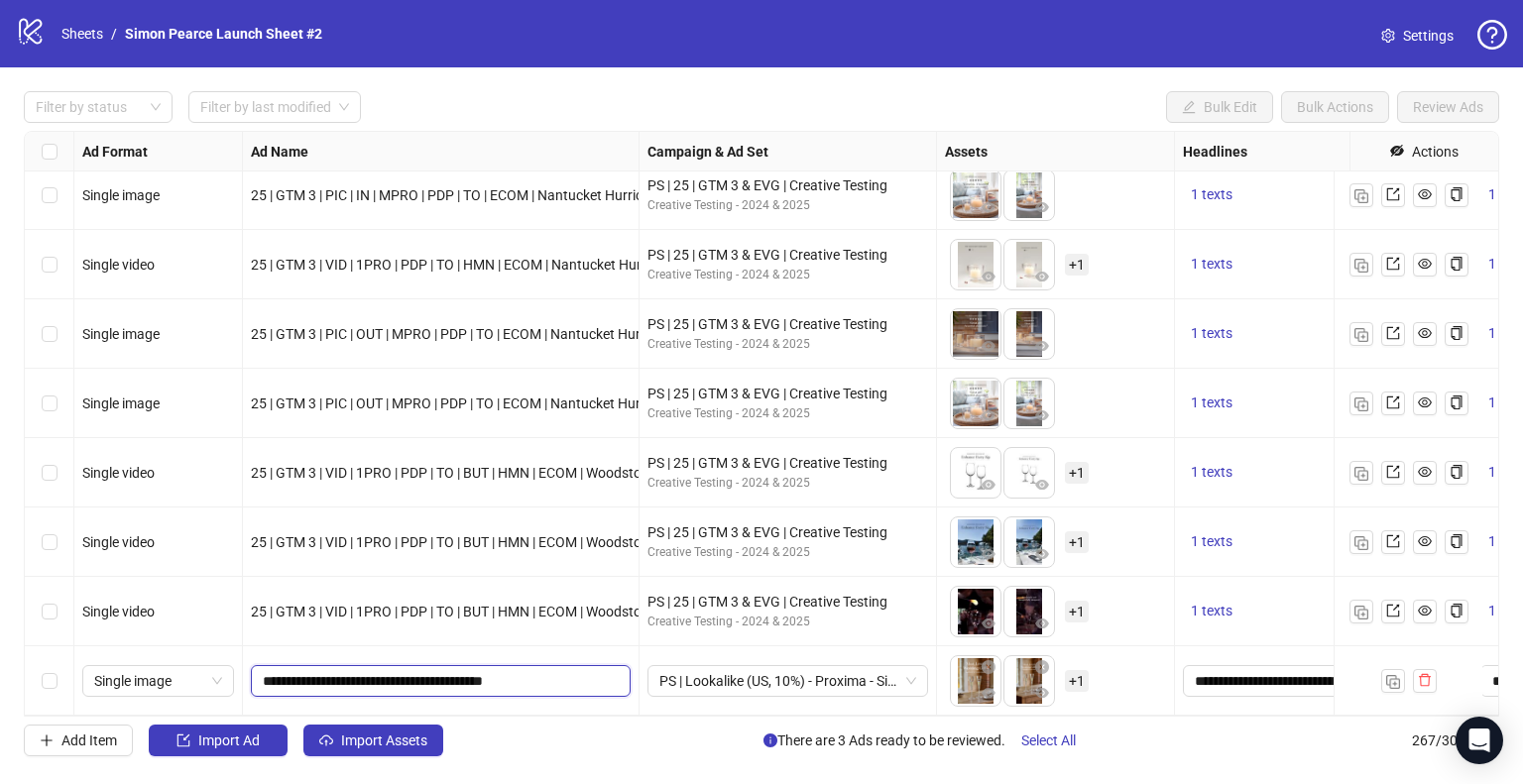 click on "**********" at bounding box center (438, 681) 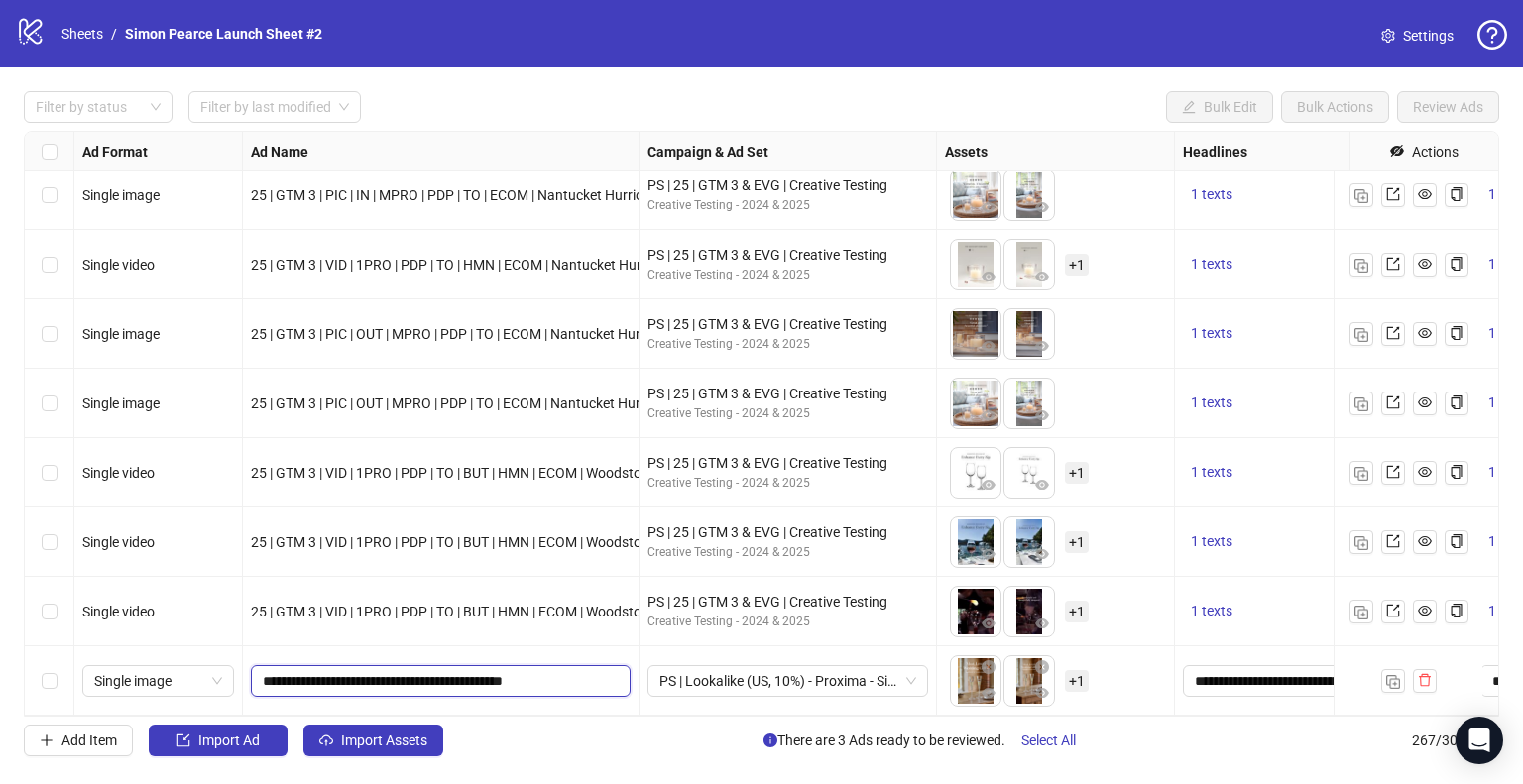 type on "**********" 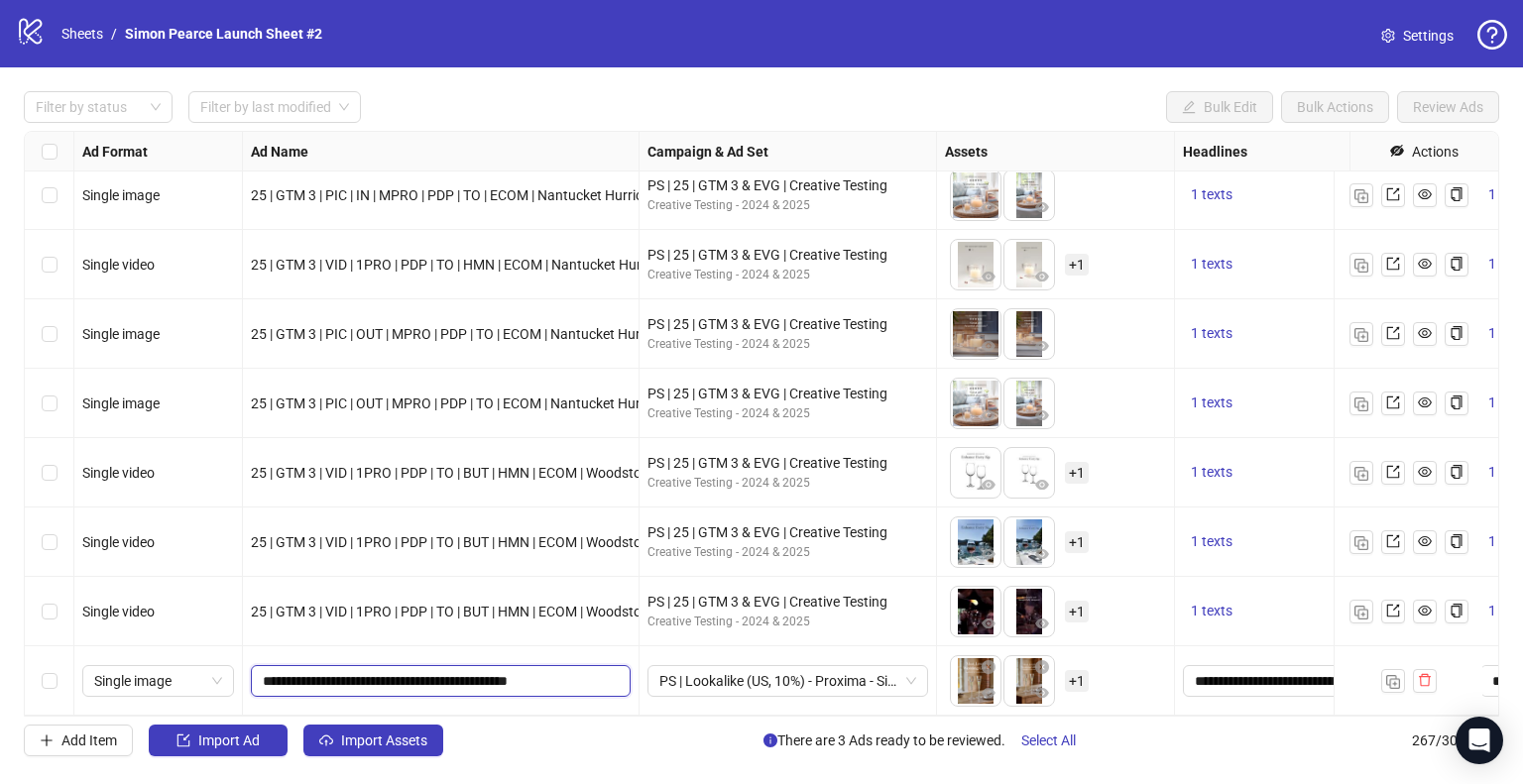 click on "**********" at bounding box center (438, 681) 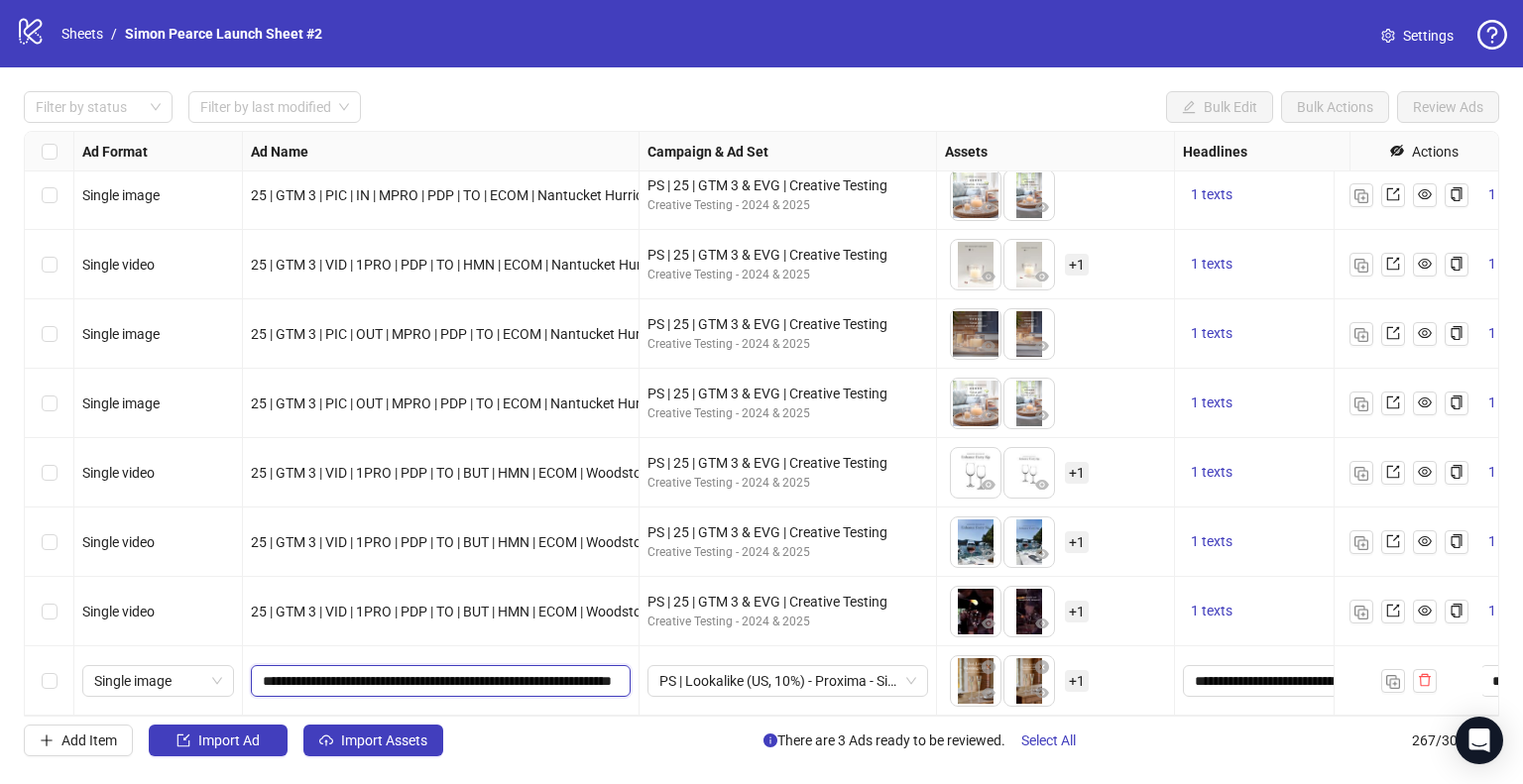 type on "**********" 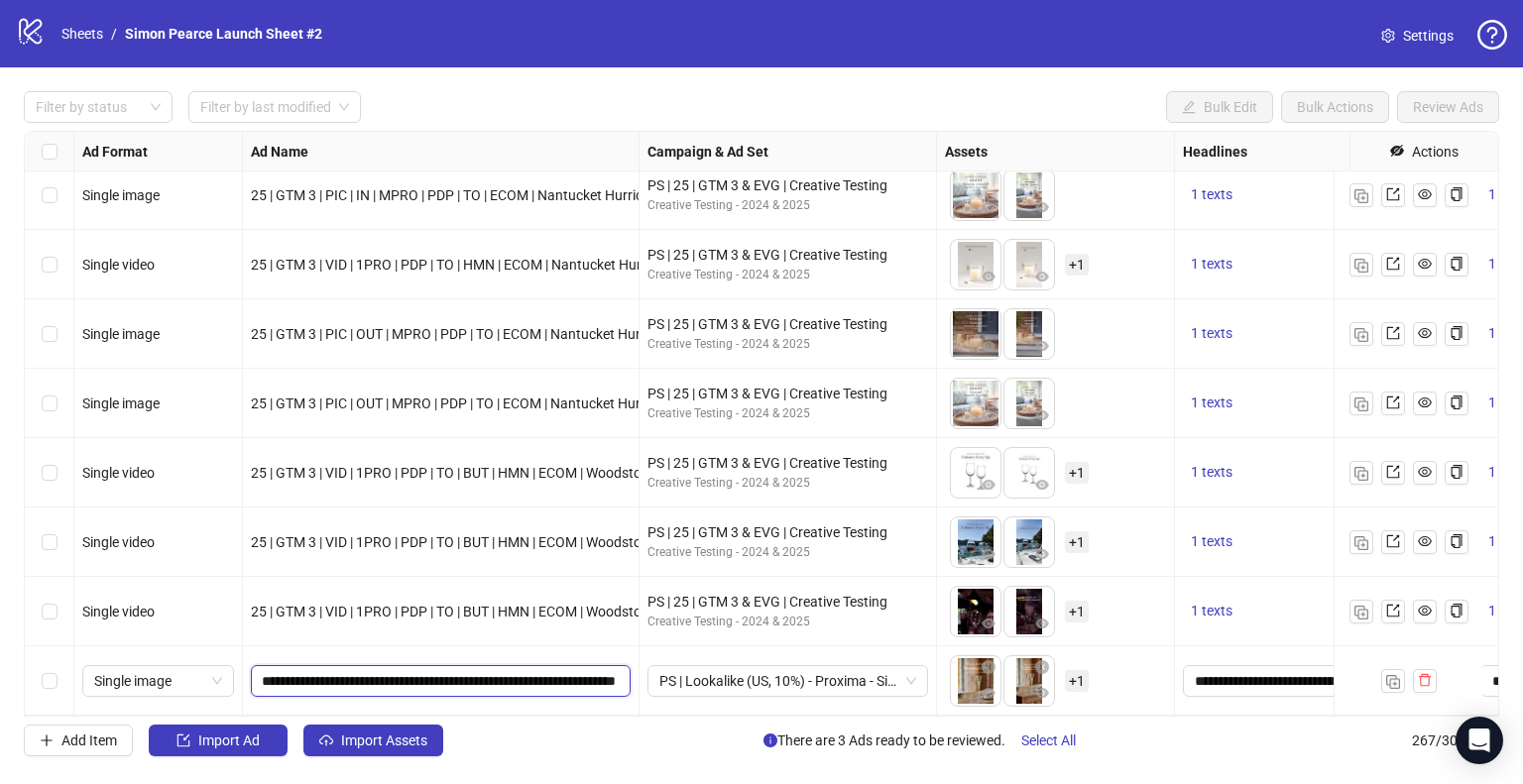 scroll, scrollTop: 0, scrollLeft: 87, axis: horizontal 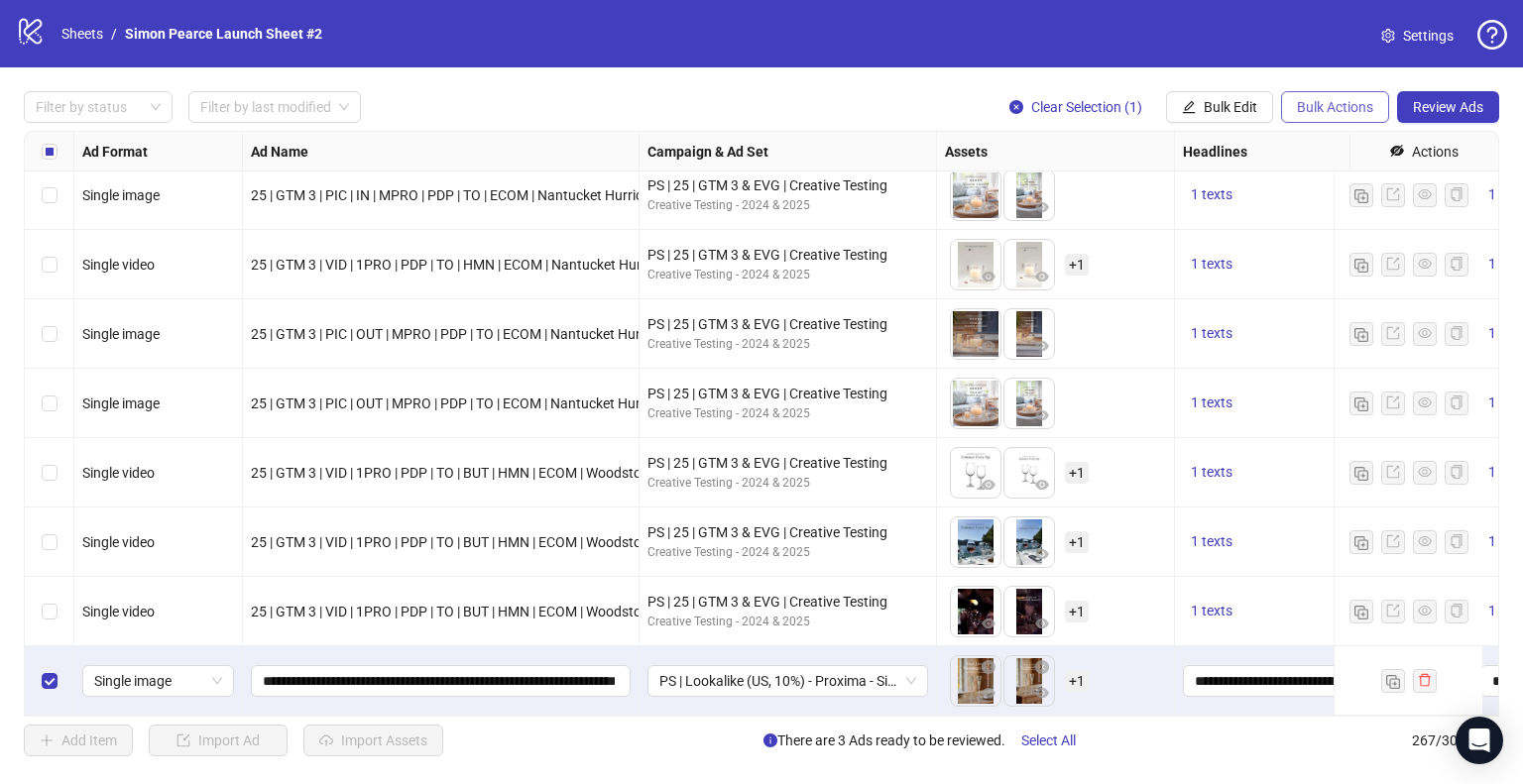 click on "Bulk Actions" at bounding box center (1335, 107) 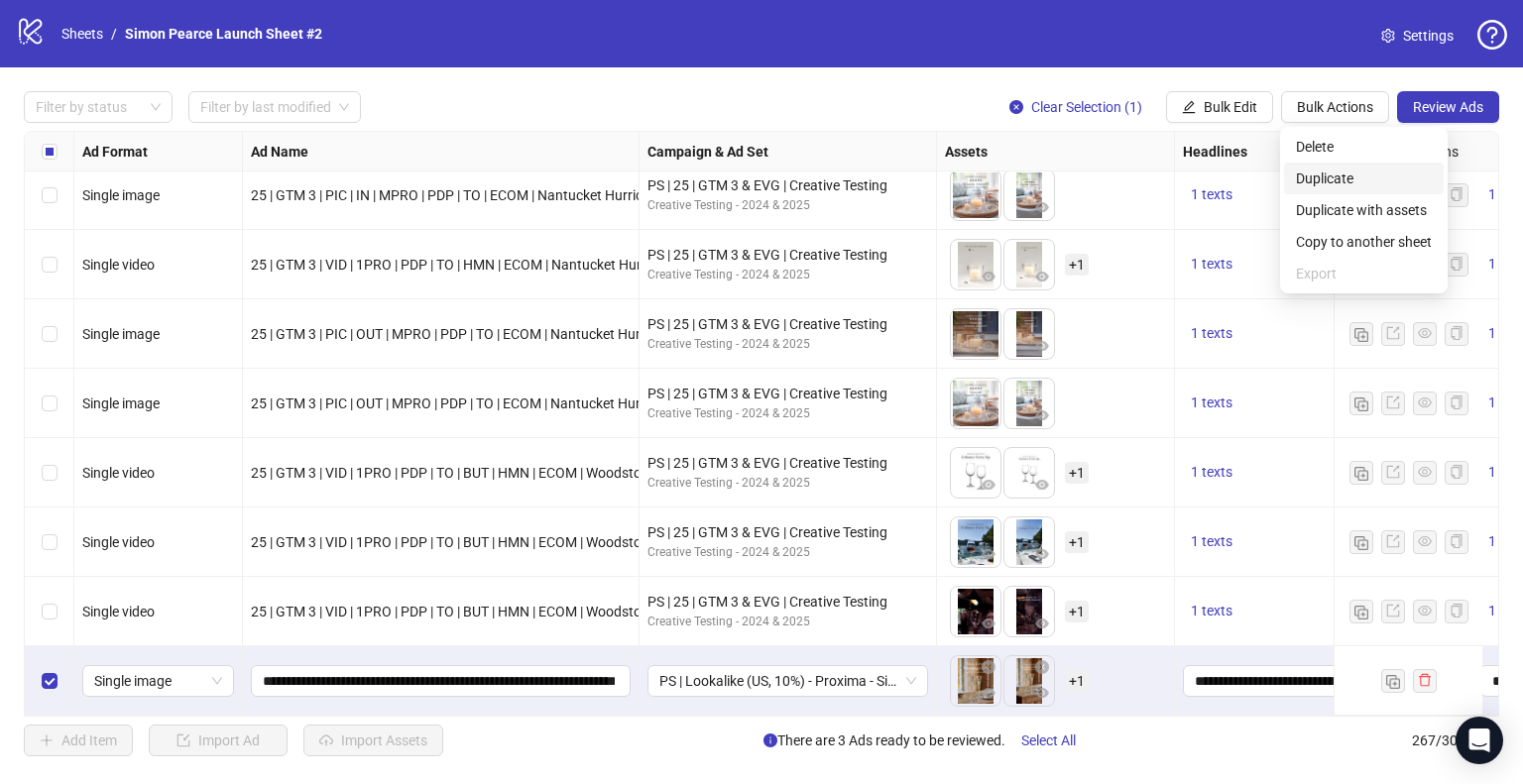 click on "Duplicate" at bounding box center [1363, 178] 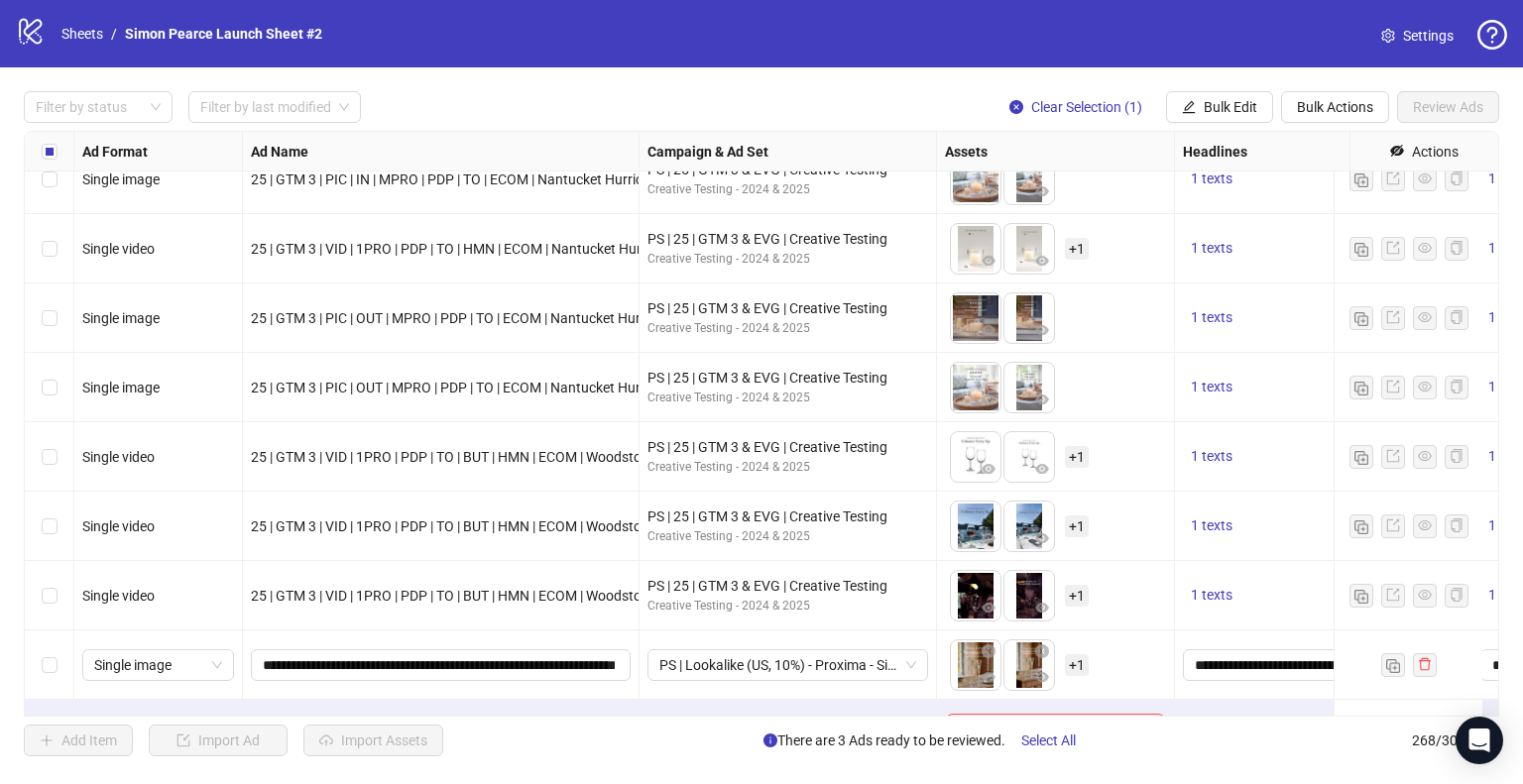 scroll, scrollTop: 18066, scrollLeft: 0, axis: vertical 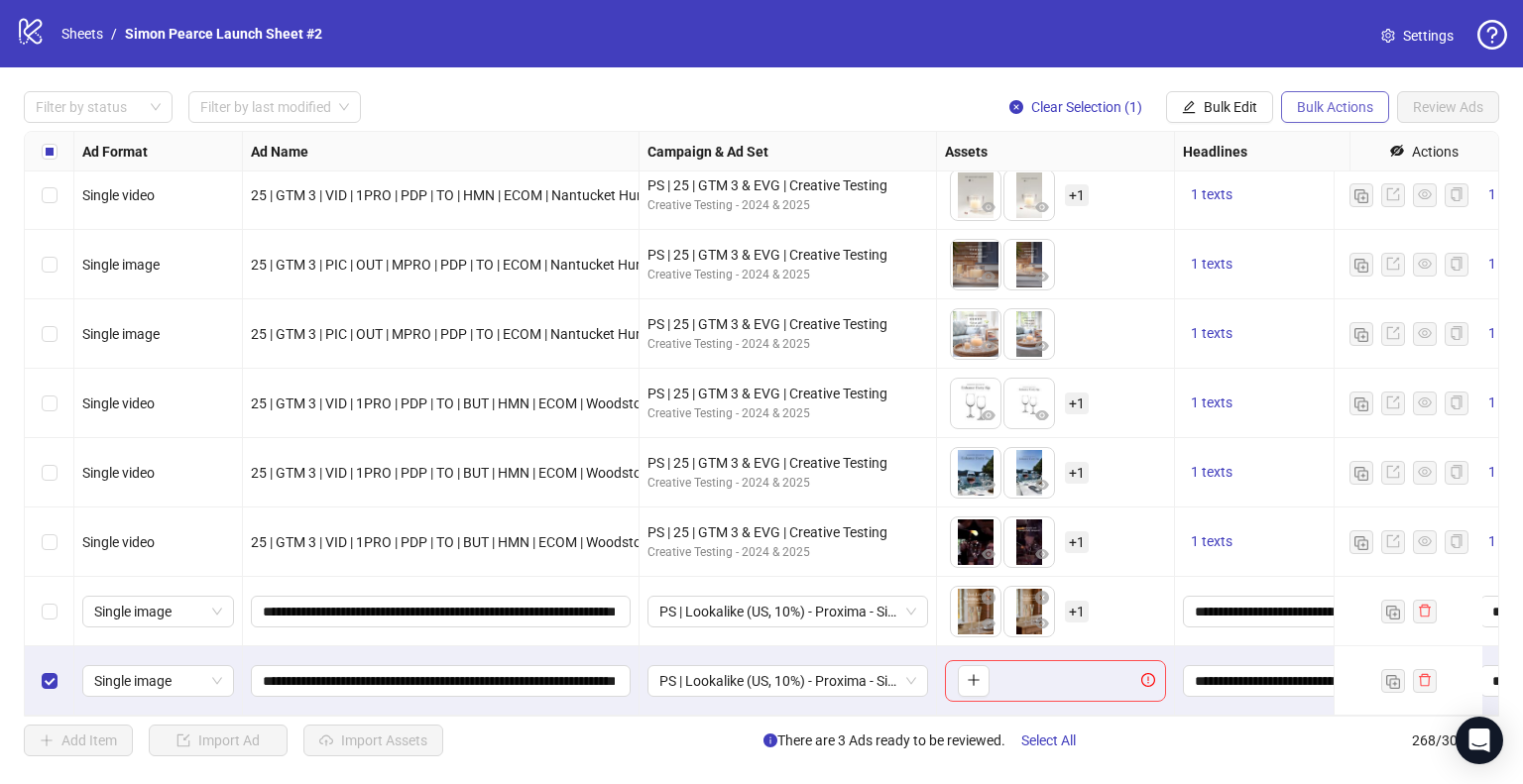 click on "Bulk Actions" at bounding box center (1335, 107) 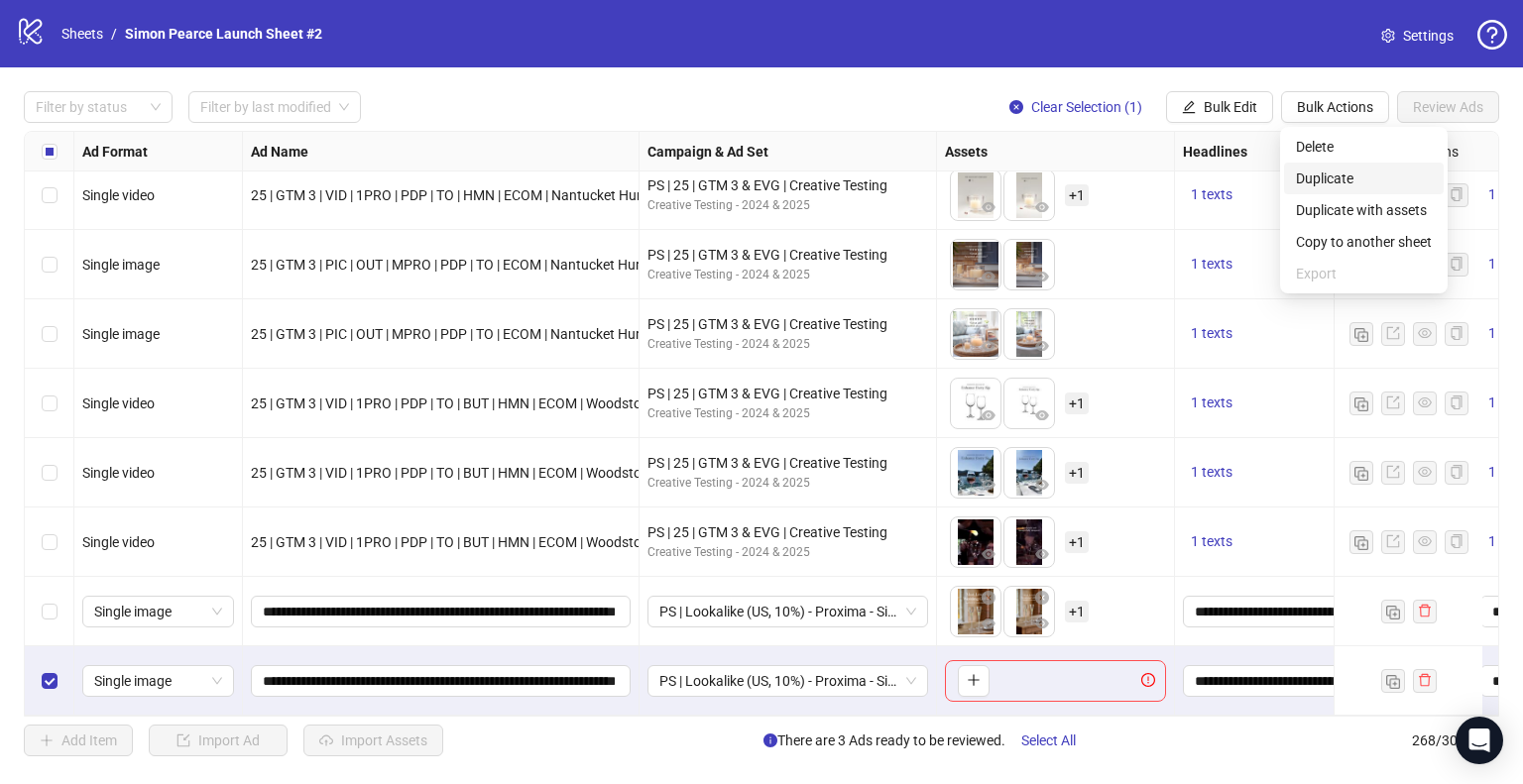 click on "Duplicate" at bounding box center [1363, 178] 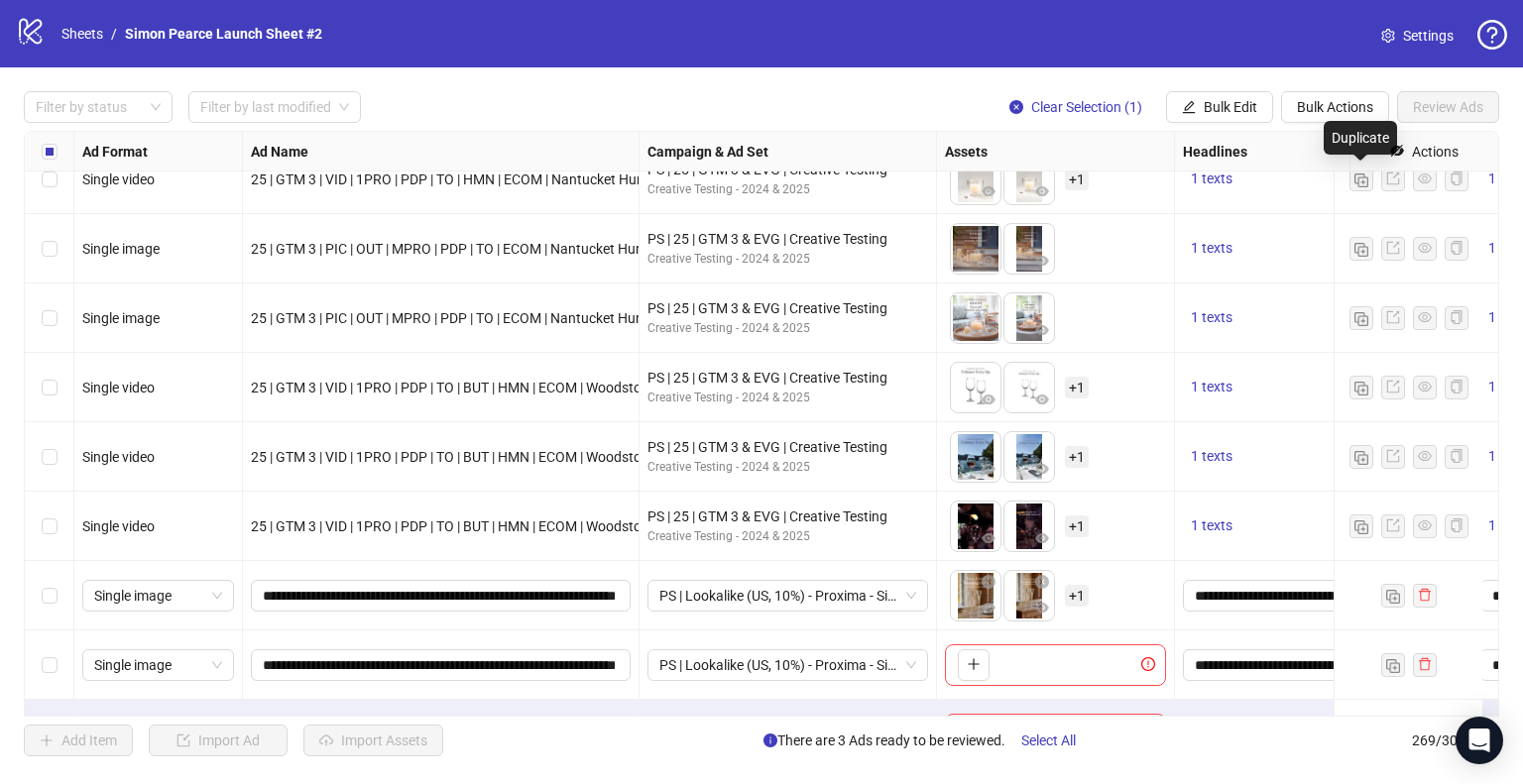 scroll, scrollTop: 18135, scrollLeft: 0, axis: vertical 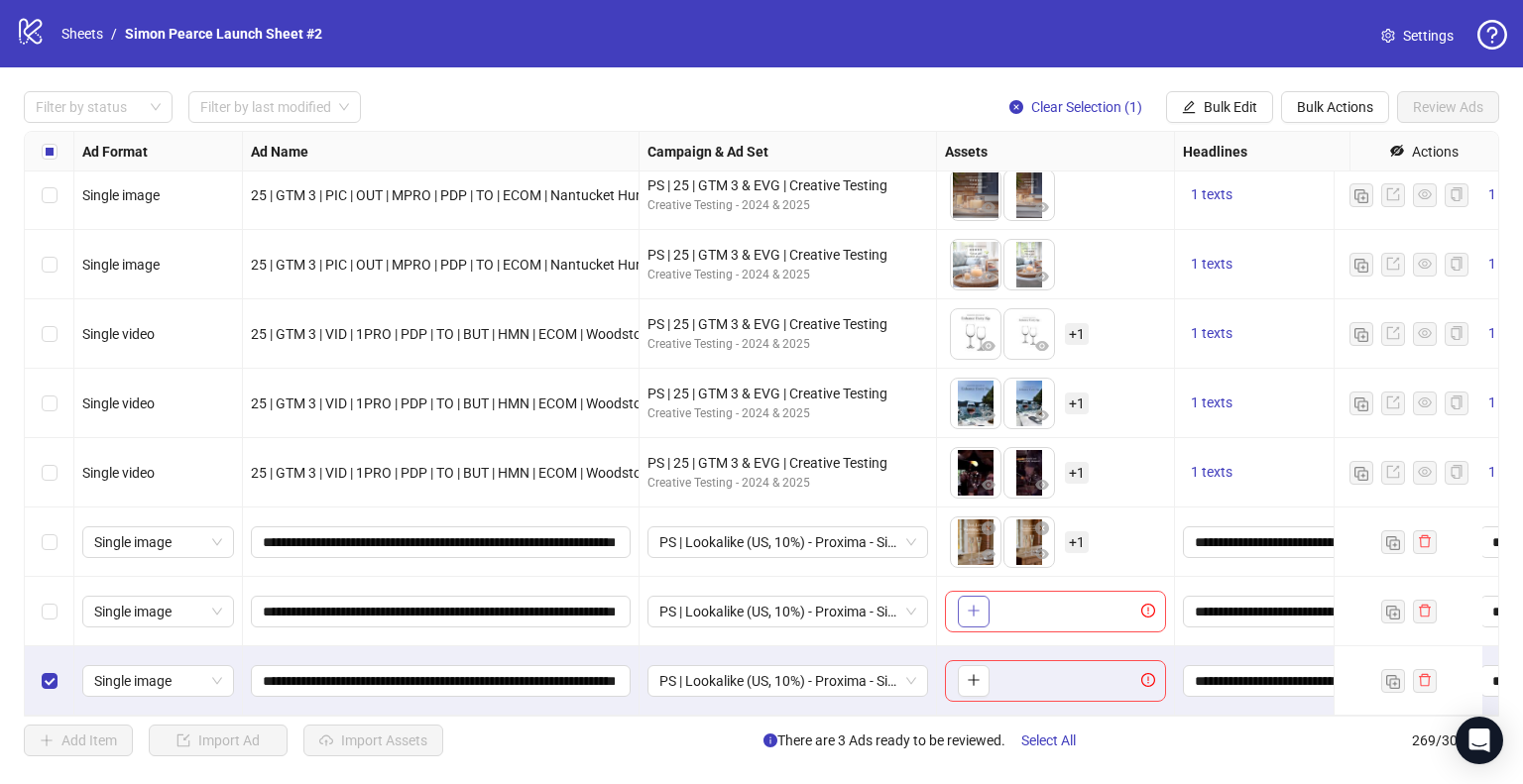 click 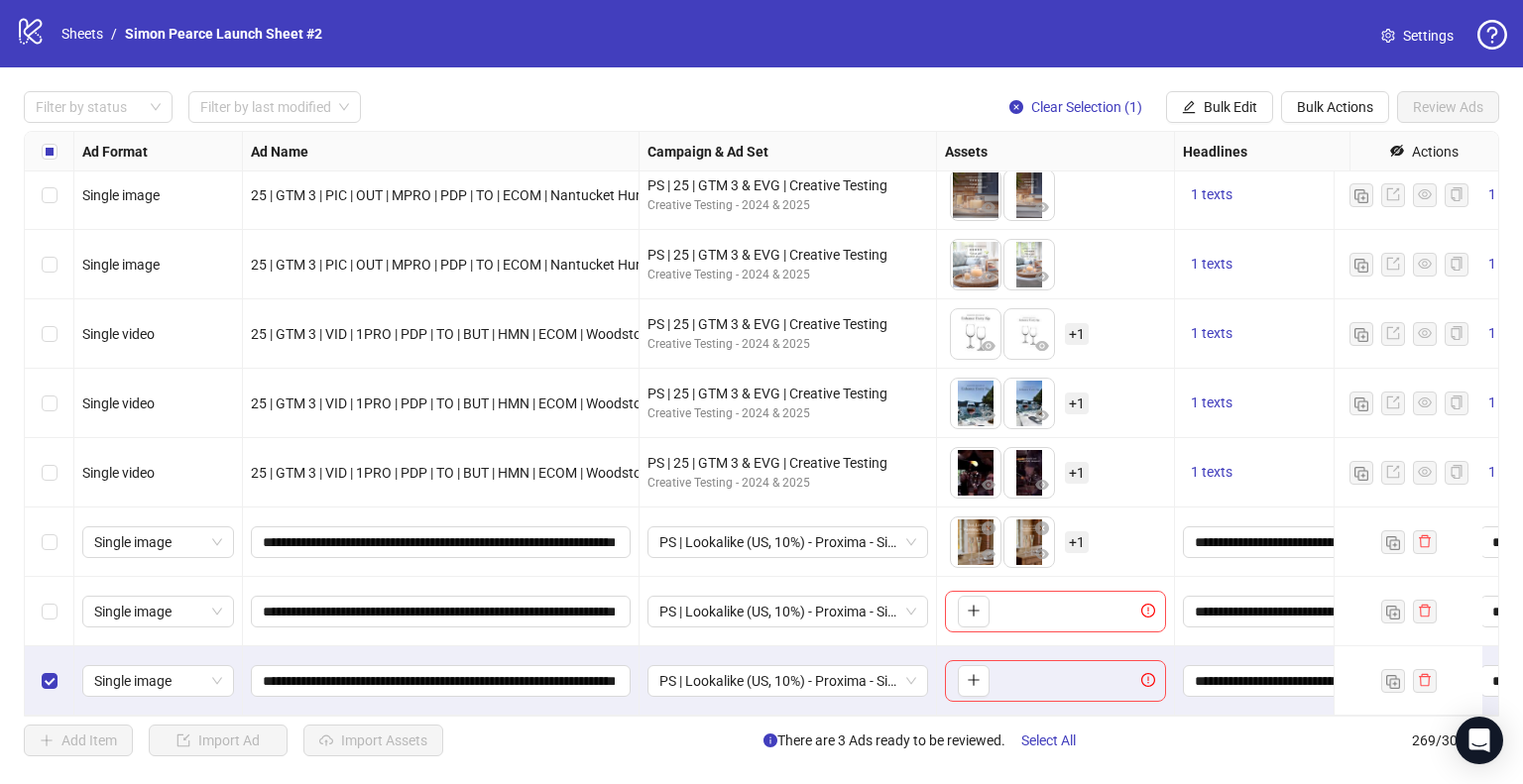 type 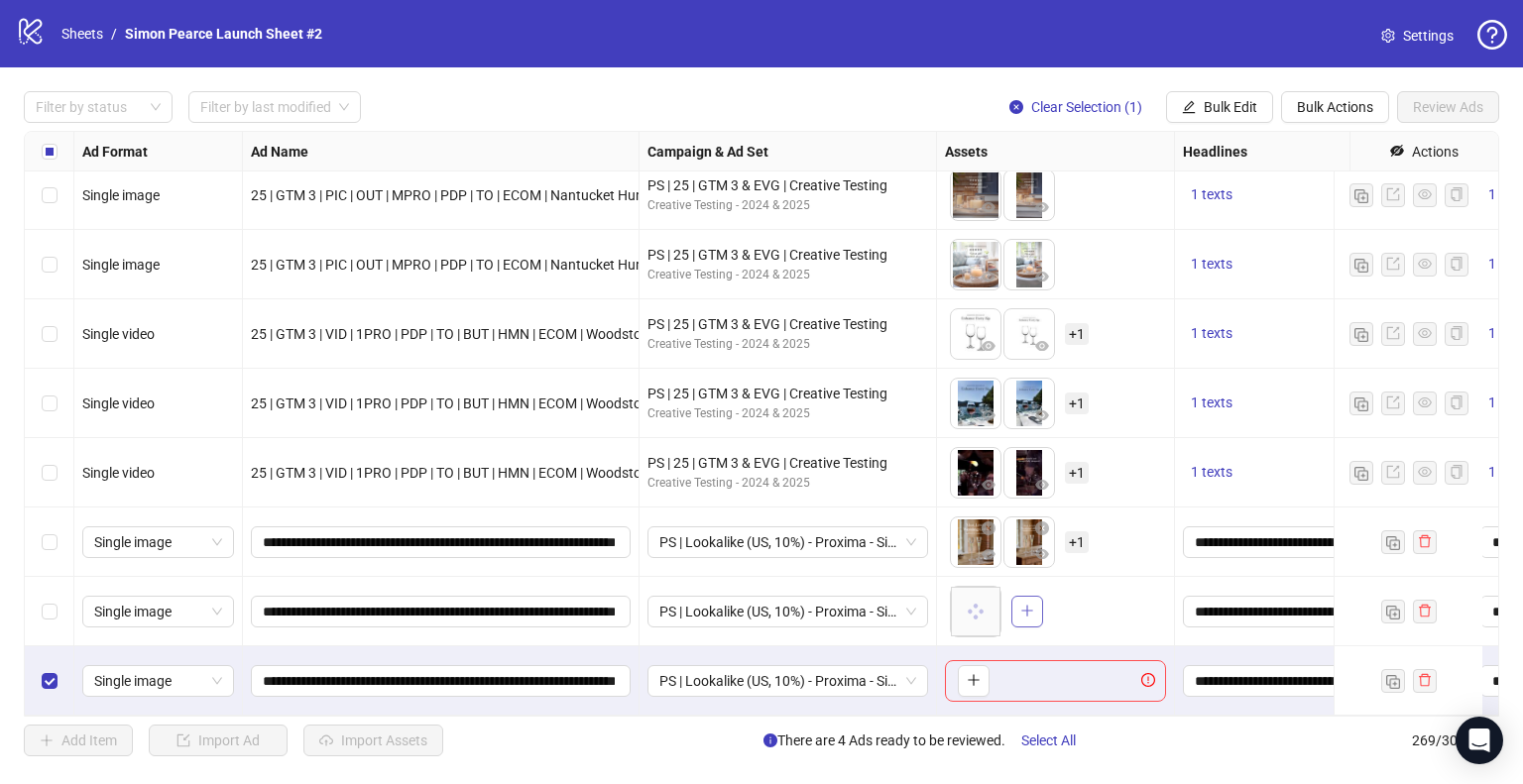 click 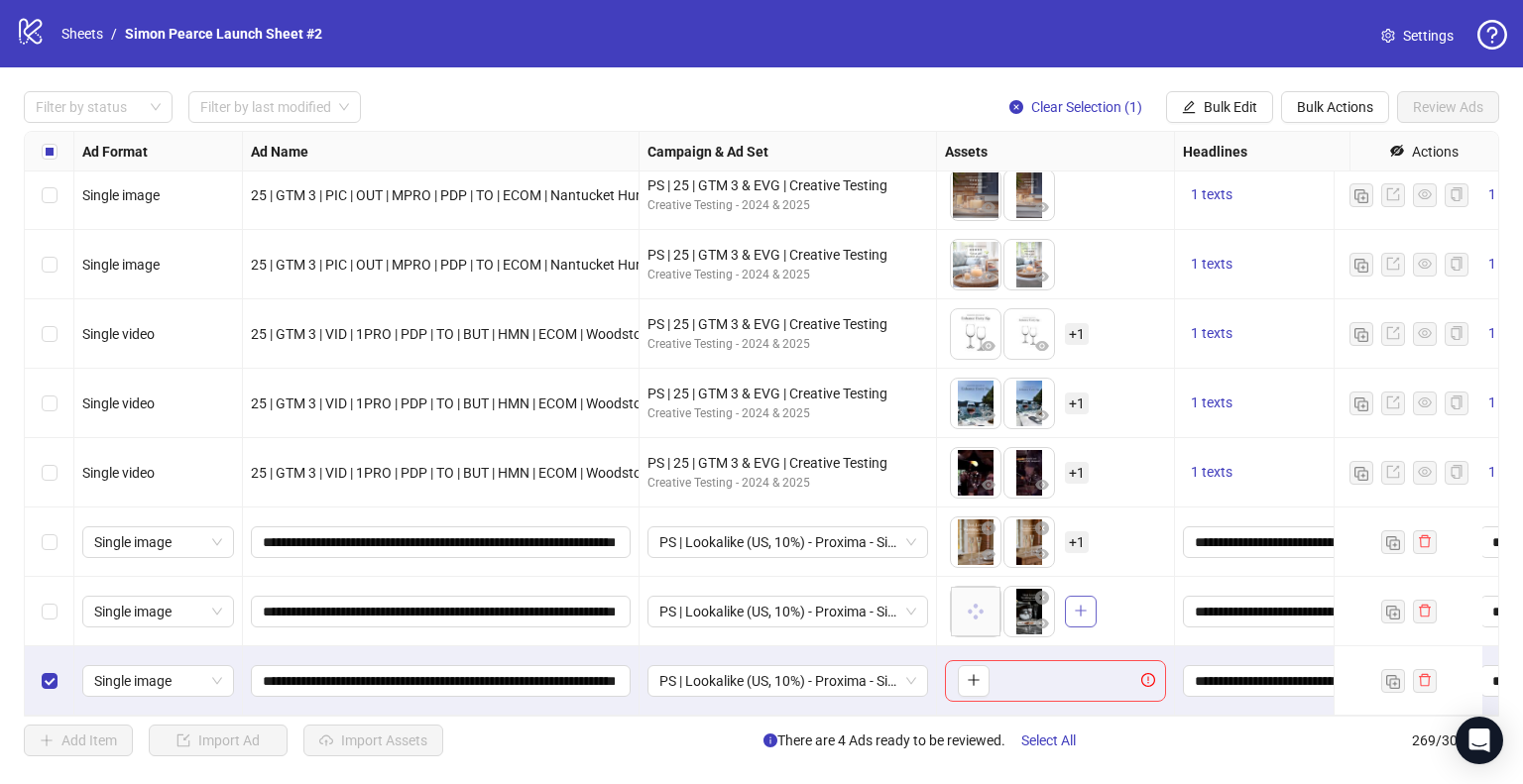 click 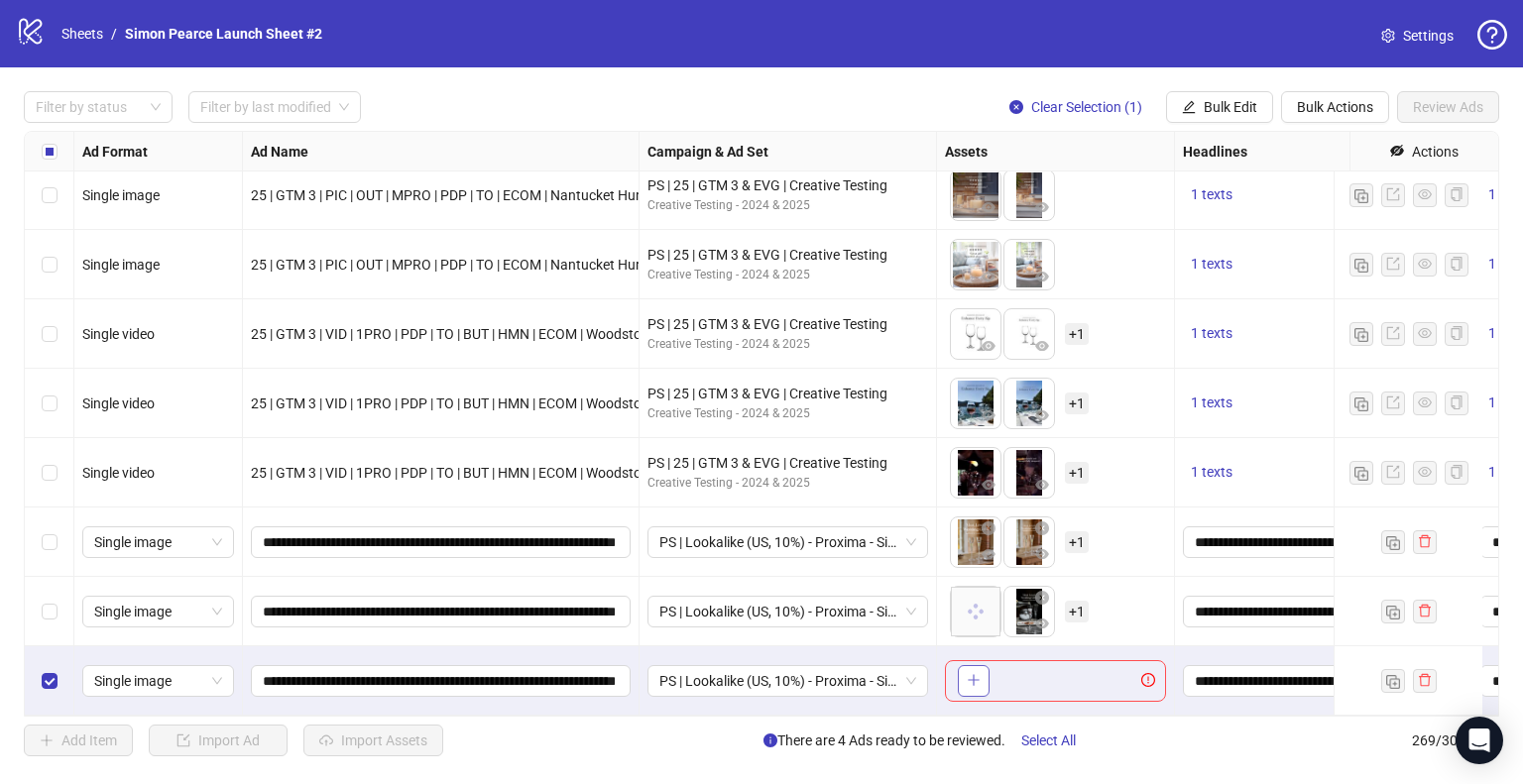 click 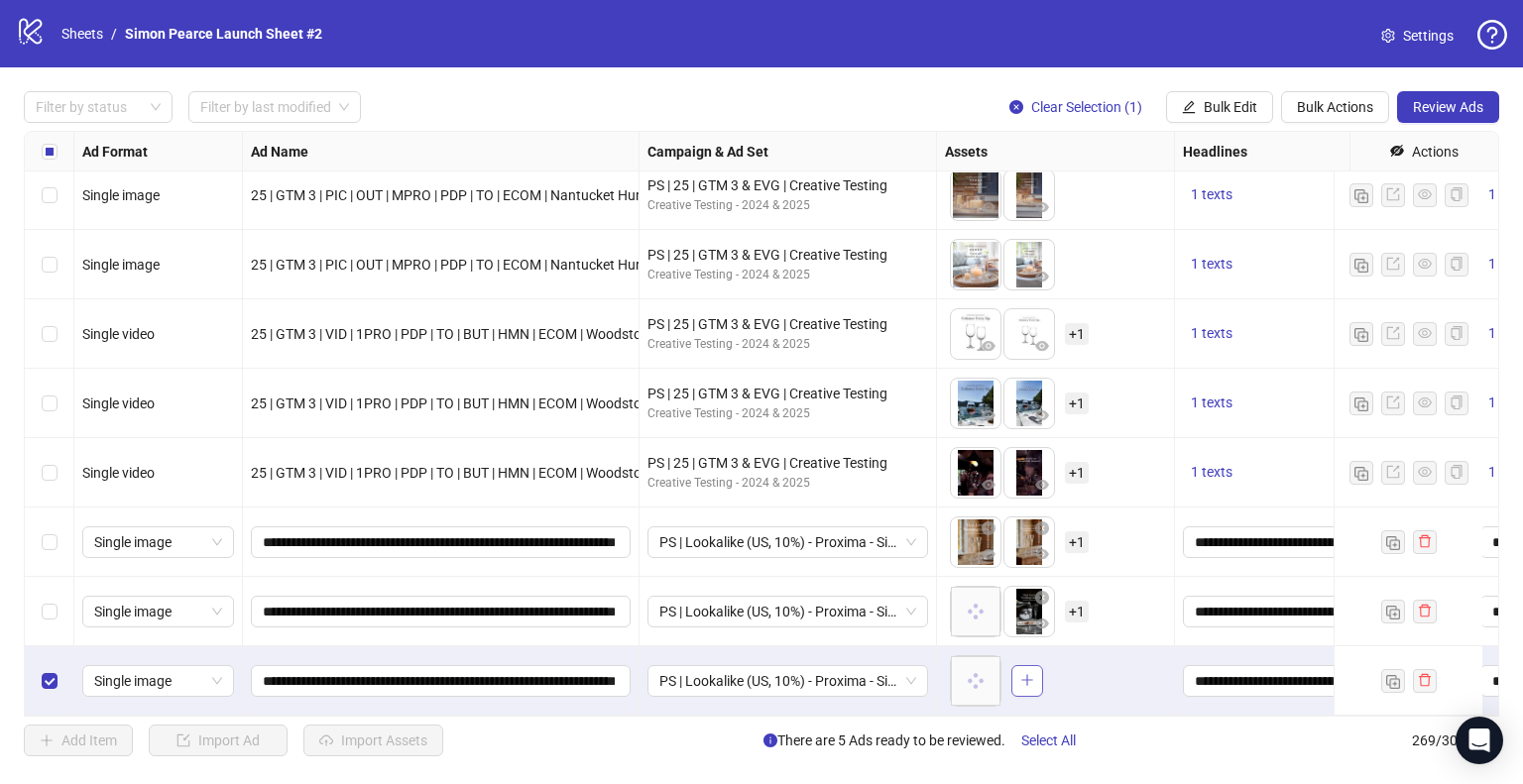 click 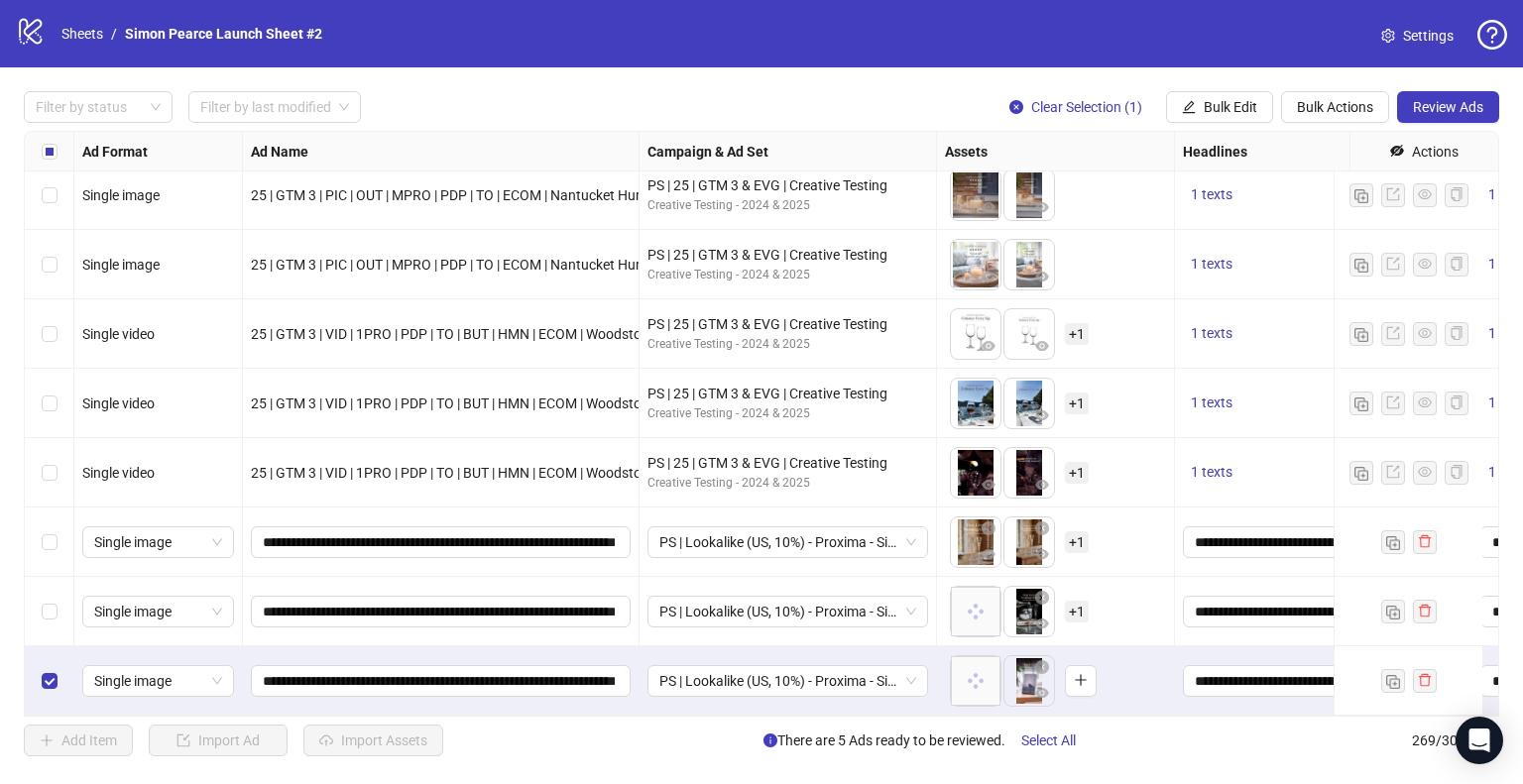 type 